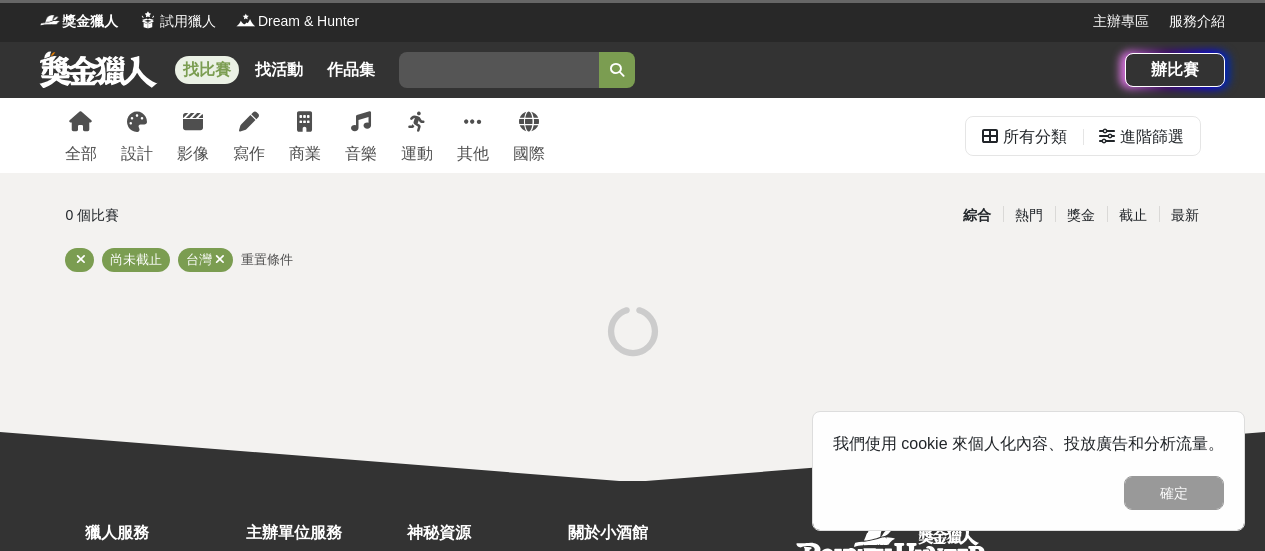 scroll, scrollTop: 0, scrollLeft: 0, axis: both 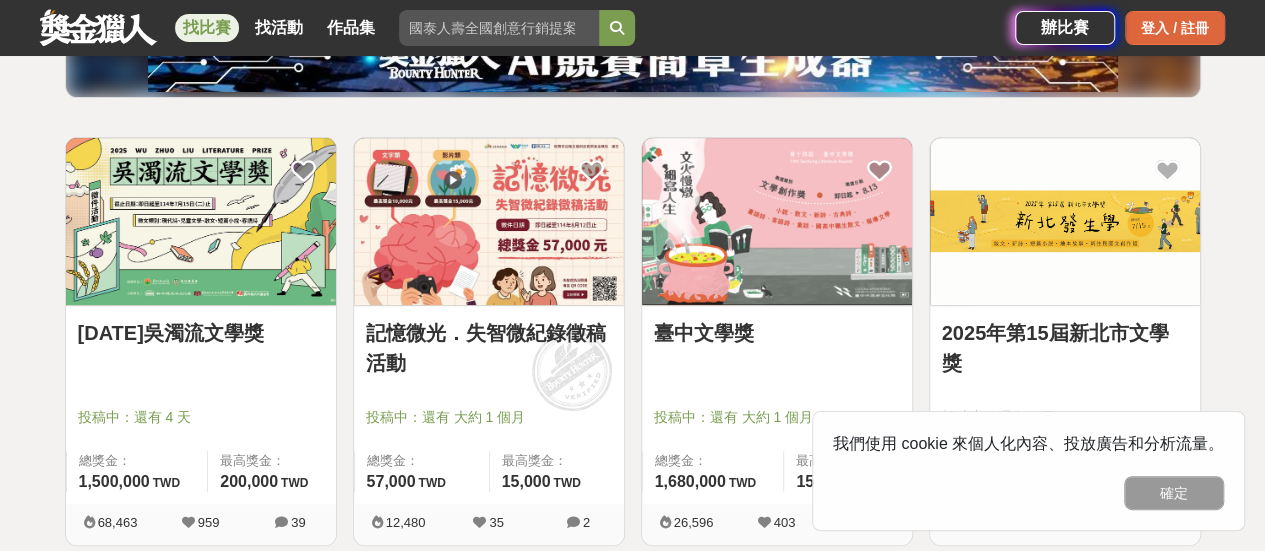 click on "登入 / 註冊" at bounding box center (1175, 28) 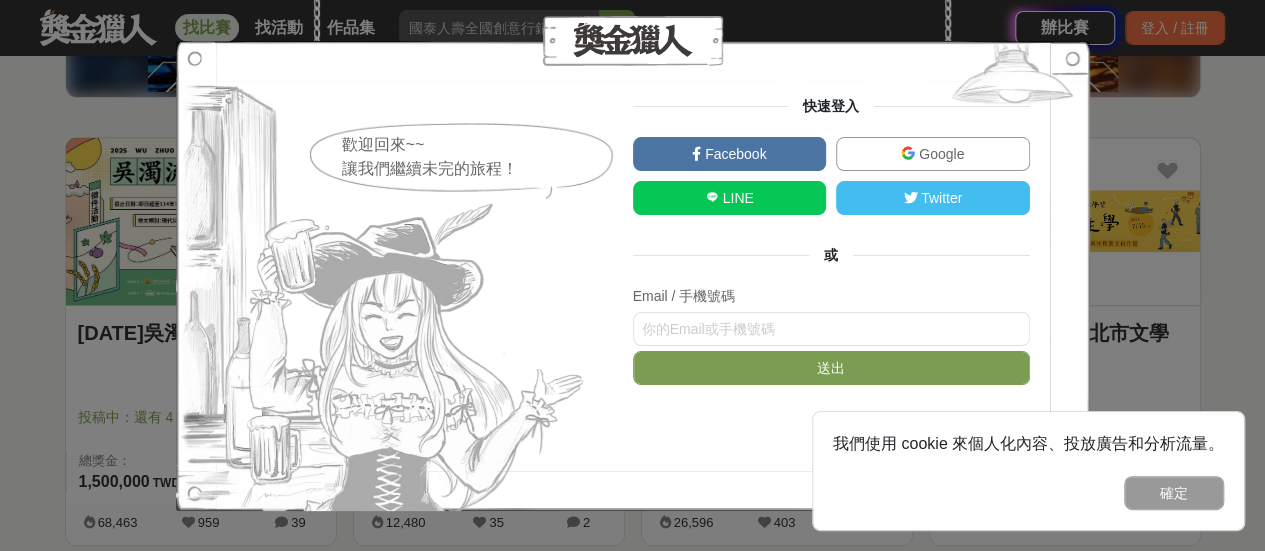click on "LINE" at bounding box center (730, 198) 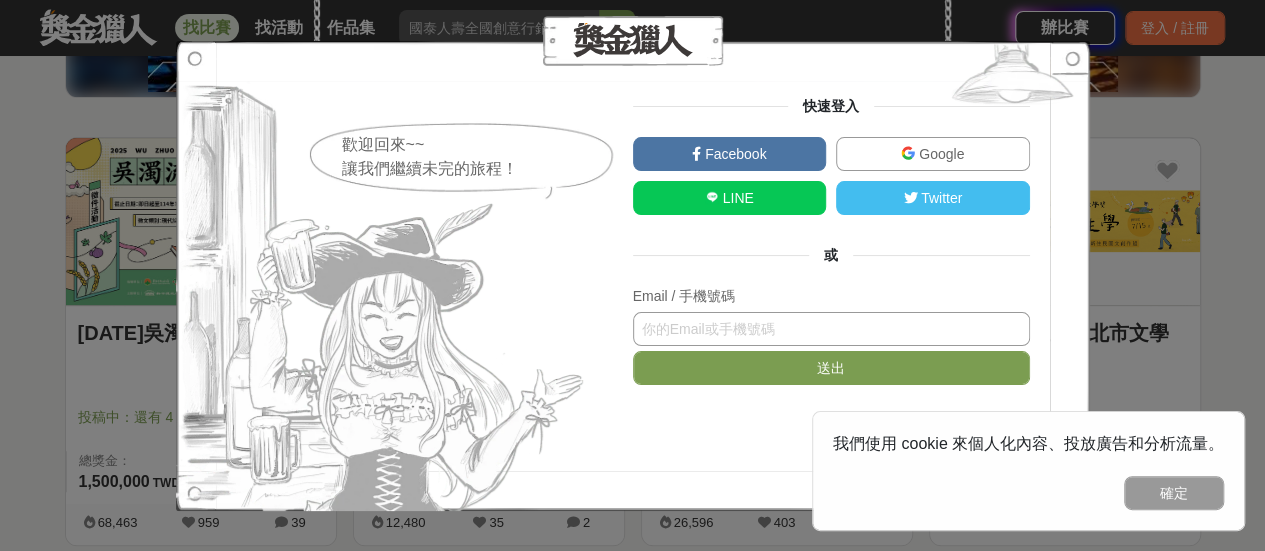 click at bounding box center (831, 329) 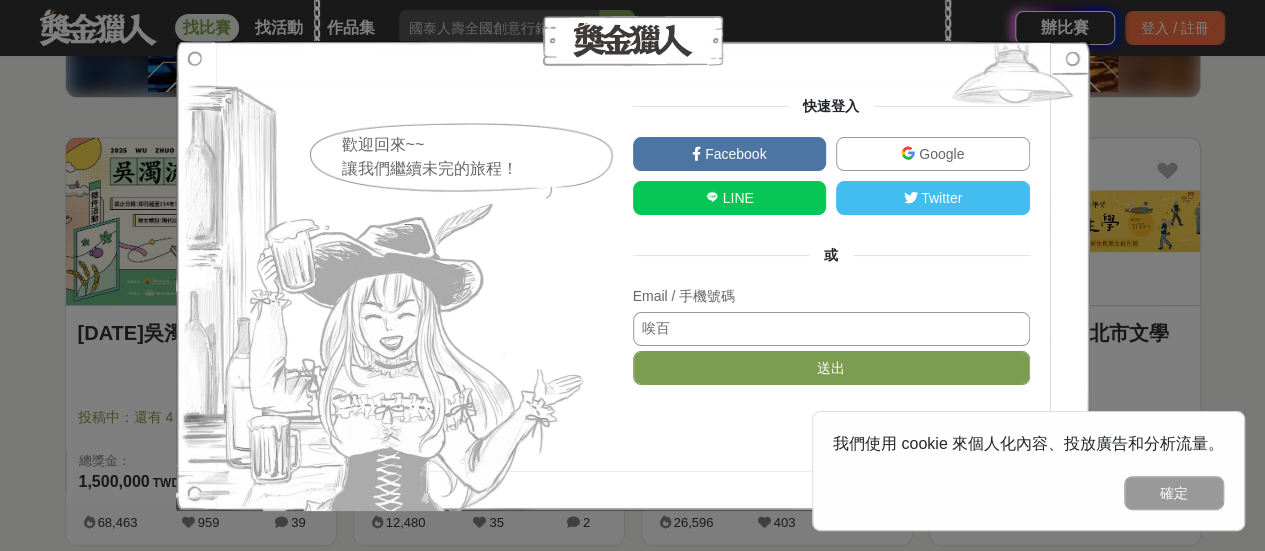 type on "唉" 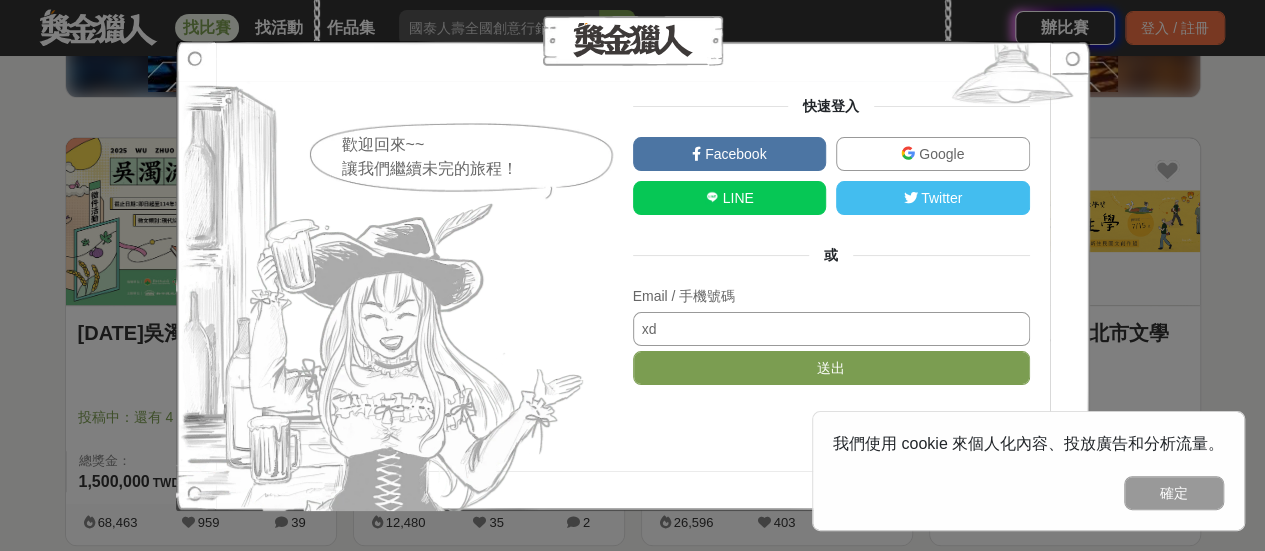 type on "x" 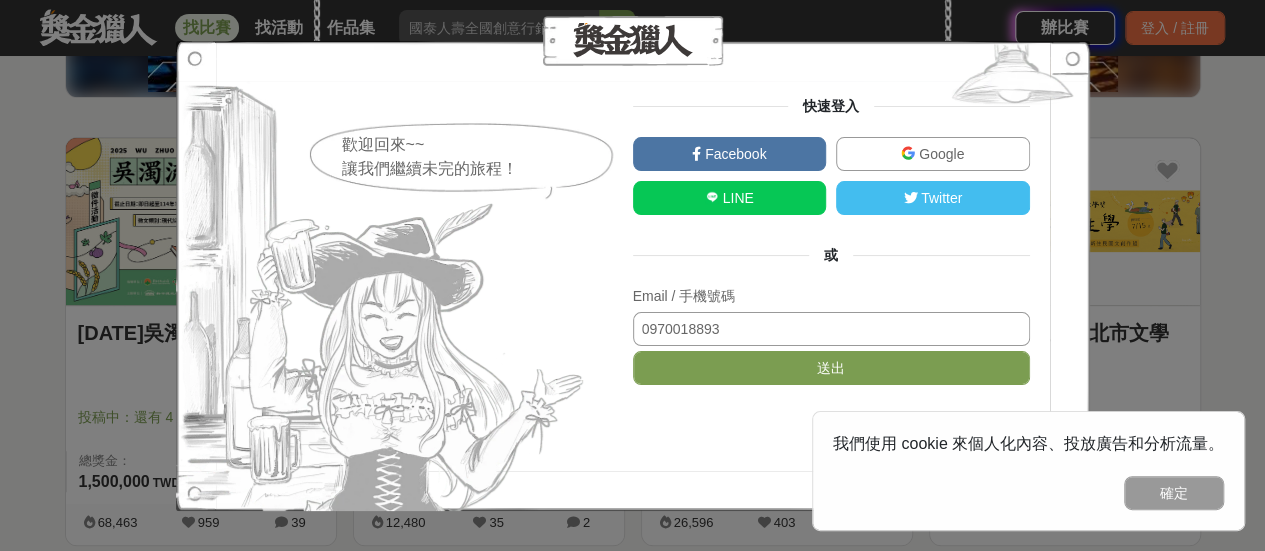 type on "0970018893" 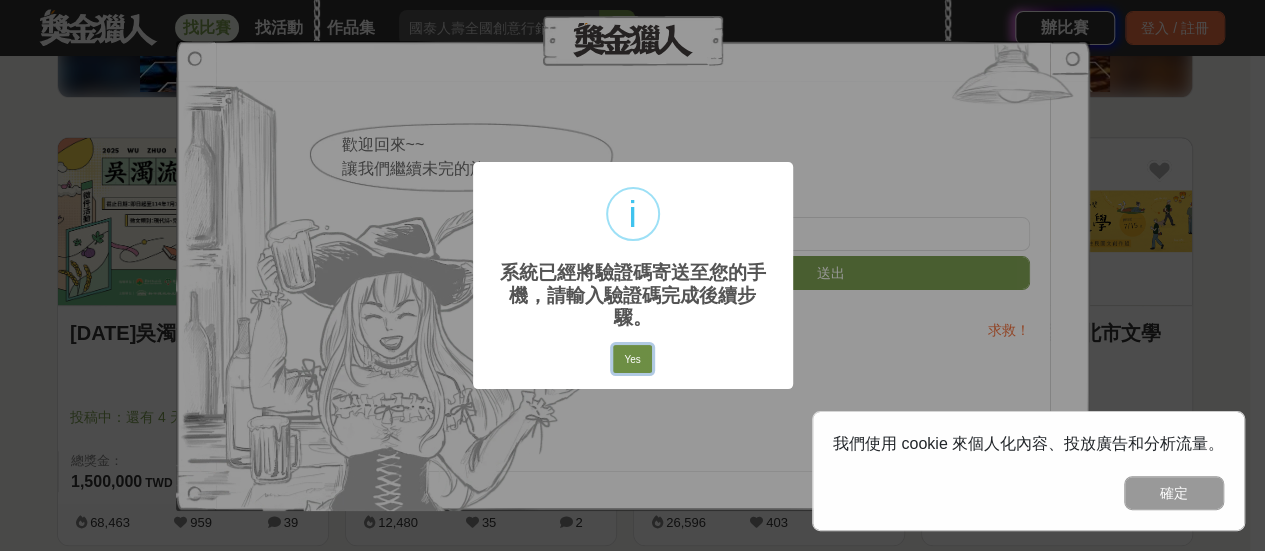 click on "Yes" at bounding box center (632, 359) 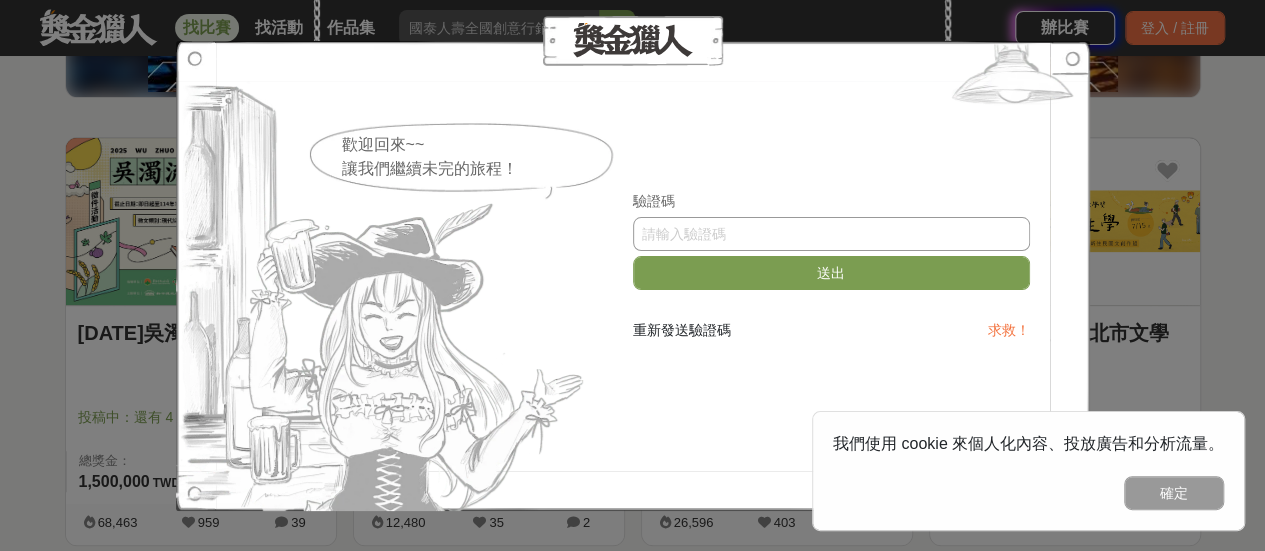 click at bounding box center (831, 234) 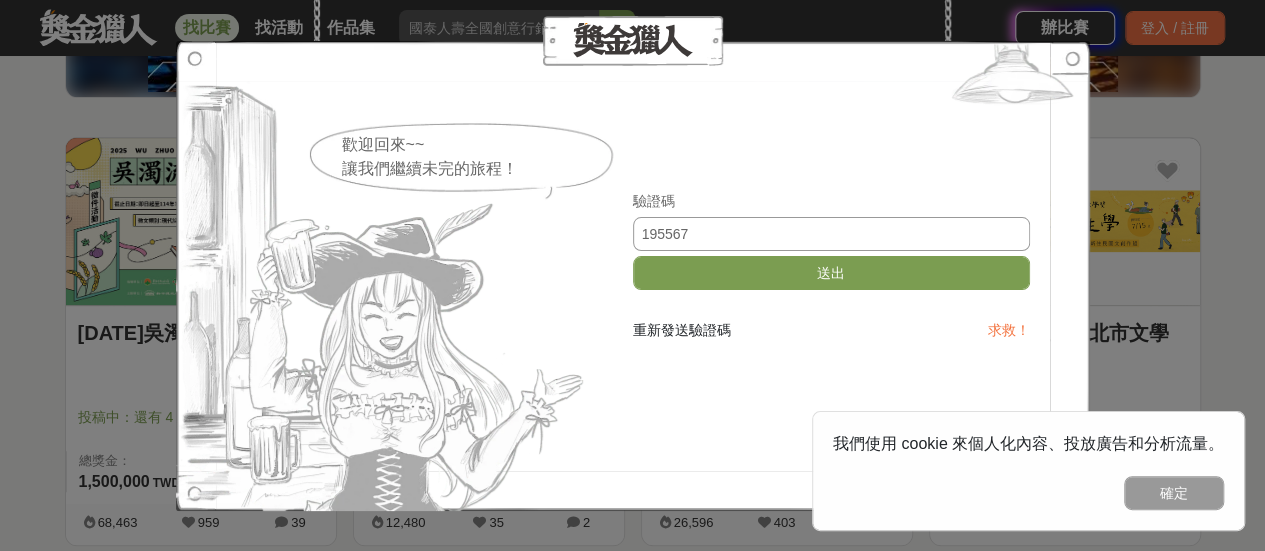type on "195567" 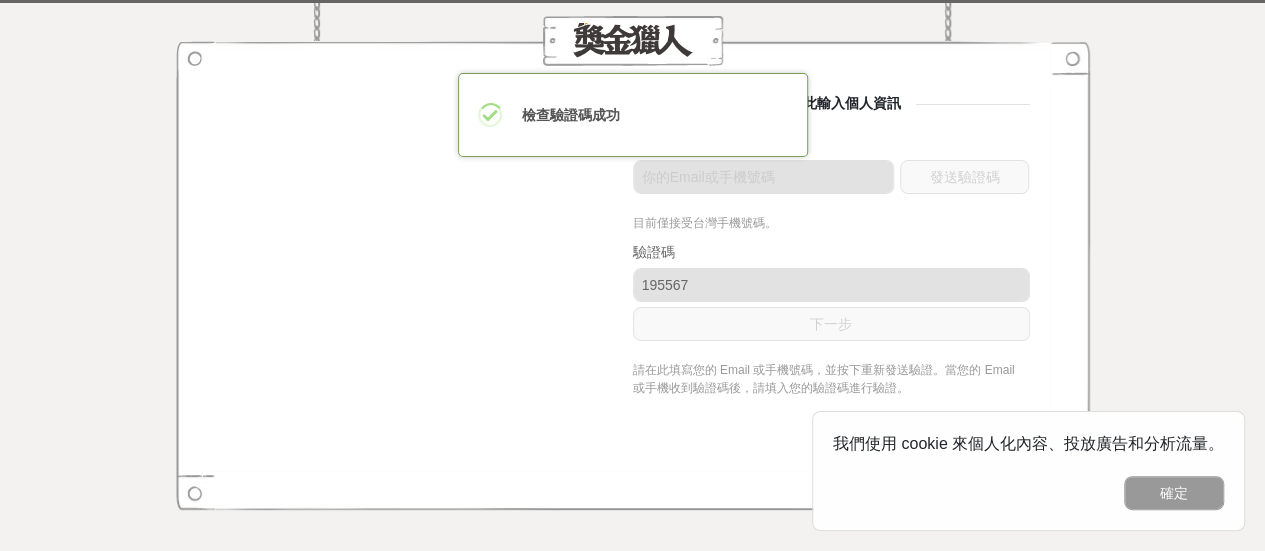 scroll, scrollTop: 0, scrollLeft: 0, axis: both 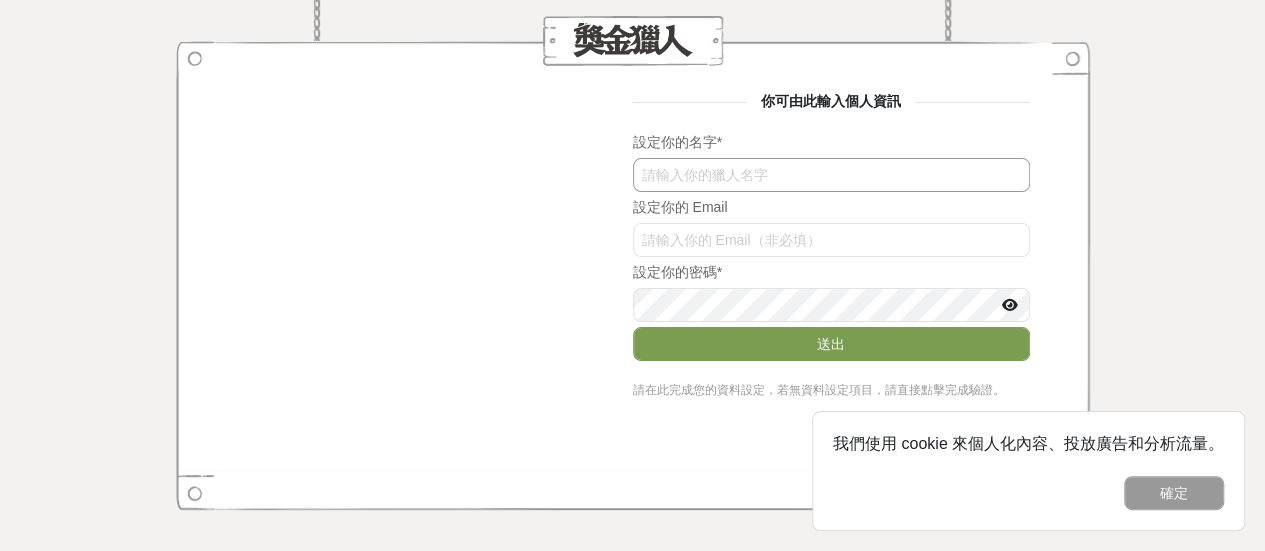 click at bounding box center [831, 175] 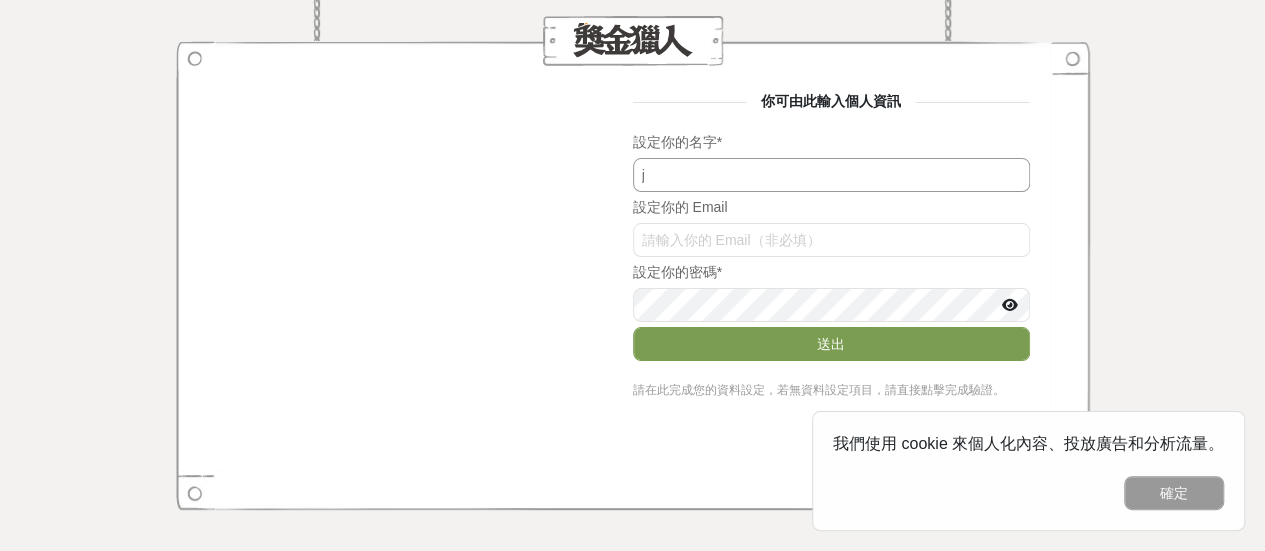 type on "j" 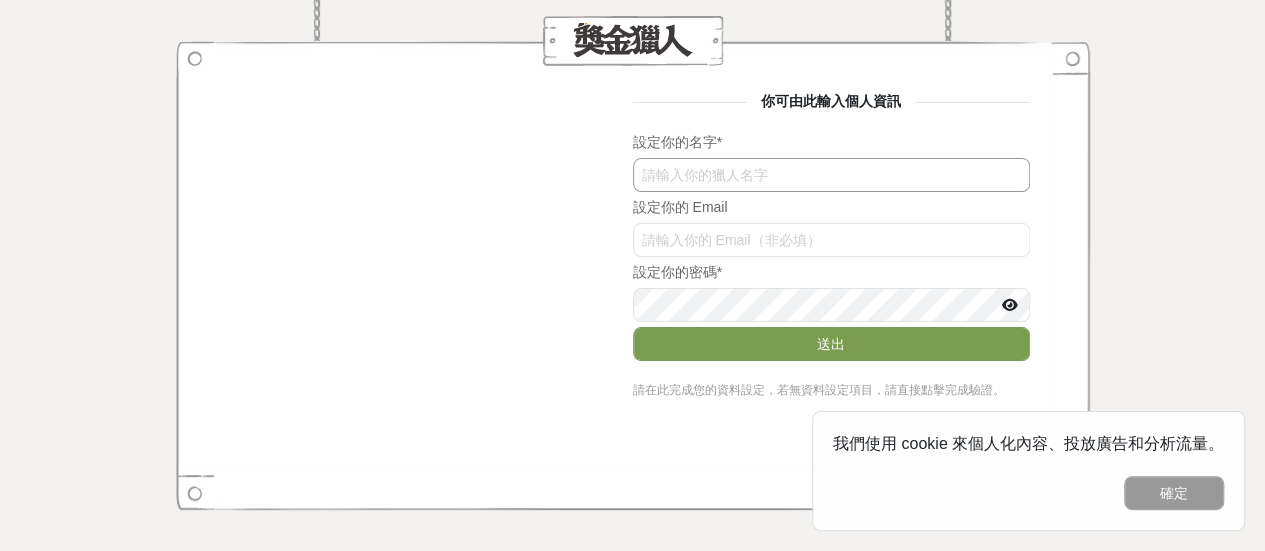 type on "ㄨ" 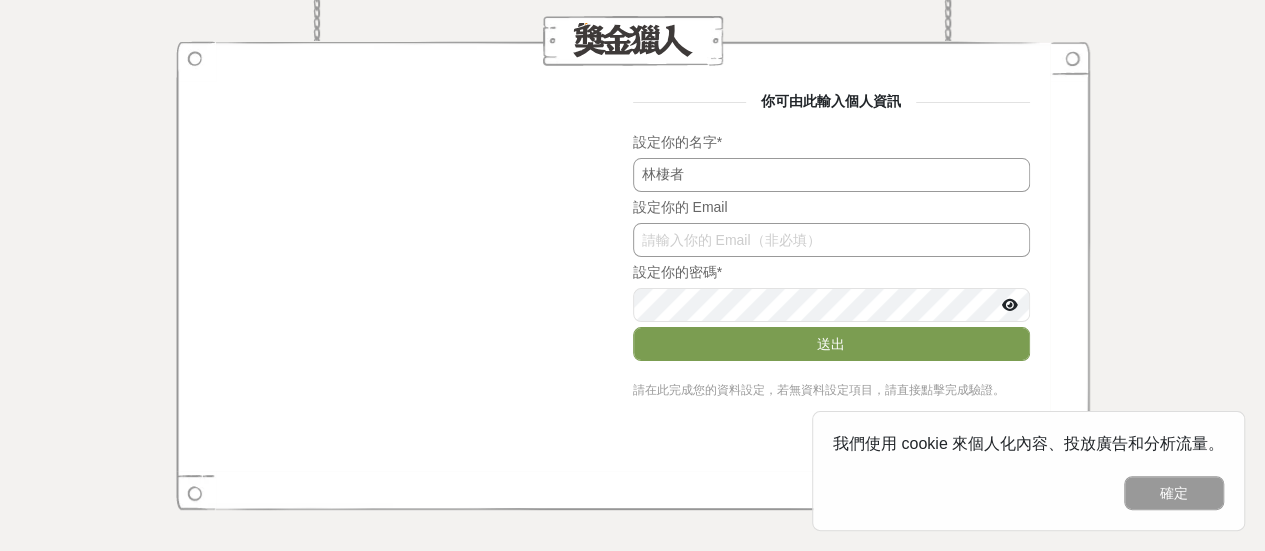 type on "林棲者" 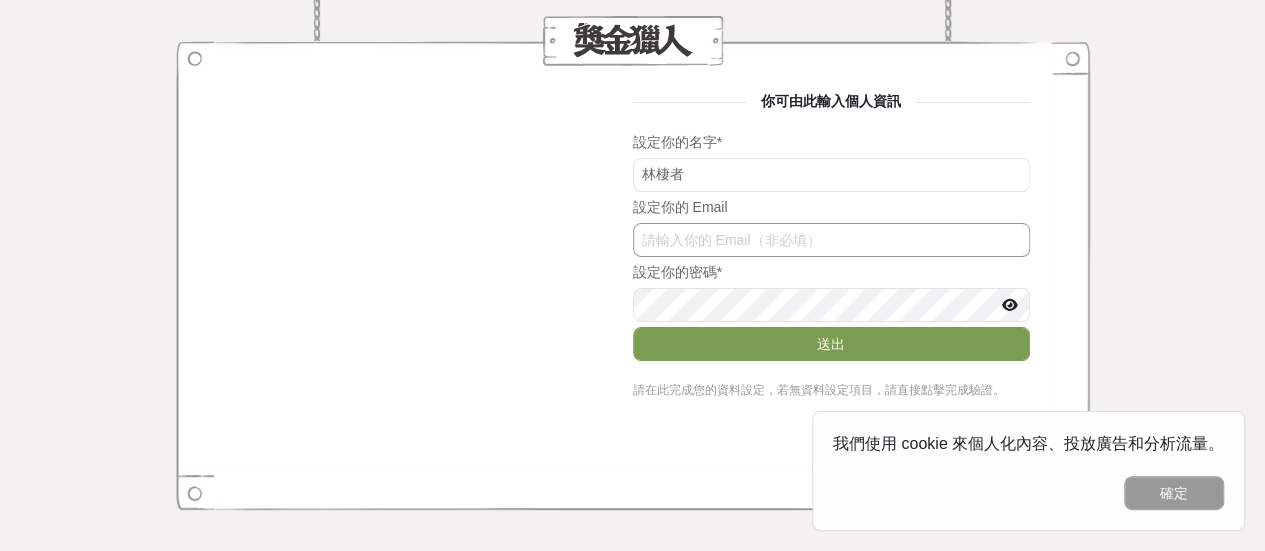 click at bounding box center [831, 240] 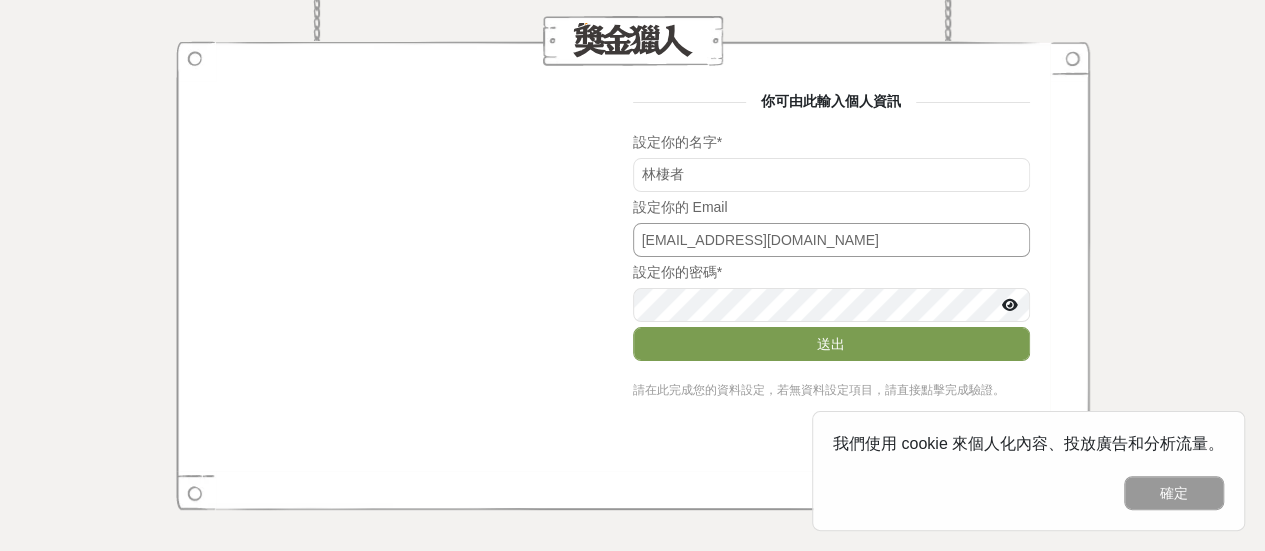 type on "[EMAIL_ADDRESS][DOMAIN_NAME]" 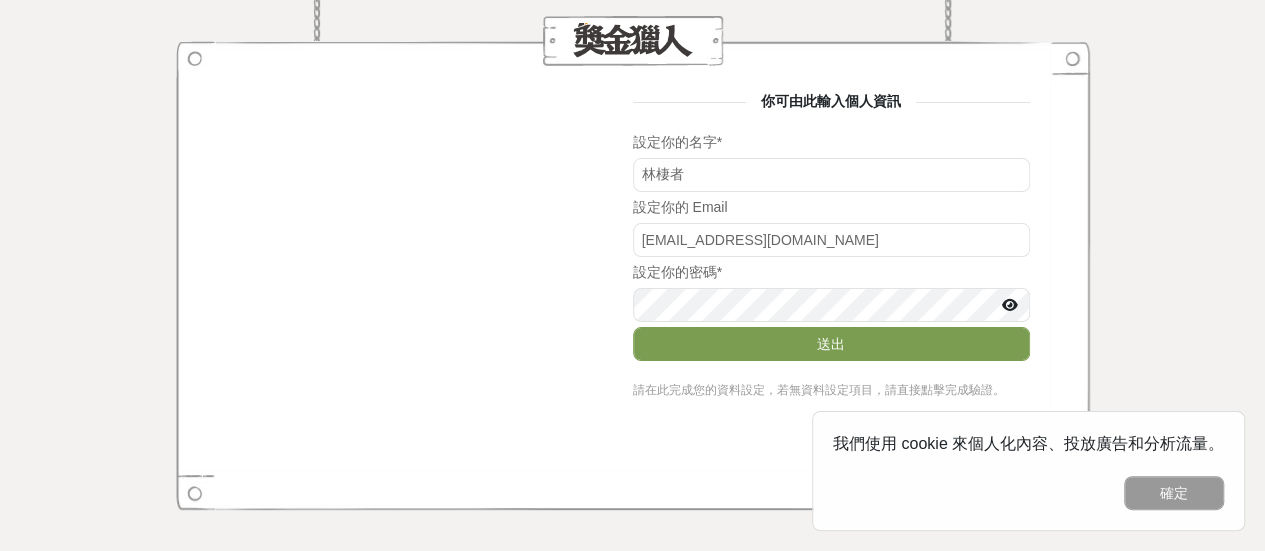 click at bounding box center (1010, 305) 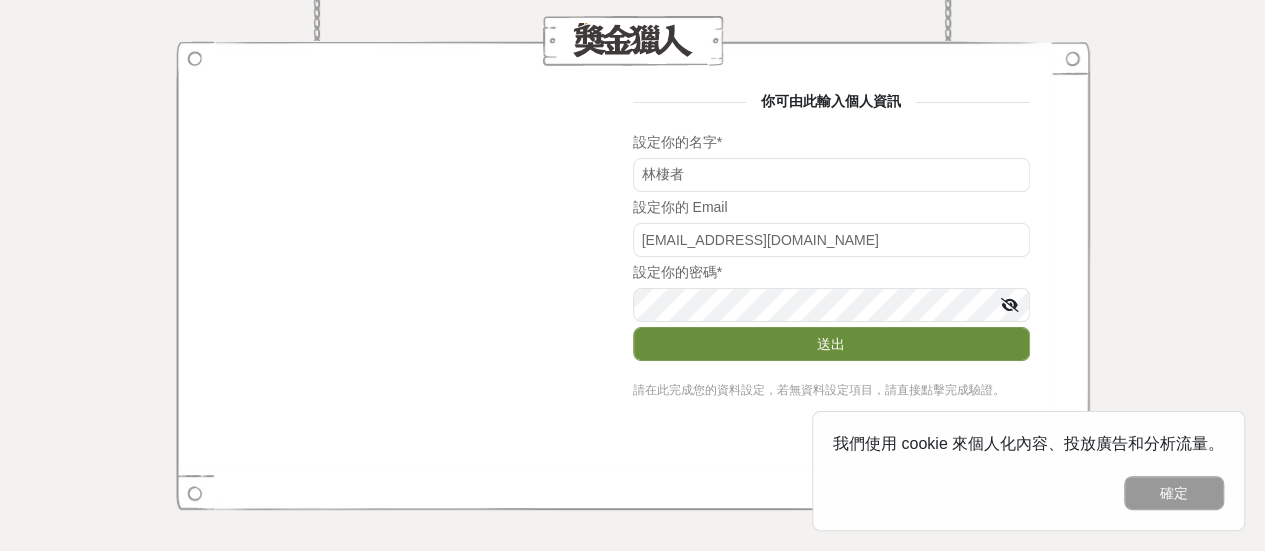 click on "送出" at bounding box center (831, 344) 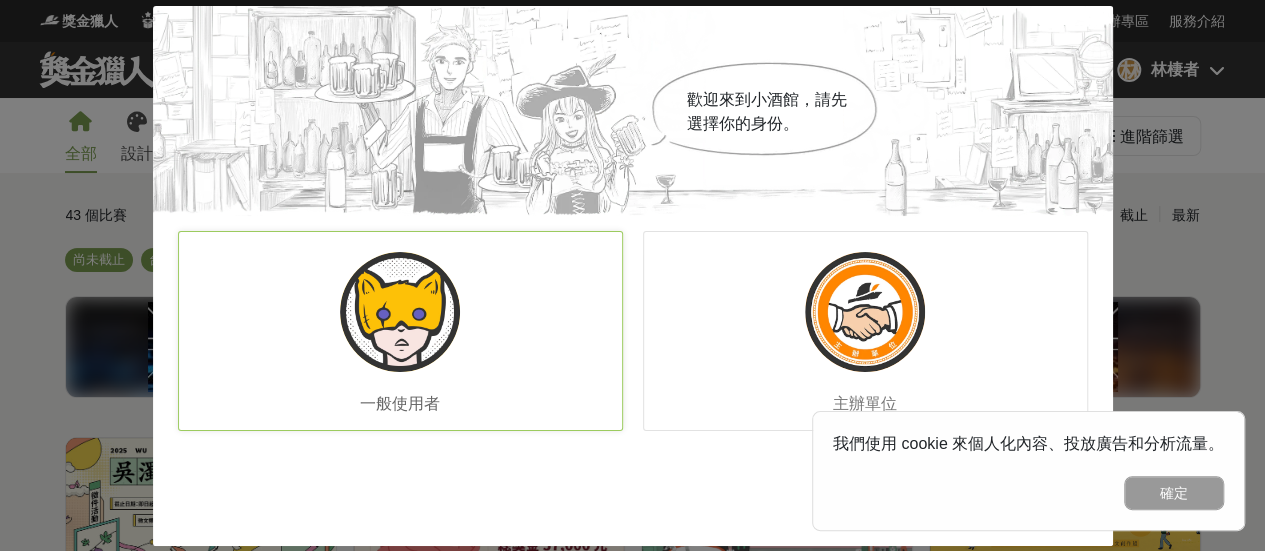 click on "一般使用者" at bounding box center [400, 331] 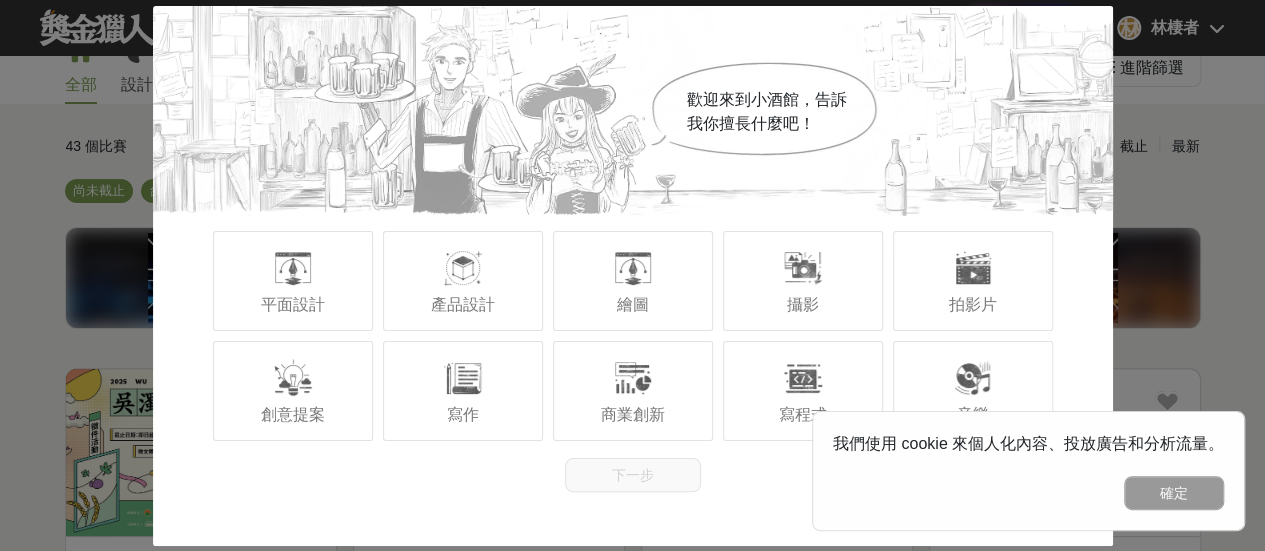 scroll, scrollTop: 100, scrollLeft: 0, axis: vertical 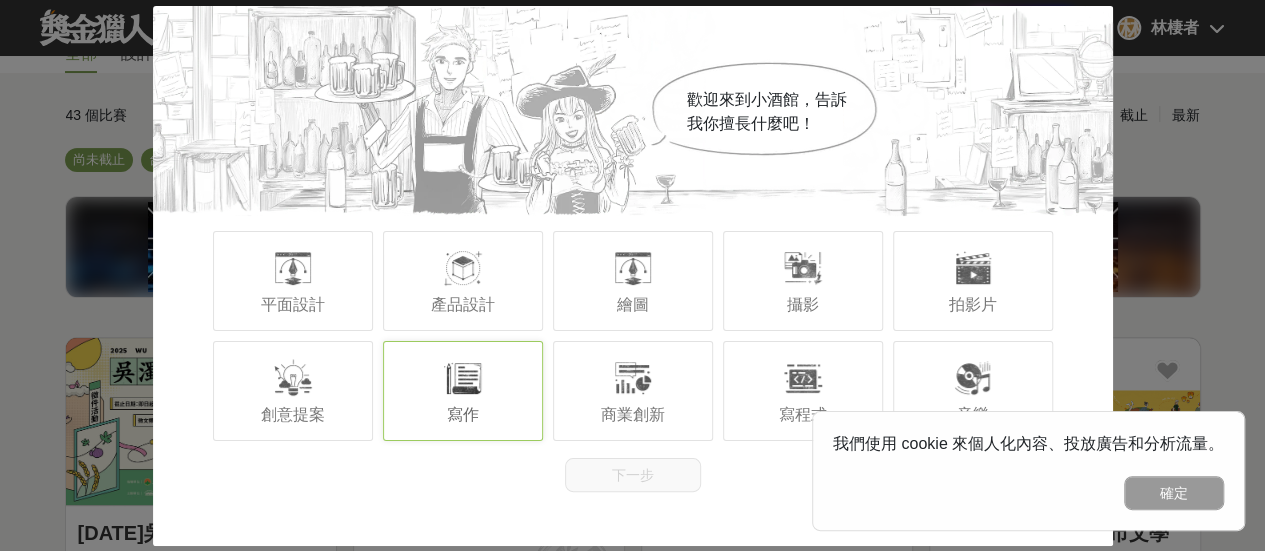 click on "寫作" at bounding box center [463, 391] 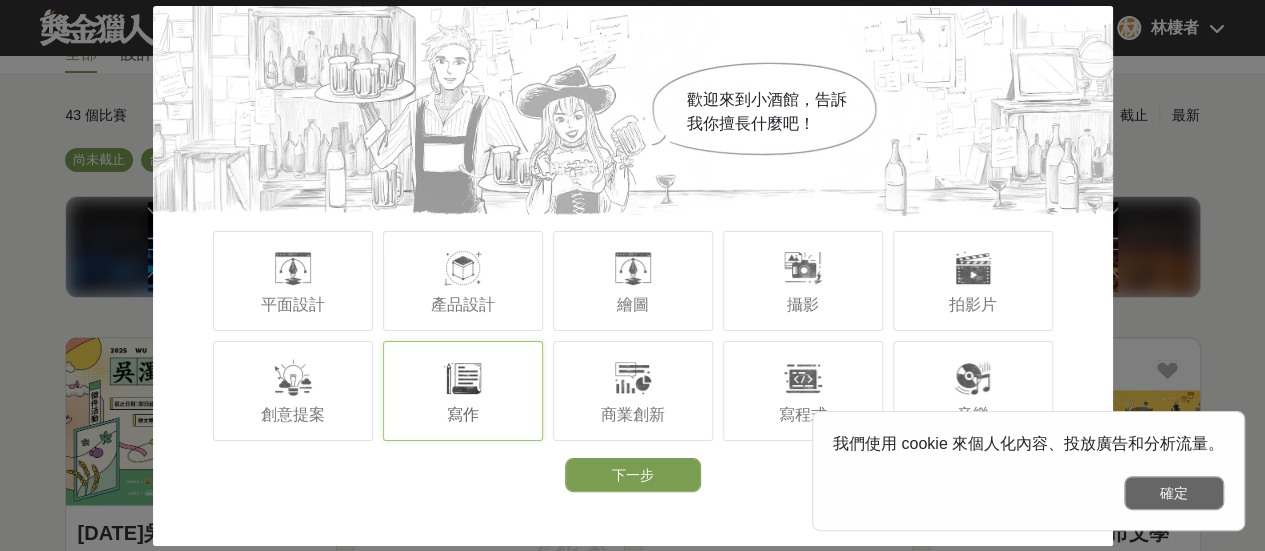 click on "確定" at bounding box center (1174, 493) 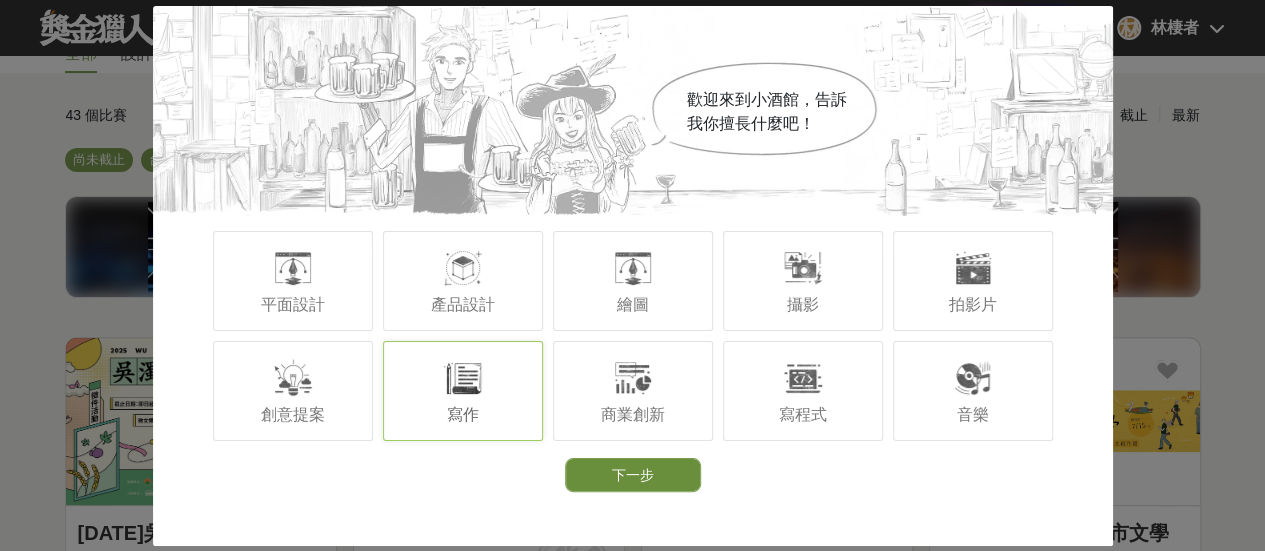 click on "下一步" at bounding box center [633, 475] 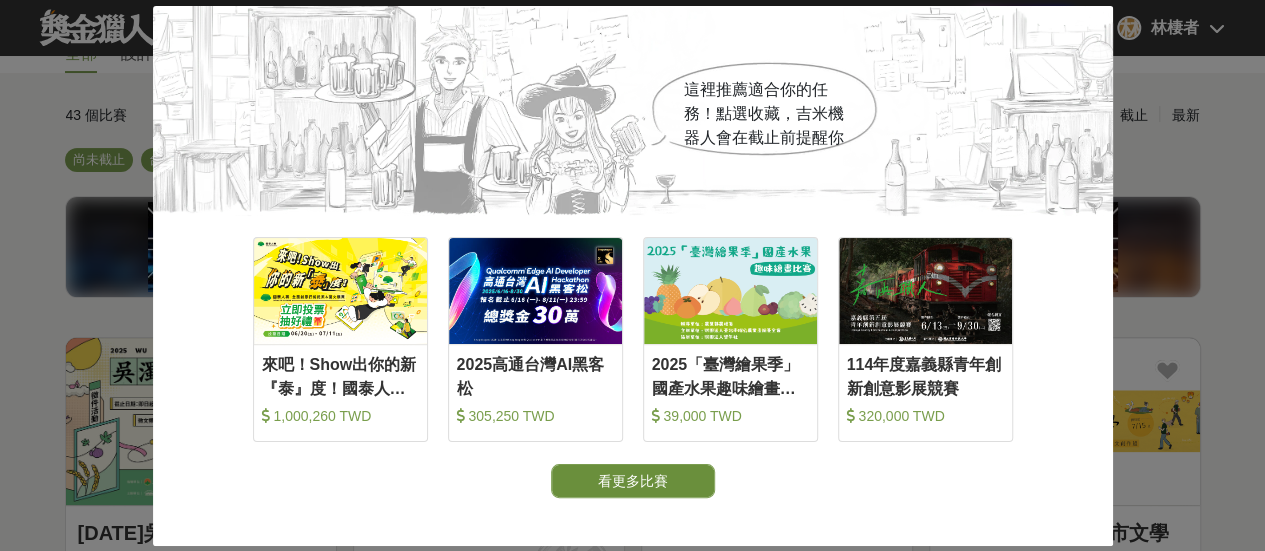 click on "看更多比賽" at bounding box center [633, 481] 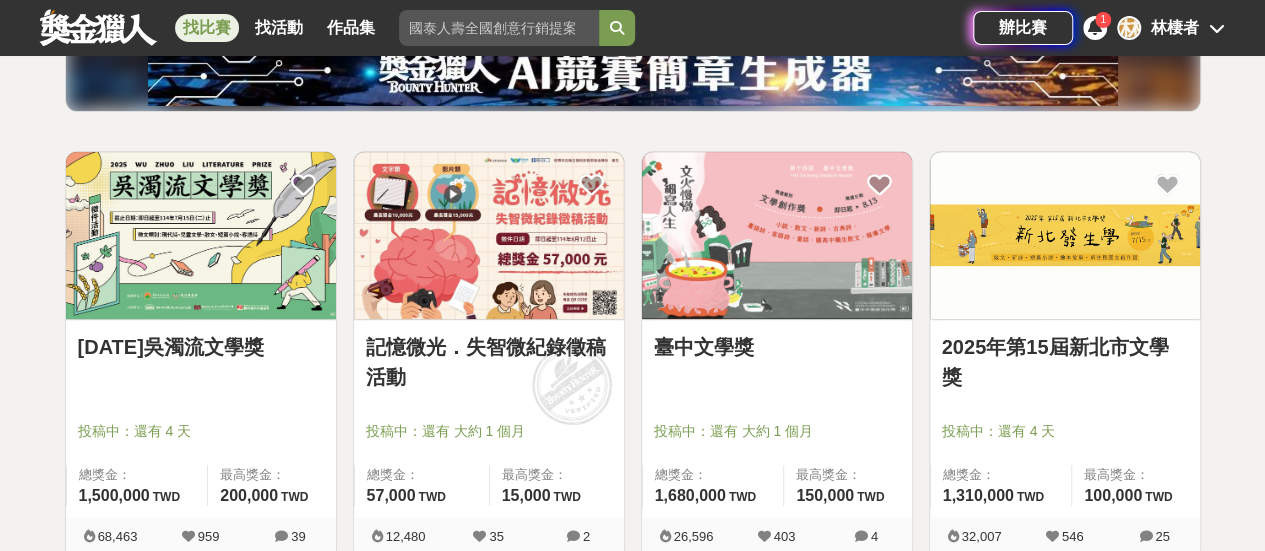 scroll, scrollTop: 300, scrollLeft: 0, axis: vertical 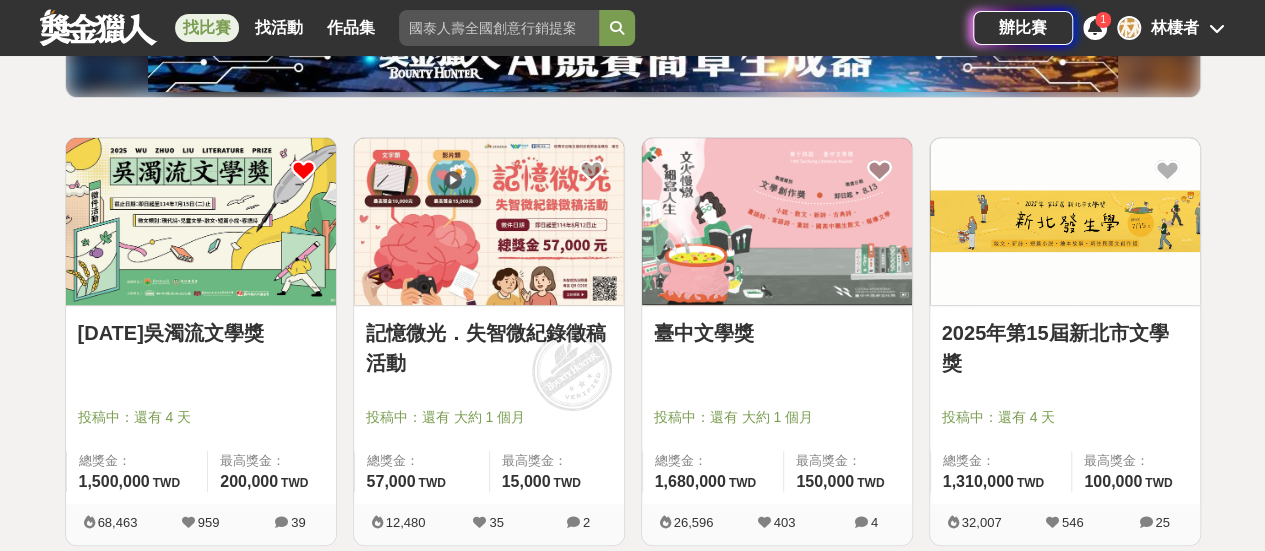 click at bounding box center (303, 170) 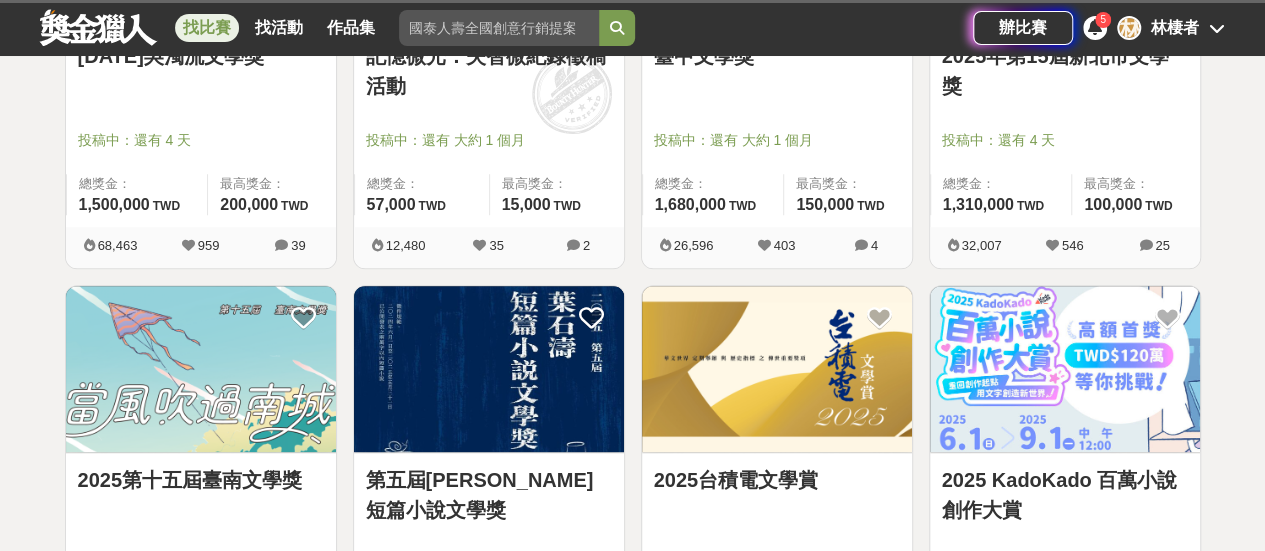 scroll, scrollTop: 700, scrollLeft: 0, axis: vertical 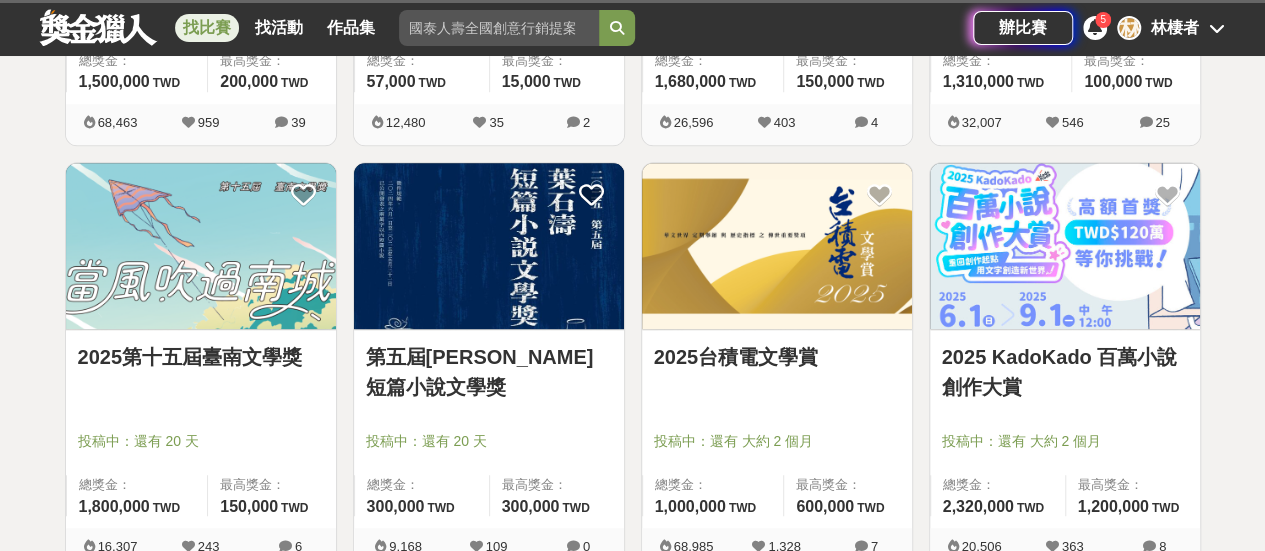 click at bounding box center [201, 246] 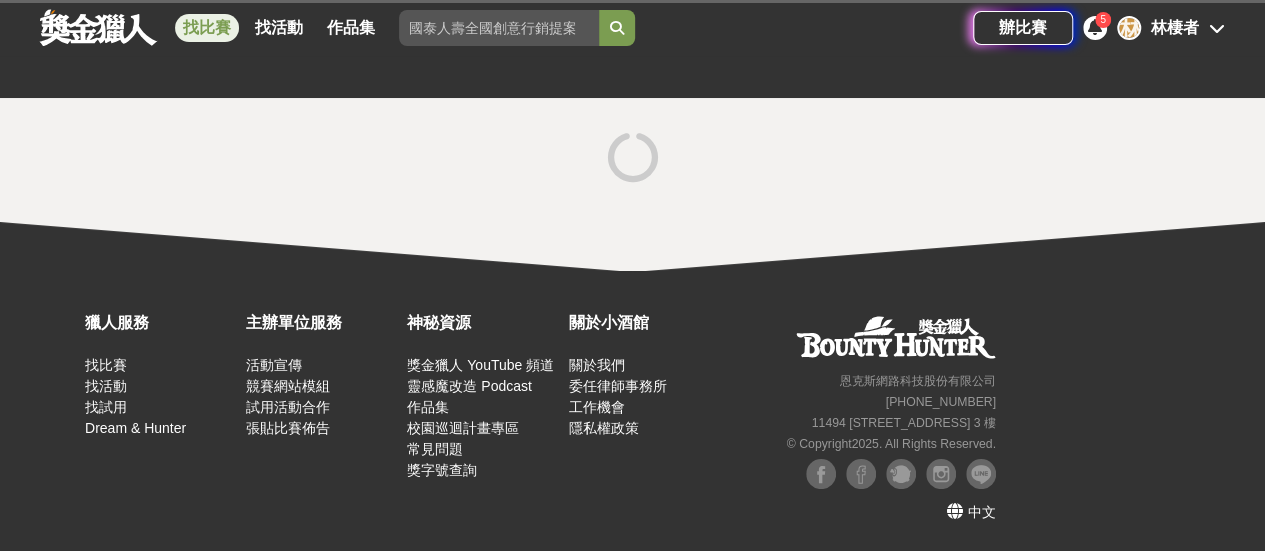 scroll, scrollTop: 0, scrollLeft: 0, axis: both 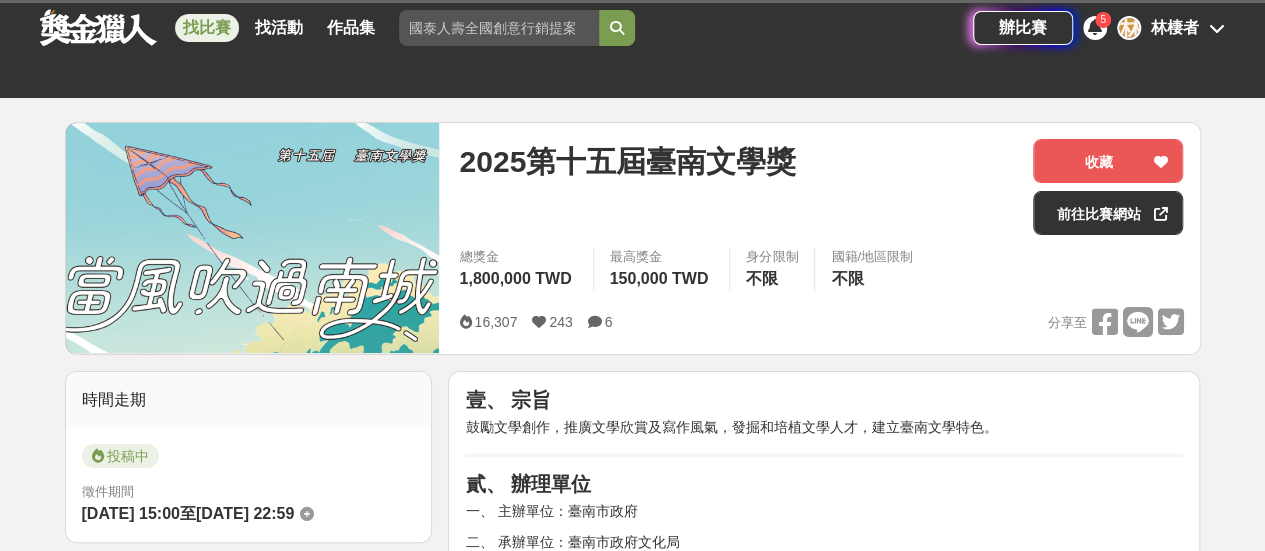 click at bounding box center [1217, 28] 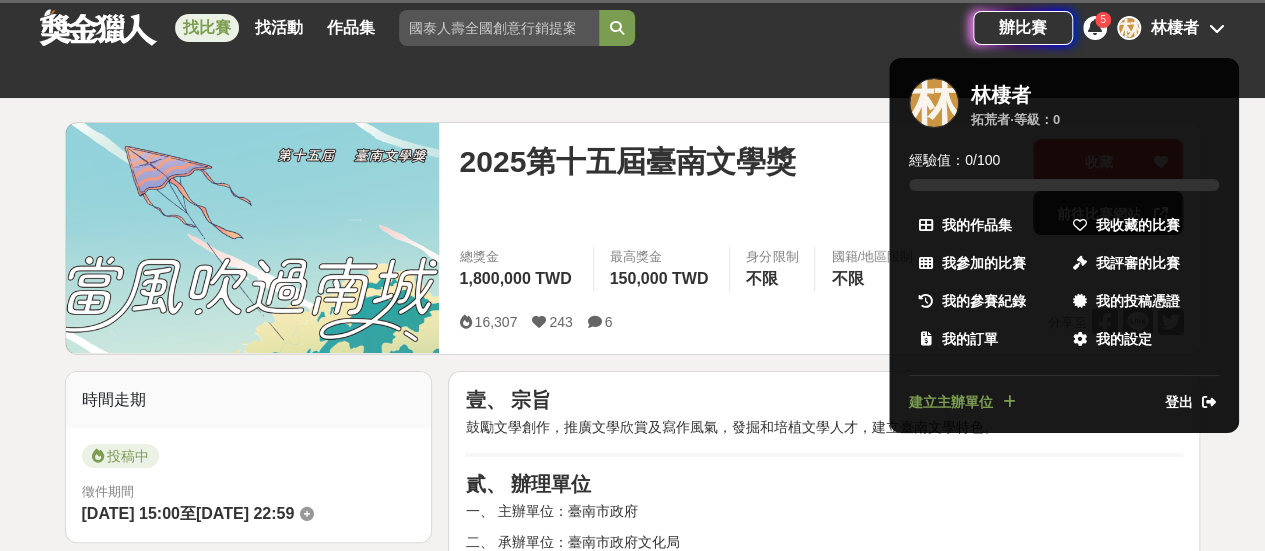 click at bounding box center [632, 275] 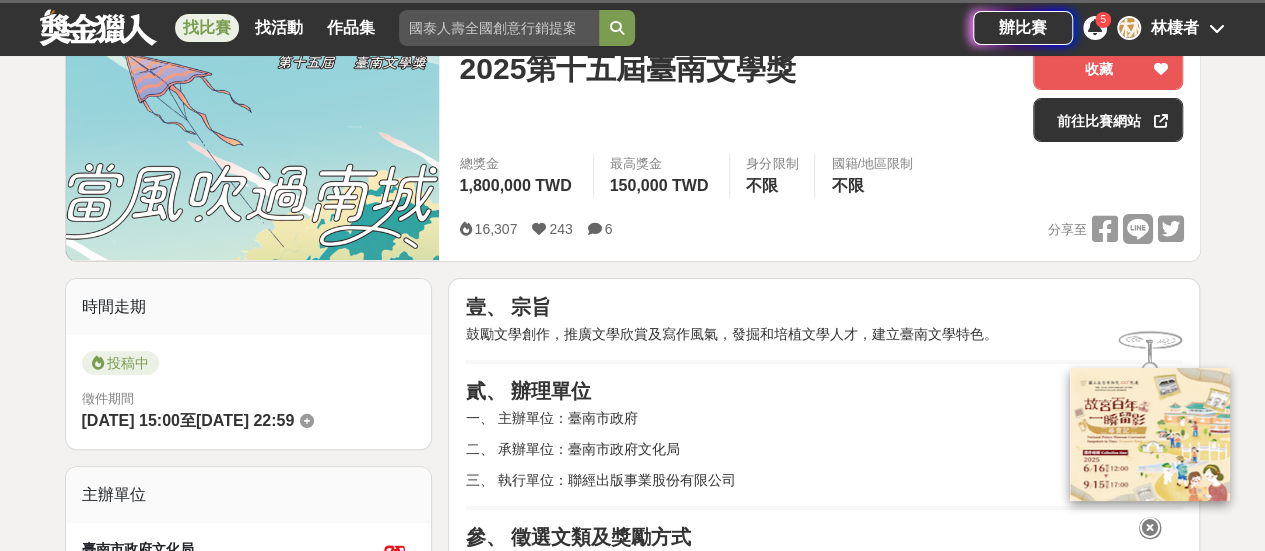 scroll, scrollTop: 0, scrollLeft: 0, axis: both 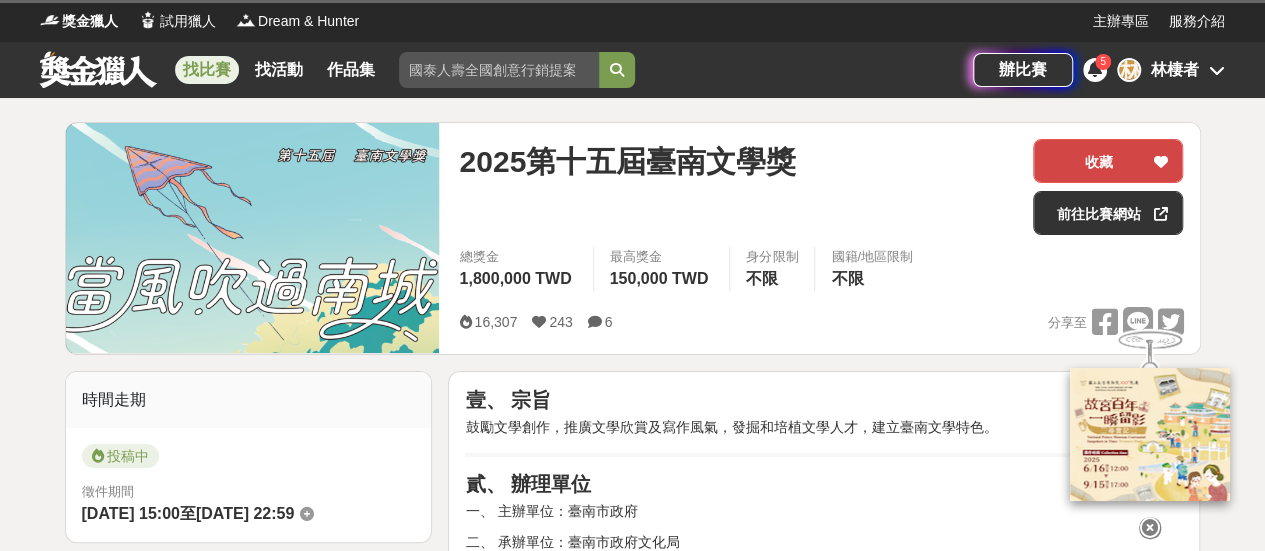 click on "收藏" at bounding box center (1108, 161) 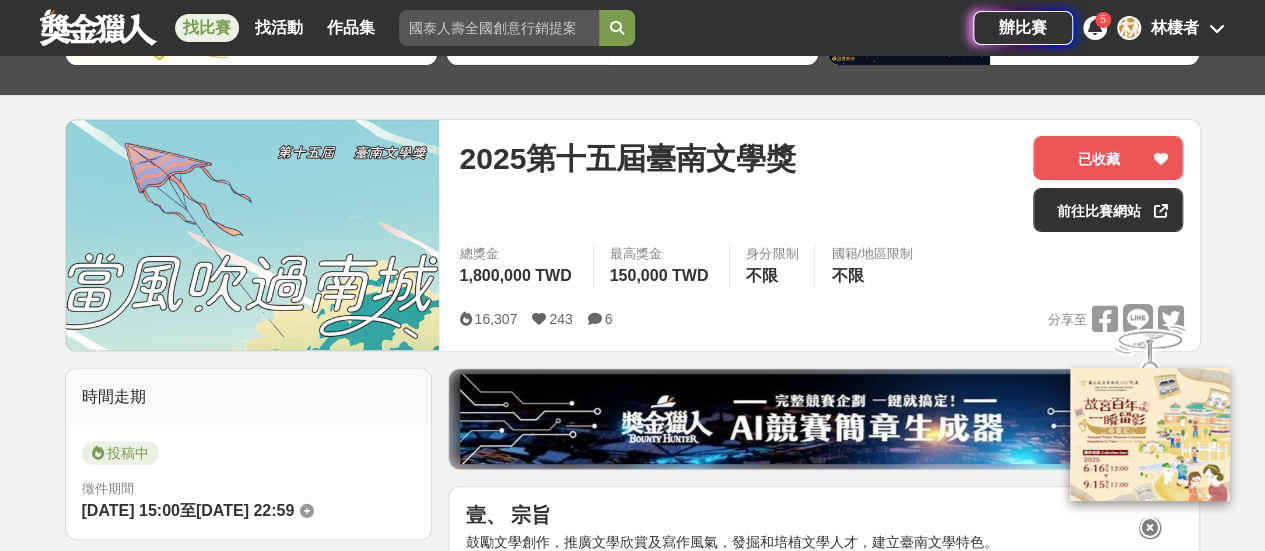 scroll, scrollTop: 200, scrollLeft: 0, axis: vertical 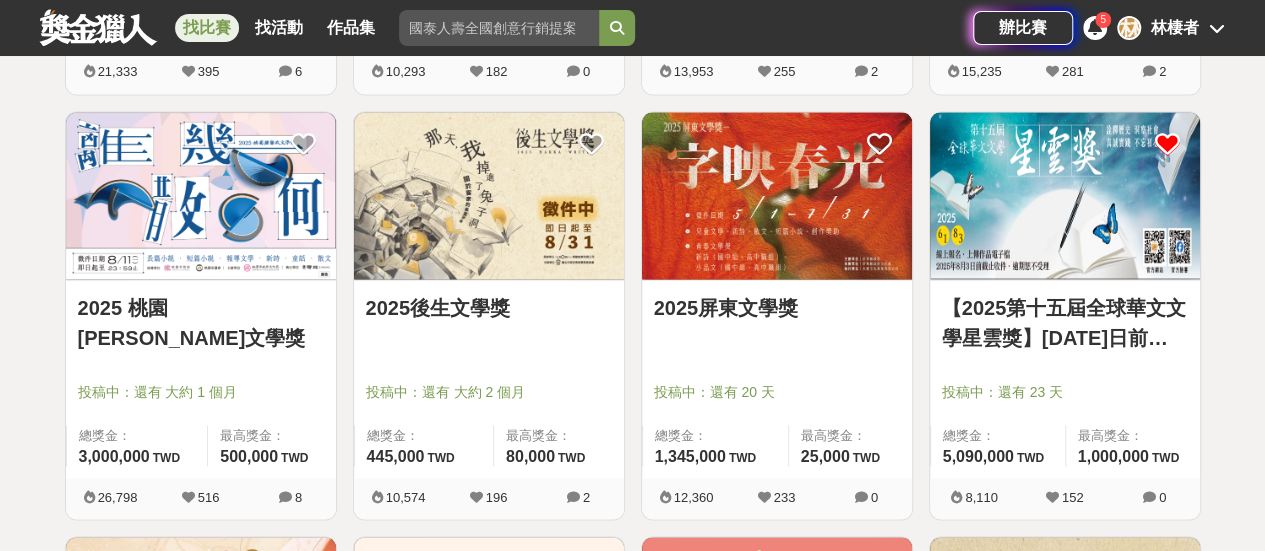 click at bounding box center (1167, 144) 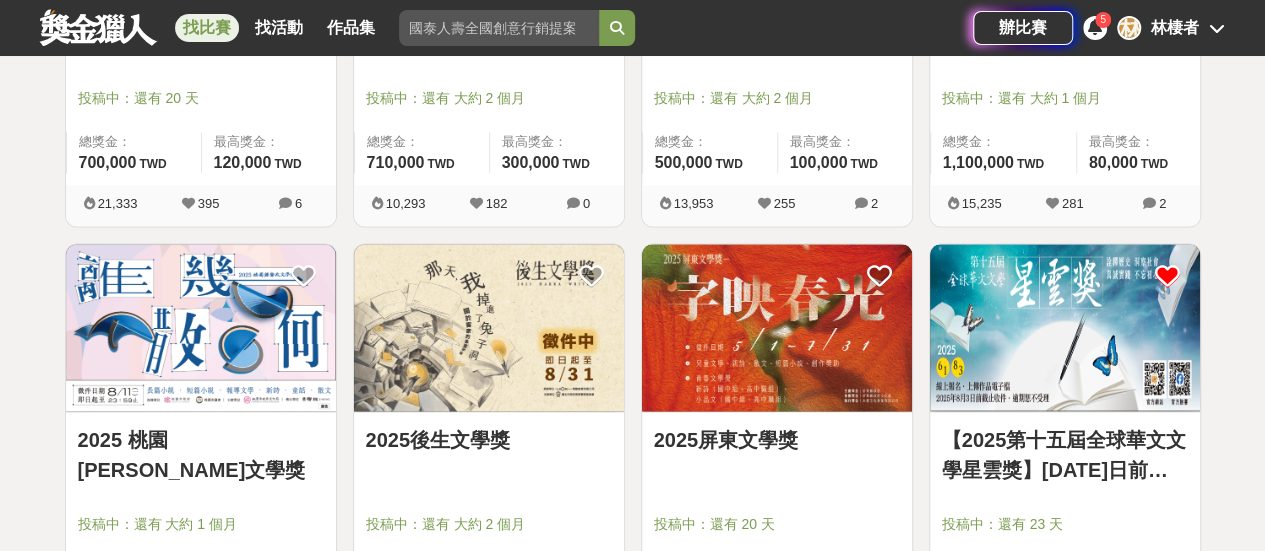 scroll, scrollTop: 1500, scrollLeft: 0, axis: vertical 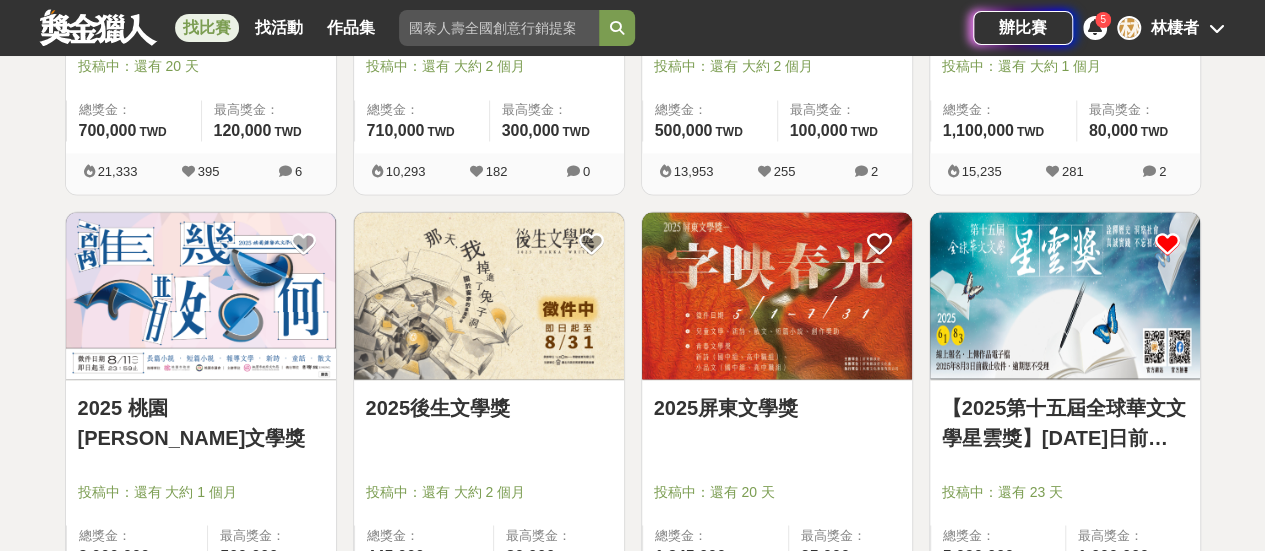 click at bounding box center (489, 295) 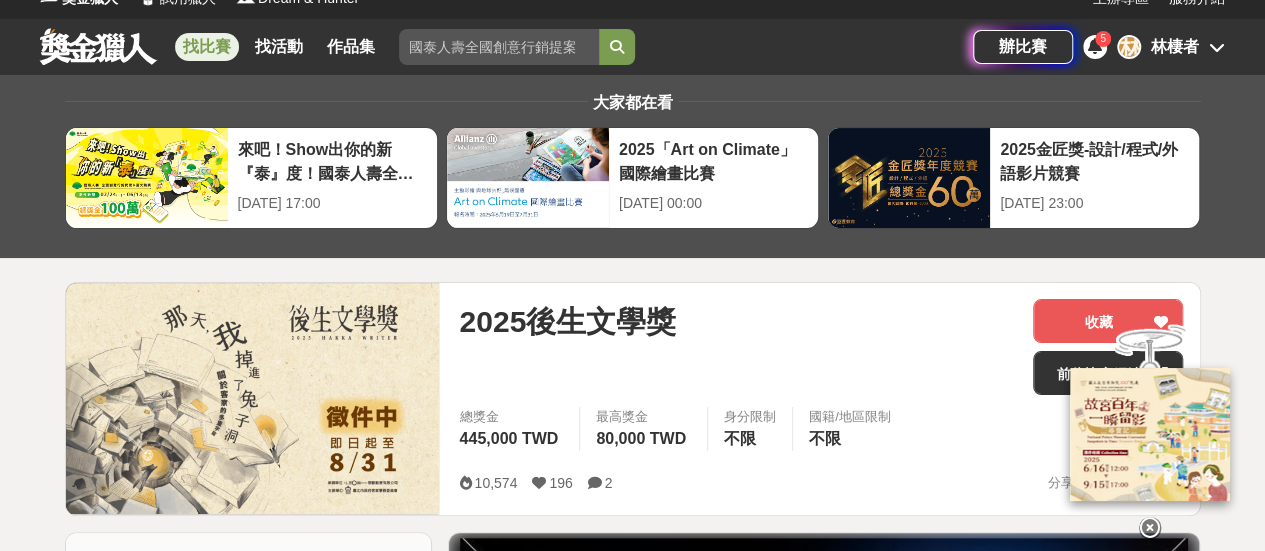 scroll, scrollTop: 0, scrollLeft: 0, axis: both 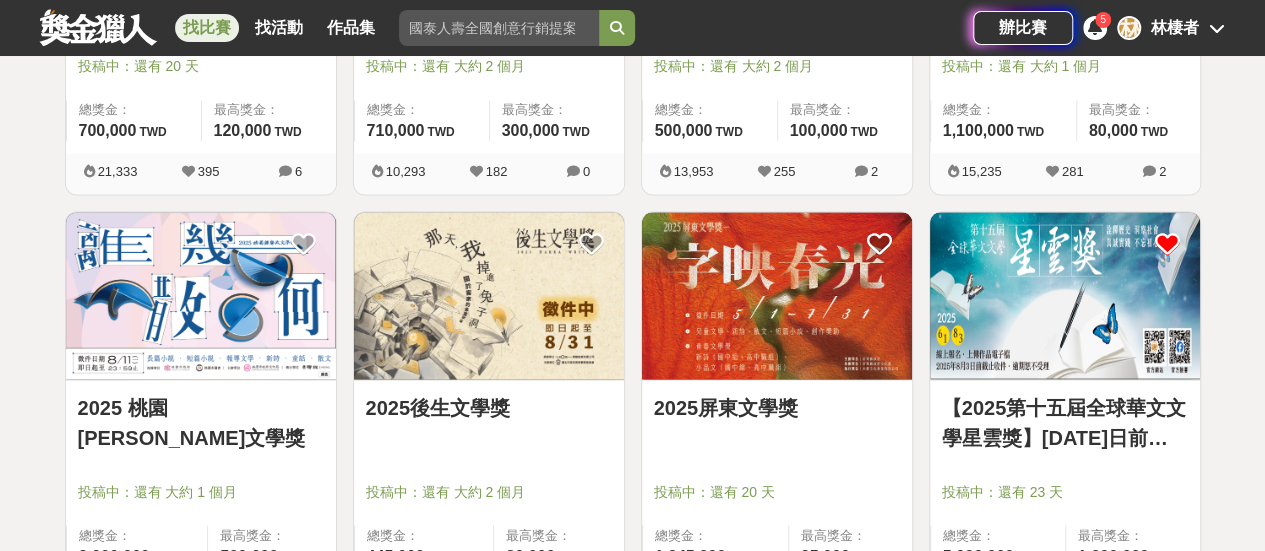 click at bounding box center [201, 295] 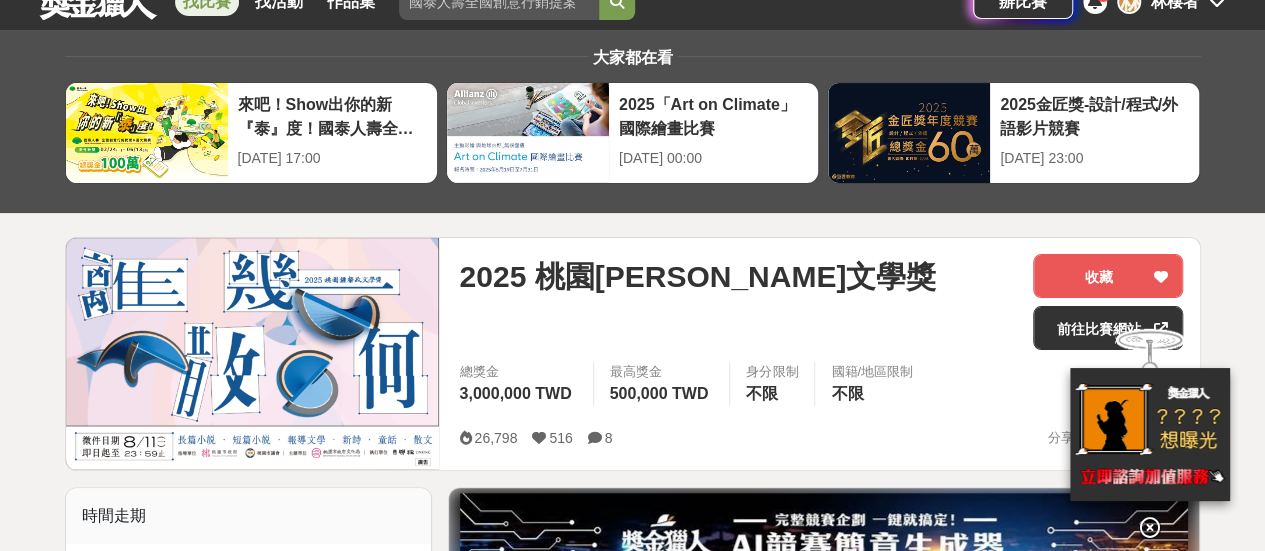 scroll, scrollTop: 100, scrollLeft: 0, axis: vertical 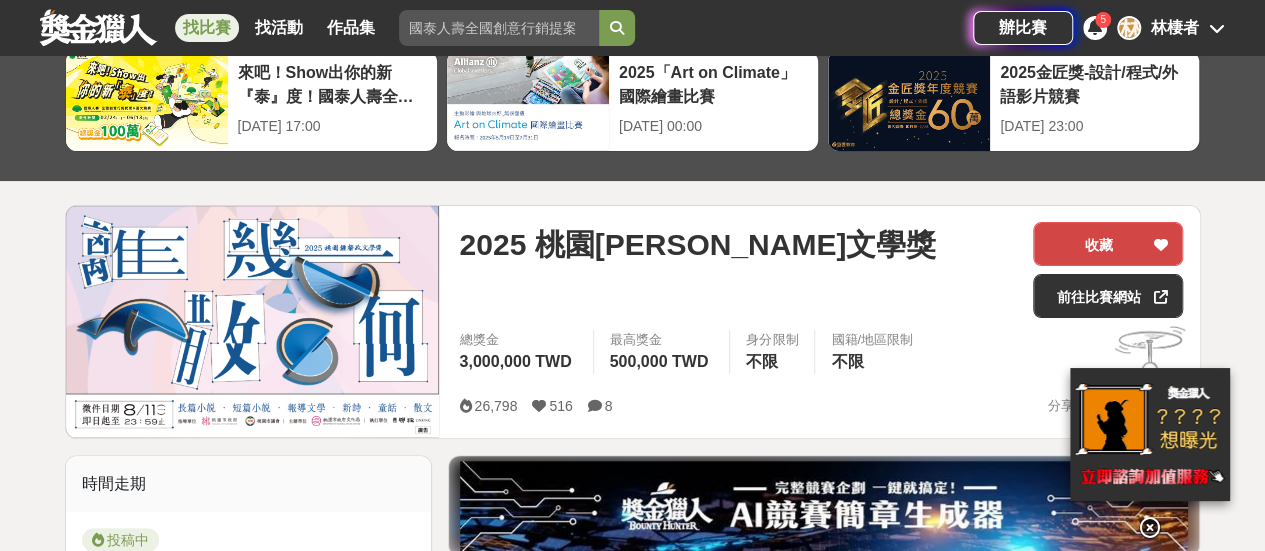 click on "收藏" at bounding box center (1108, 244) 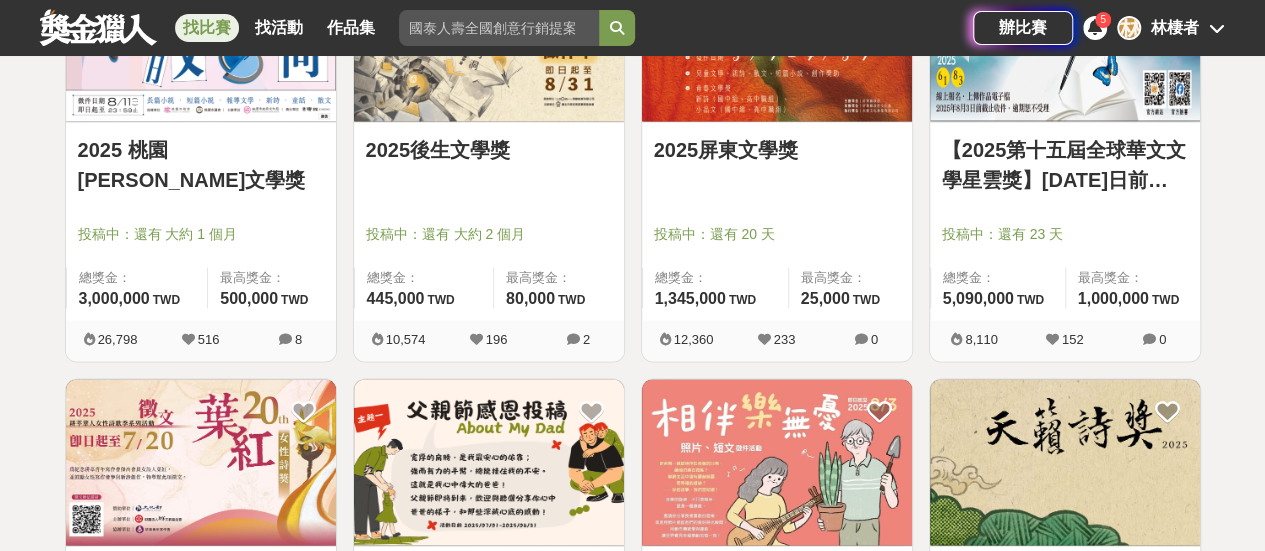 scroll, scrollTop: 1900, scrollLeft: 0, axis: vertical 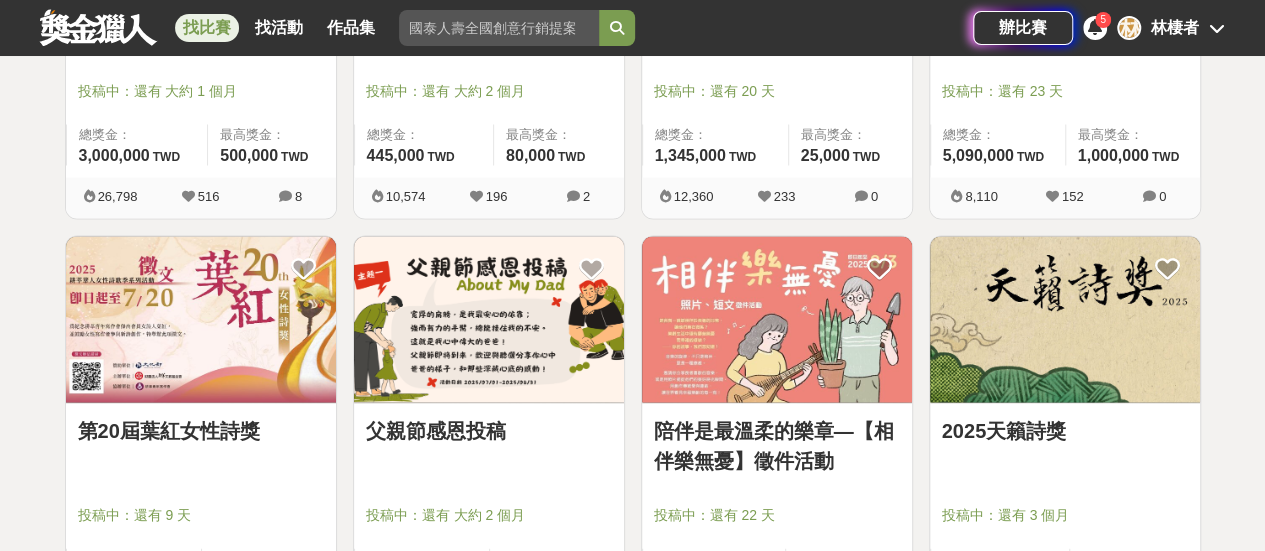 click on "第20屆葉紅女性詩獎" at bounding box center (201, 431) 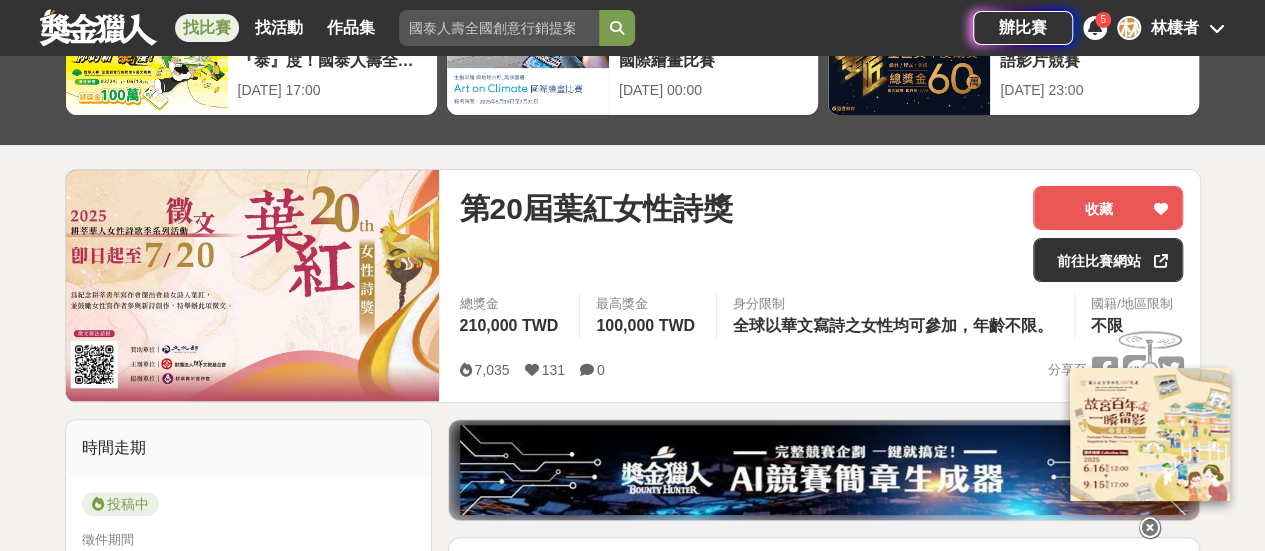 scroll, scrollTop: 100, scrollLeft: 0, axis: vertical 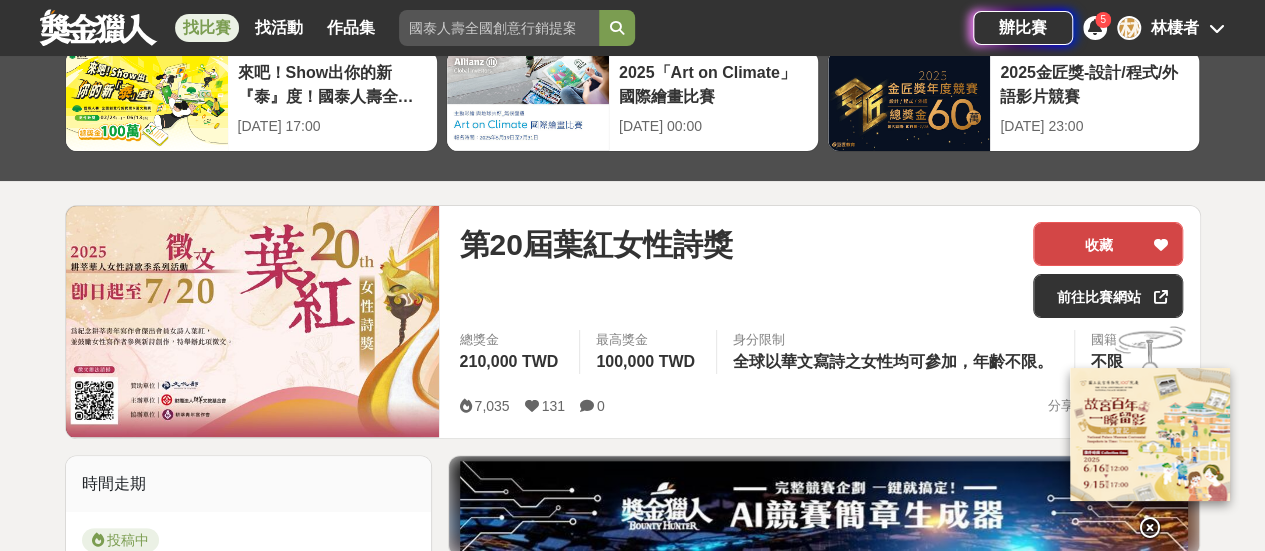click on "收藏" at bounding box center (1108, 244) 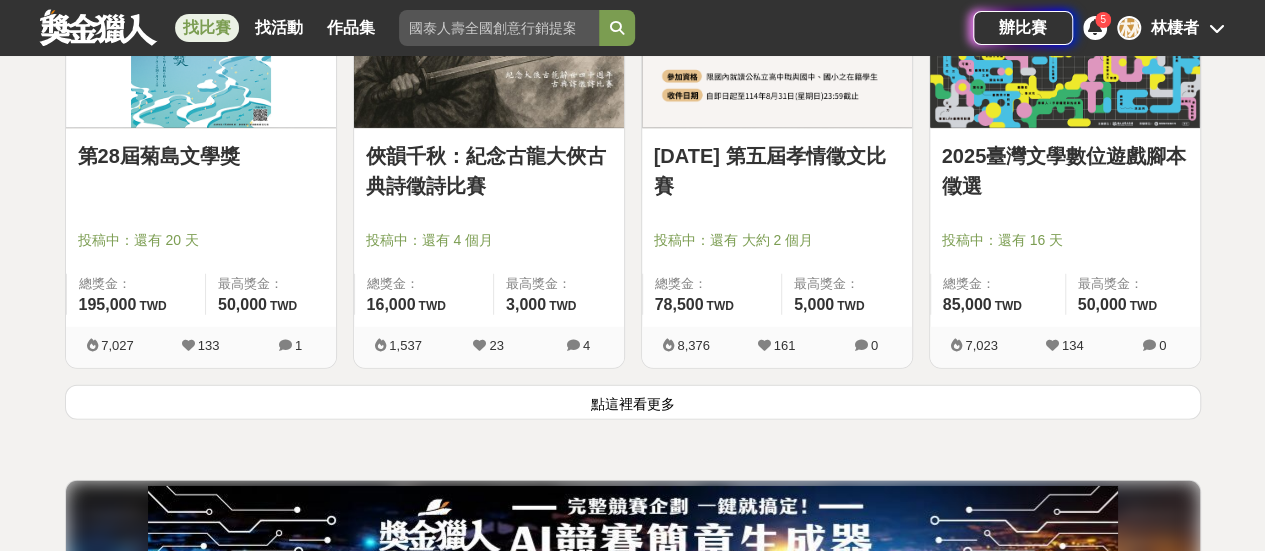 scroll, scrollTop: 2700, scrollLeft: 0, axis: vertical 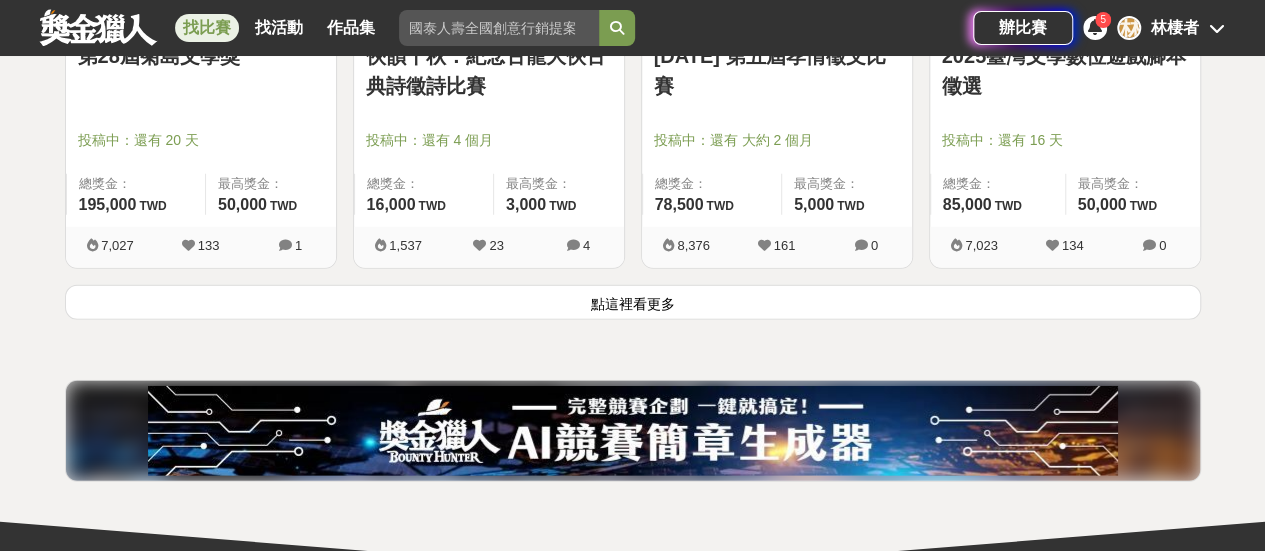 click on "點這裡看更多" at bounding box center [633, 302] 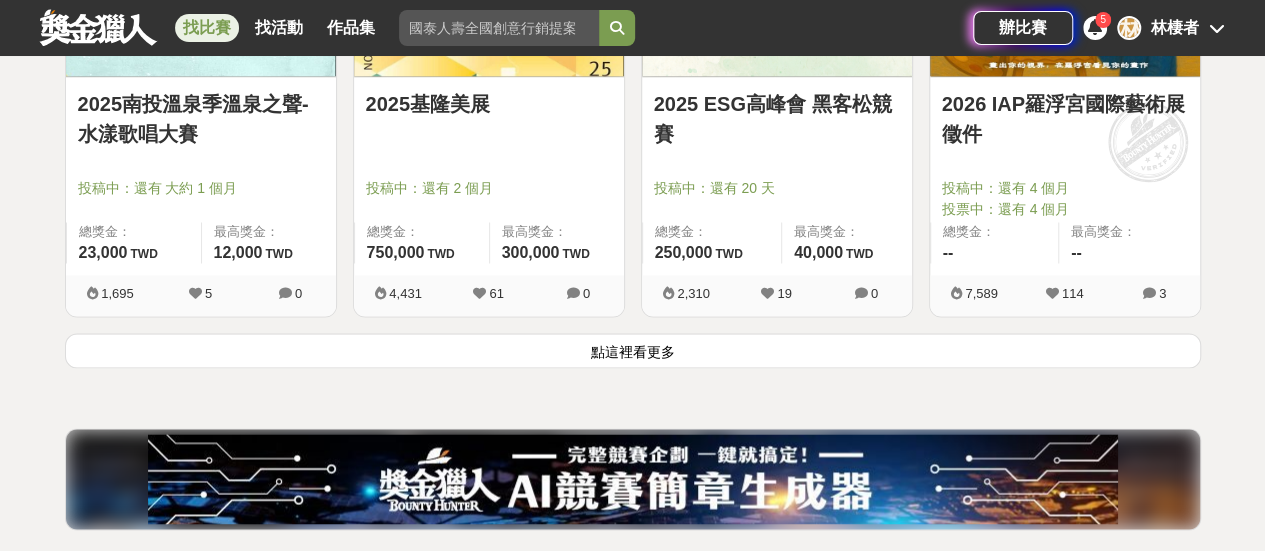 scroll, scrollTop: 5400, scrollLeft: 0, axis: vertical 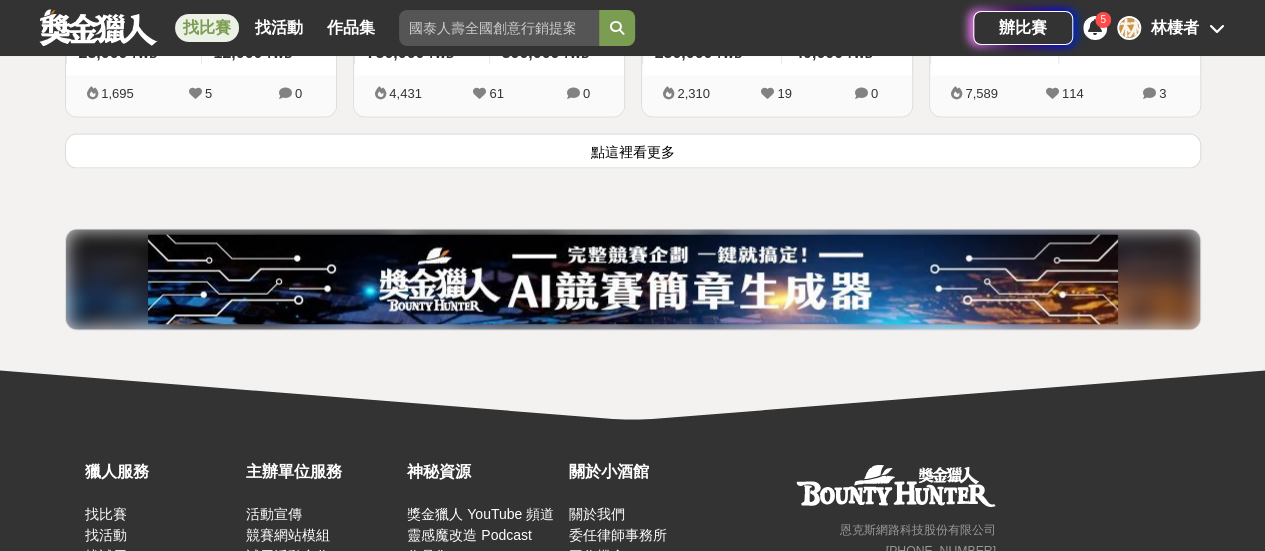 click on "林棲者" at bounding box center [1175, 28] 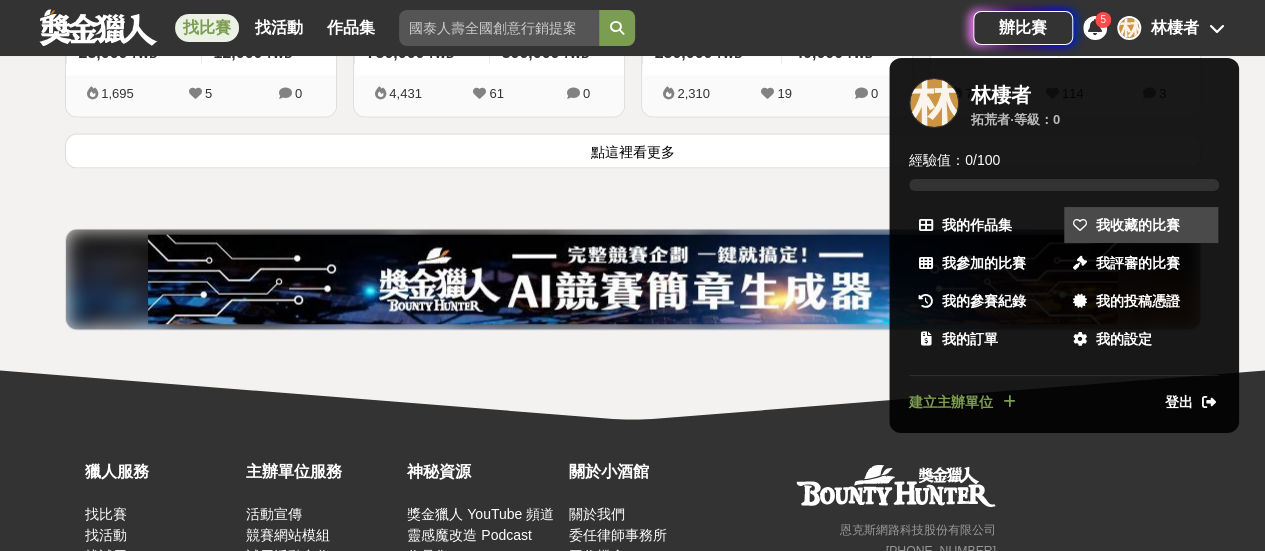 click on "我收藏的比賽" at bounding box center [1138, 225] 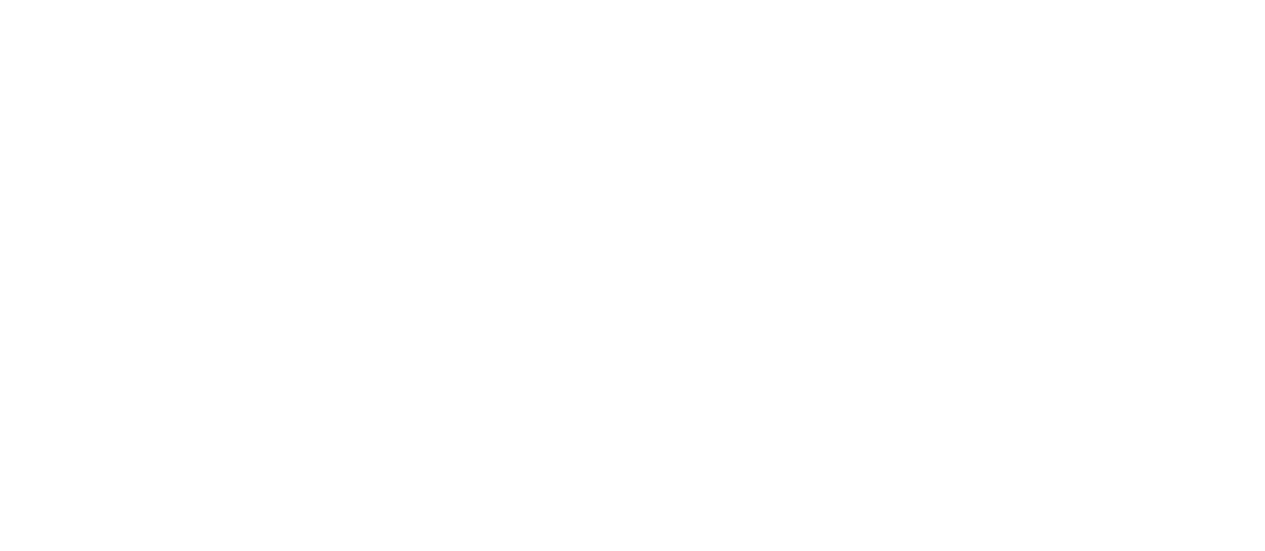 scroll, scrollTop: 0, scrollLeft: 0, axis: both 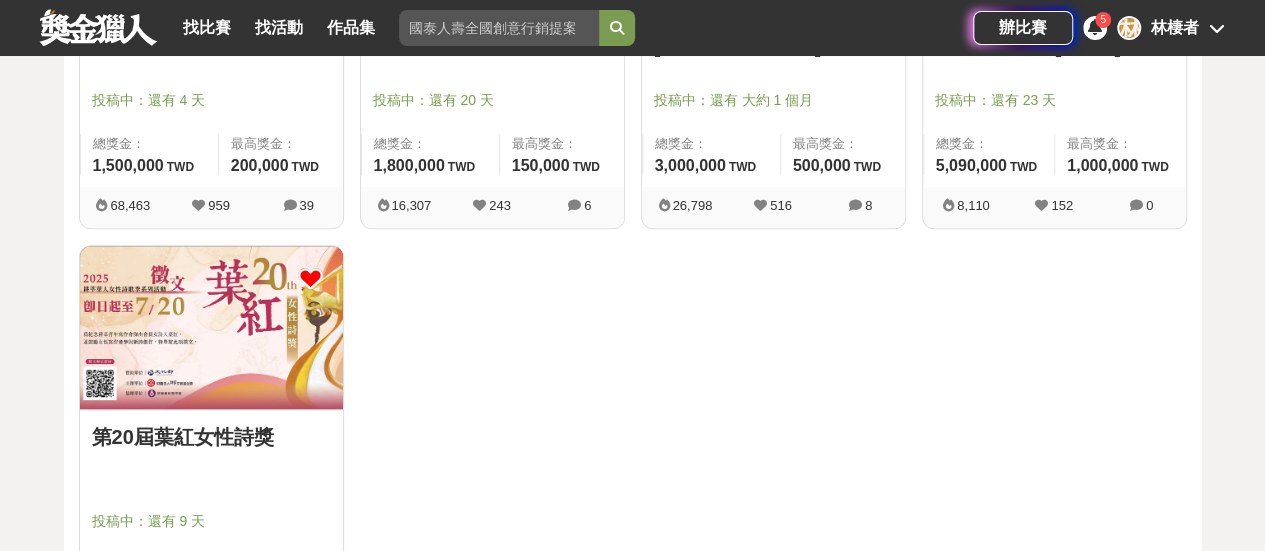click at bounding box center (499, 28) 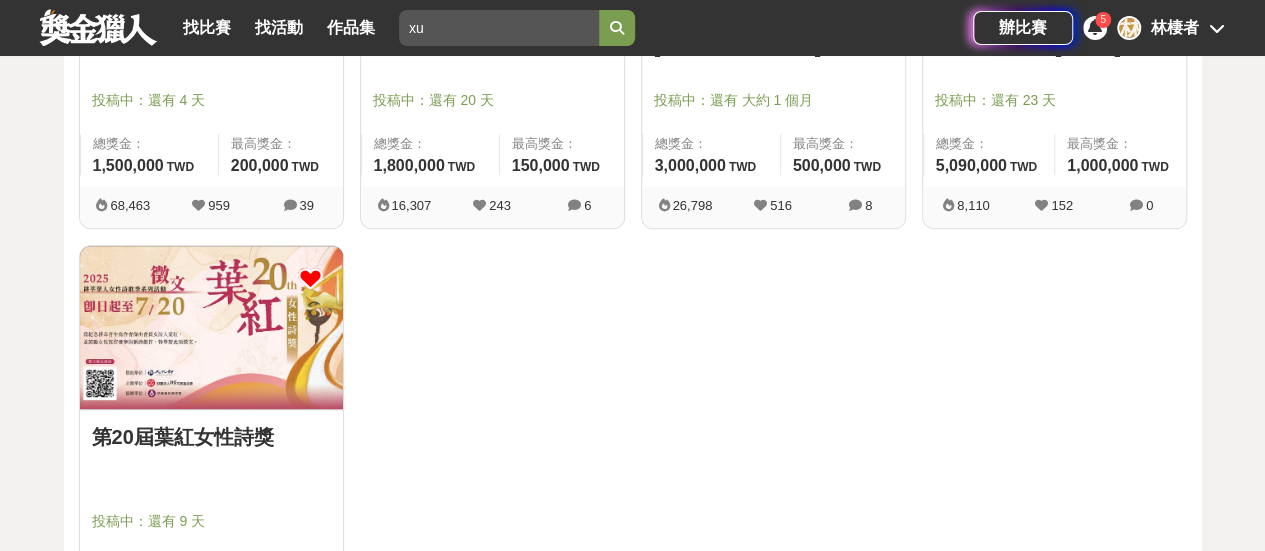 type on "x" 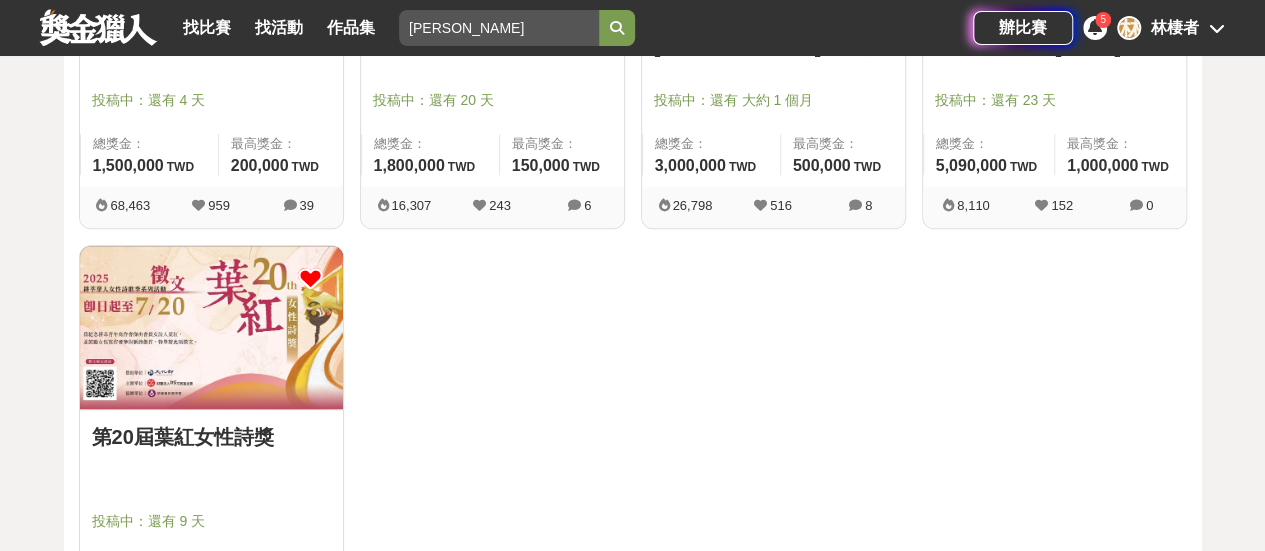 type on "[PERSON_NAME]" 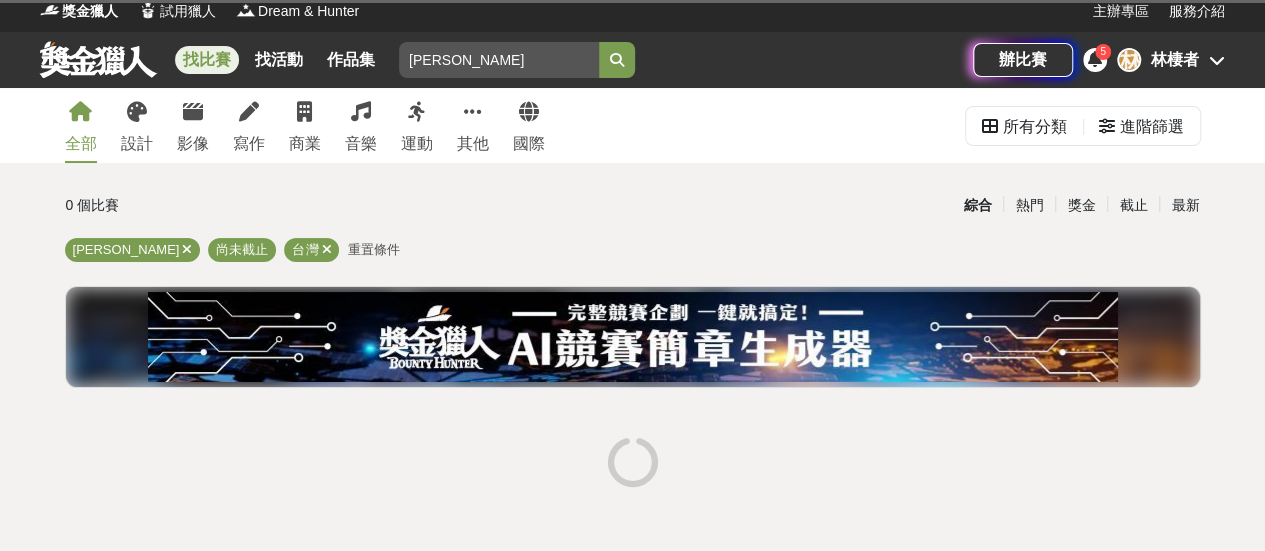 scroll, scrollTop: 0, scrollLeft: 0, axis: both 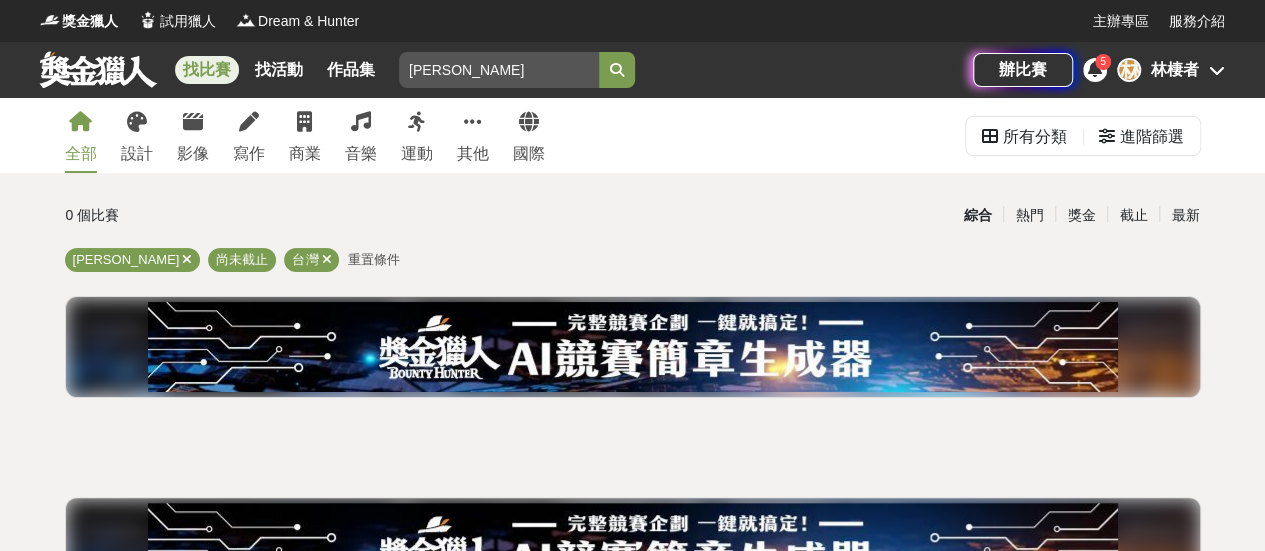click on "林棲者" at bounding box center (1175, 70) 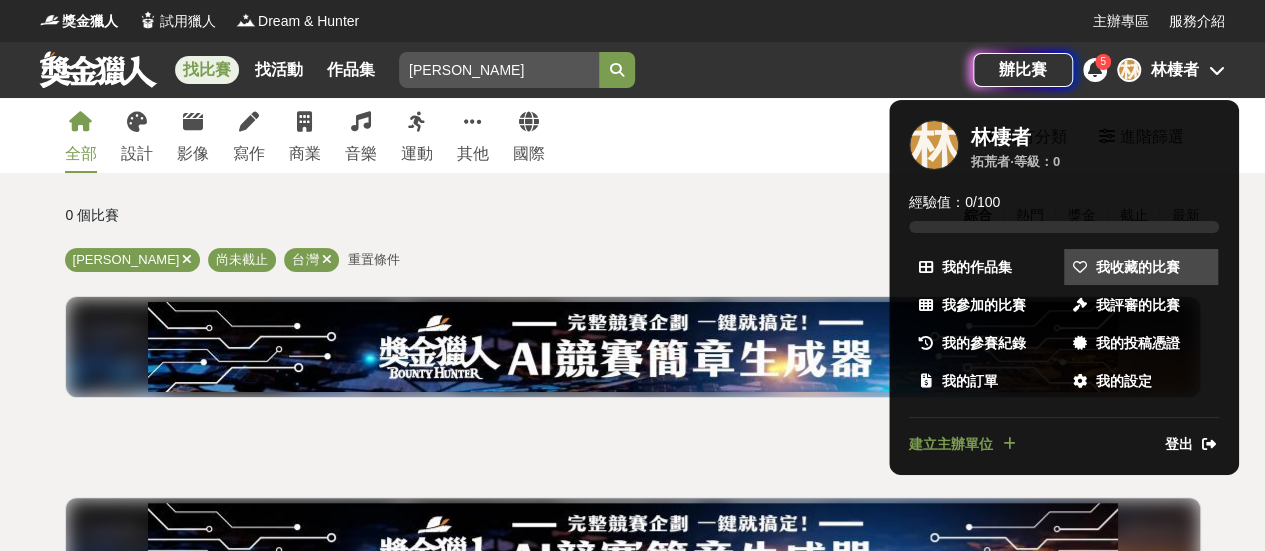 click on "我收藏的比賽" at bounding box center (1138, 267) 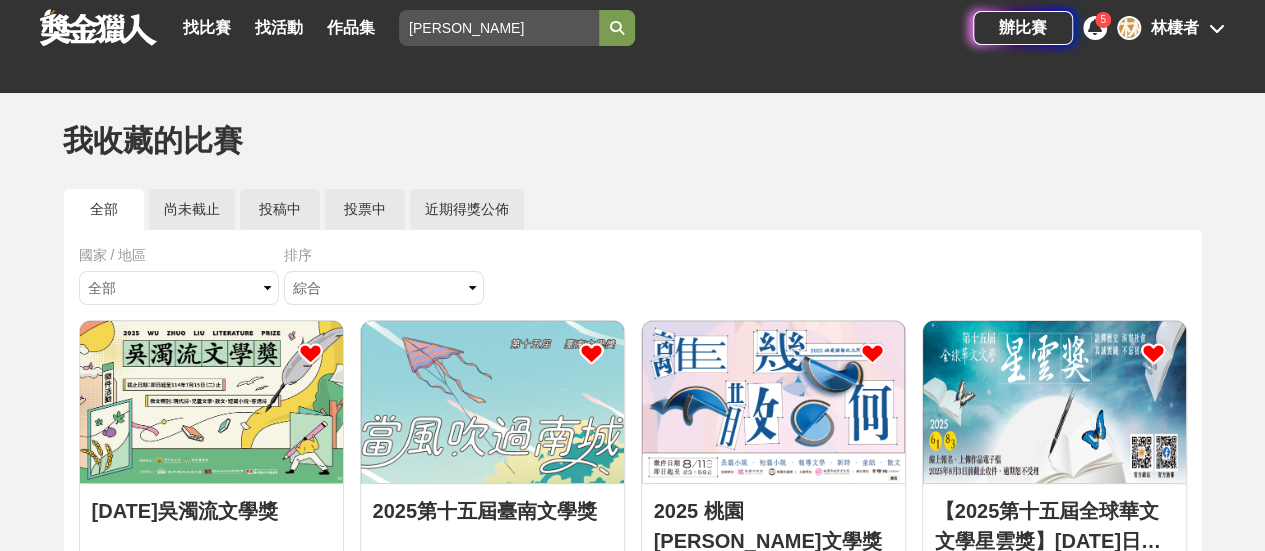 scroll, scrollTop: 0, scrollLeft: 0, axis: both 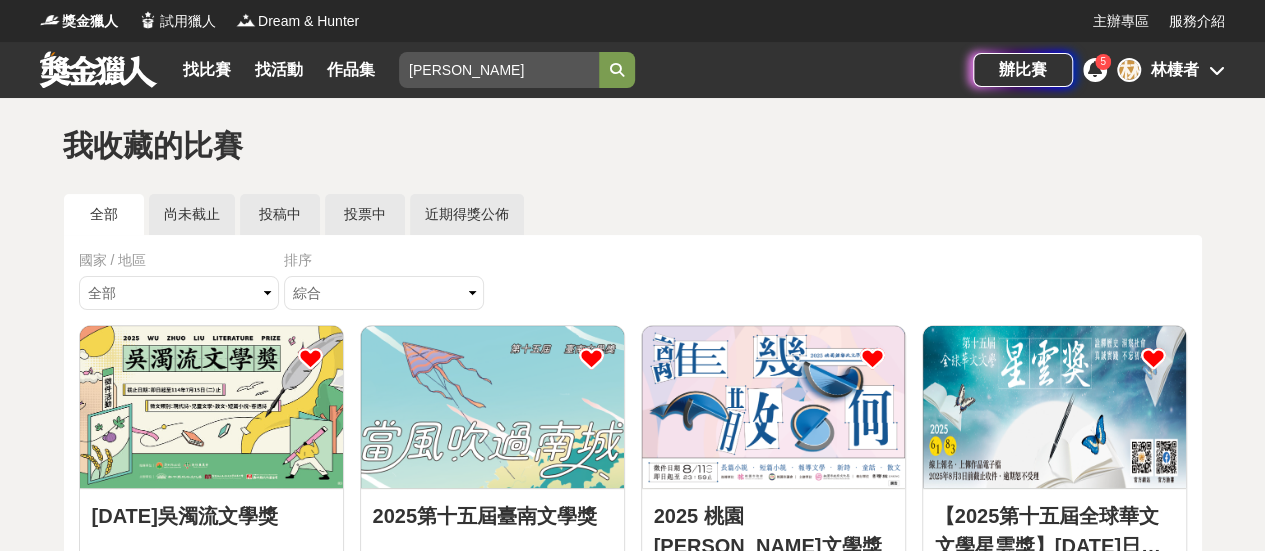 drag, startPoint x: 201, startPoint y: 85, endPoint x: 203, endPoint y: 73, distance: 12.165525 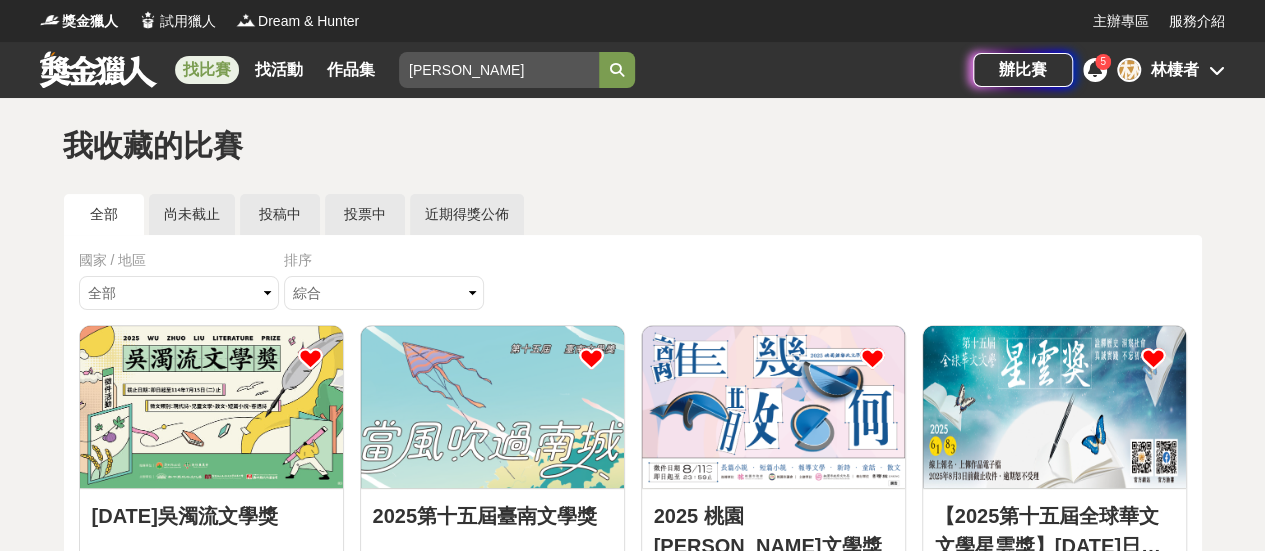 click on "找比賽" at bounding box center (207, 70) 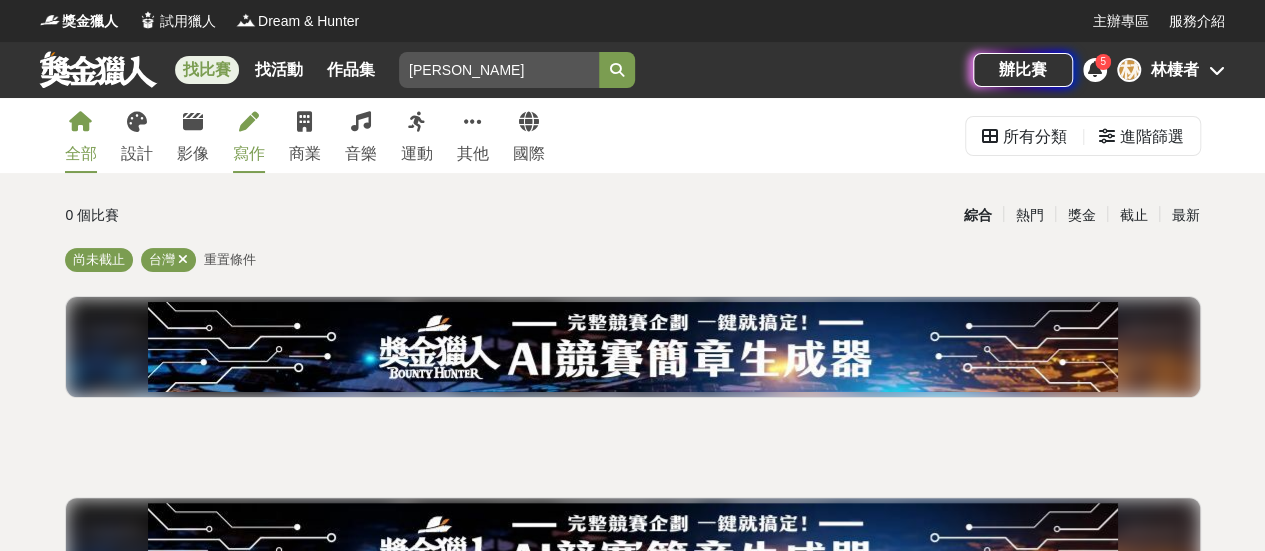 click at bounding box center (249, 122) 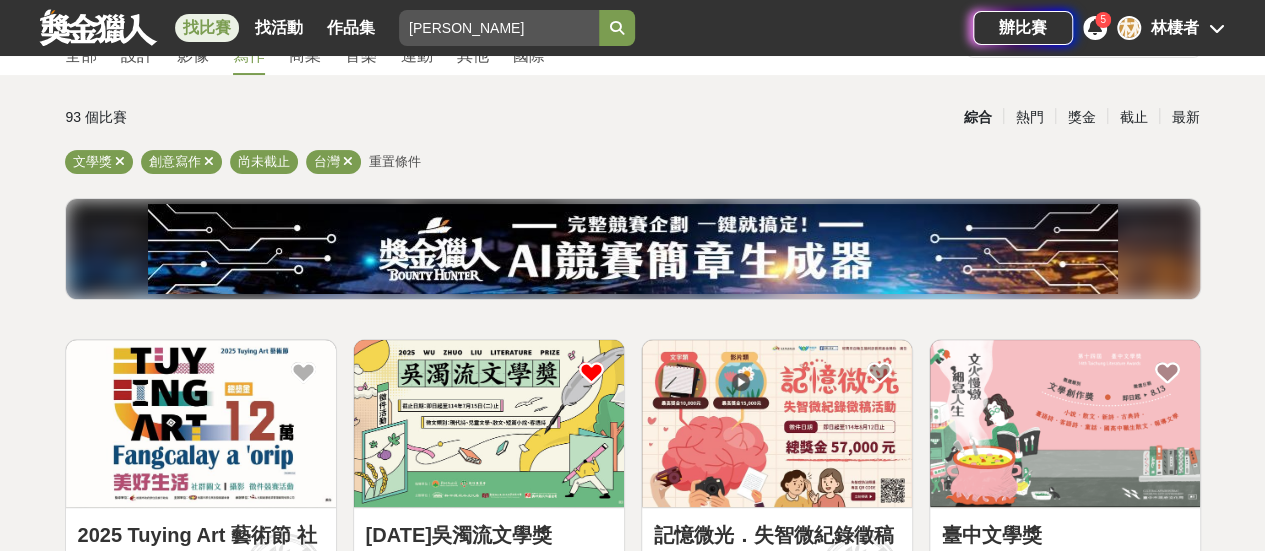 scroll, scrollTop: 0, scrollLeft: 0, axis: both 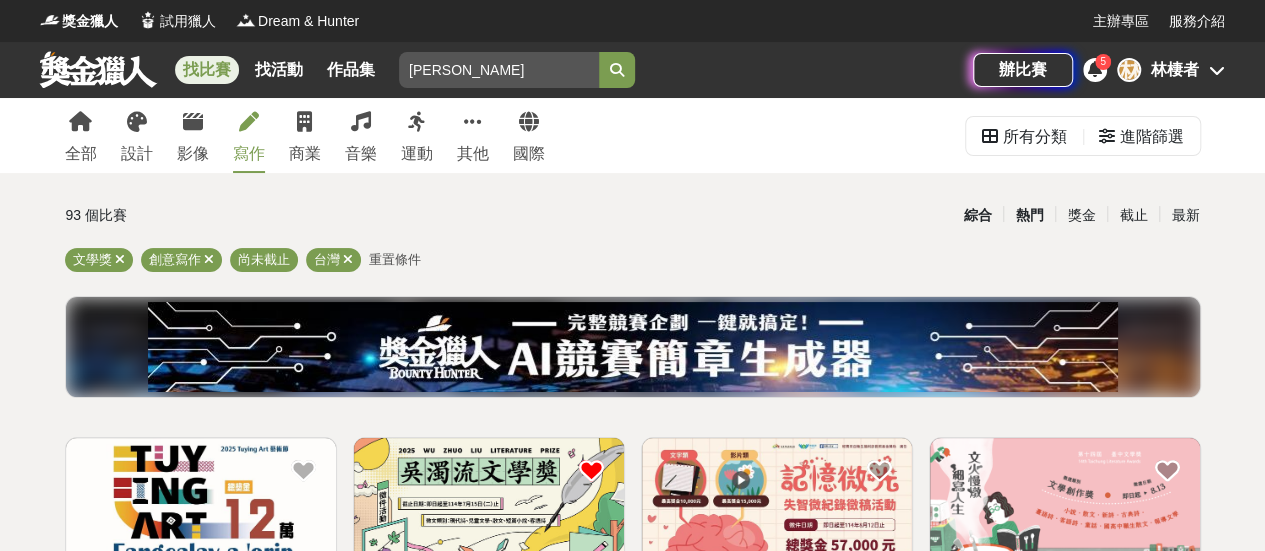 click on "熱門" at bounding box center [1029, 215] 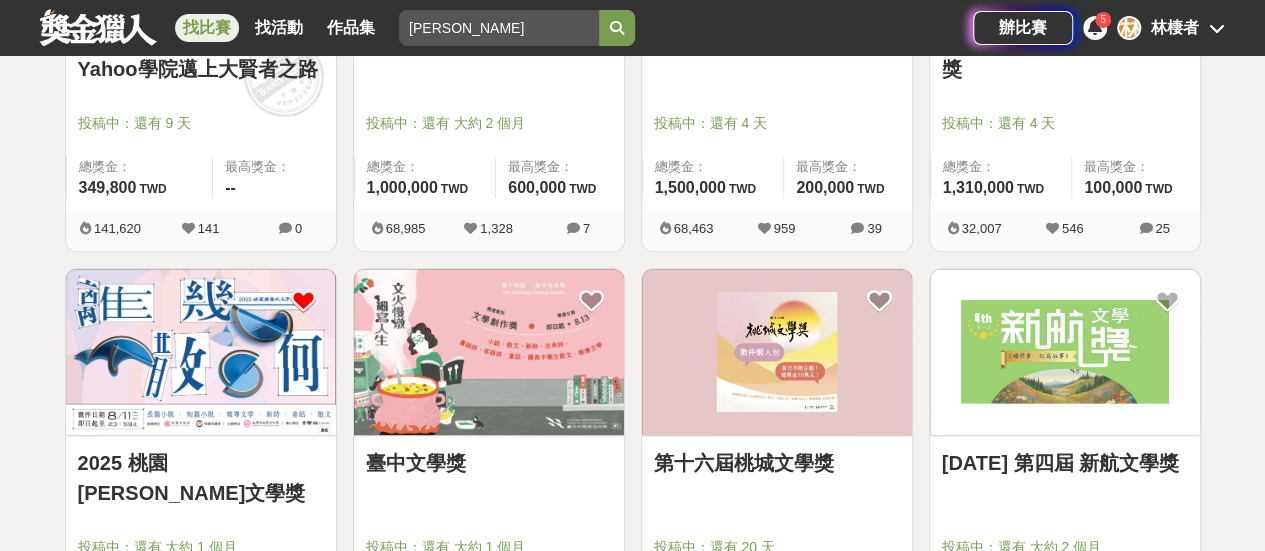 scroll, scrollTop: 500, scrollLeft: 0, axis: vertical 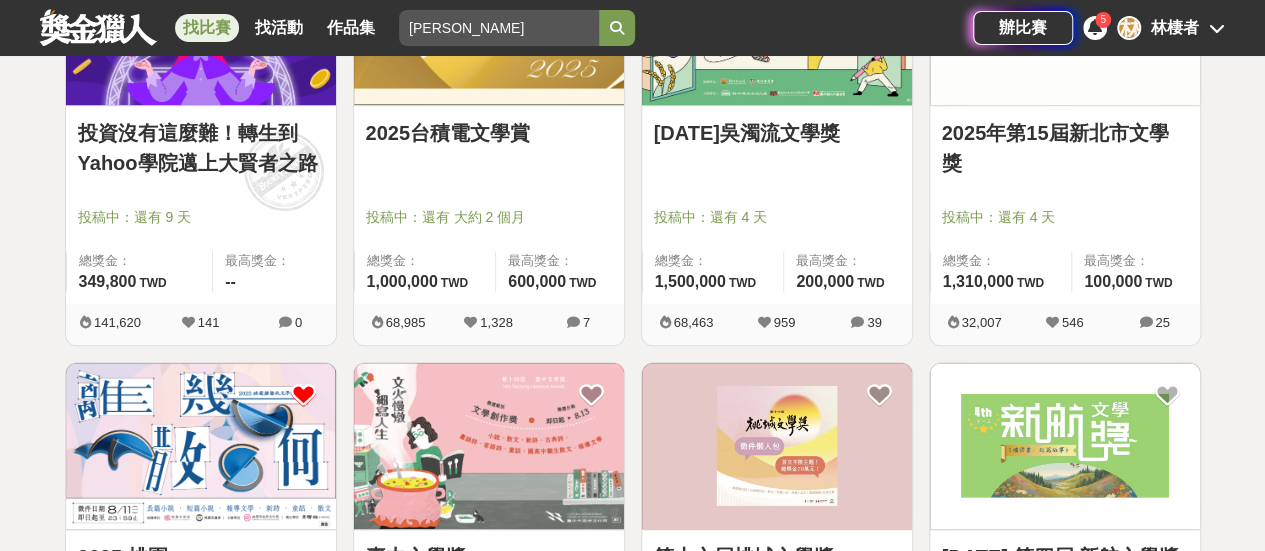 click at bounding box center (1071, 189) 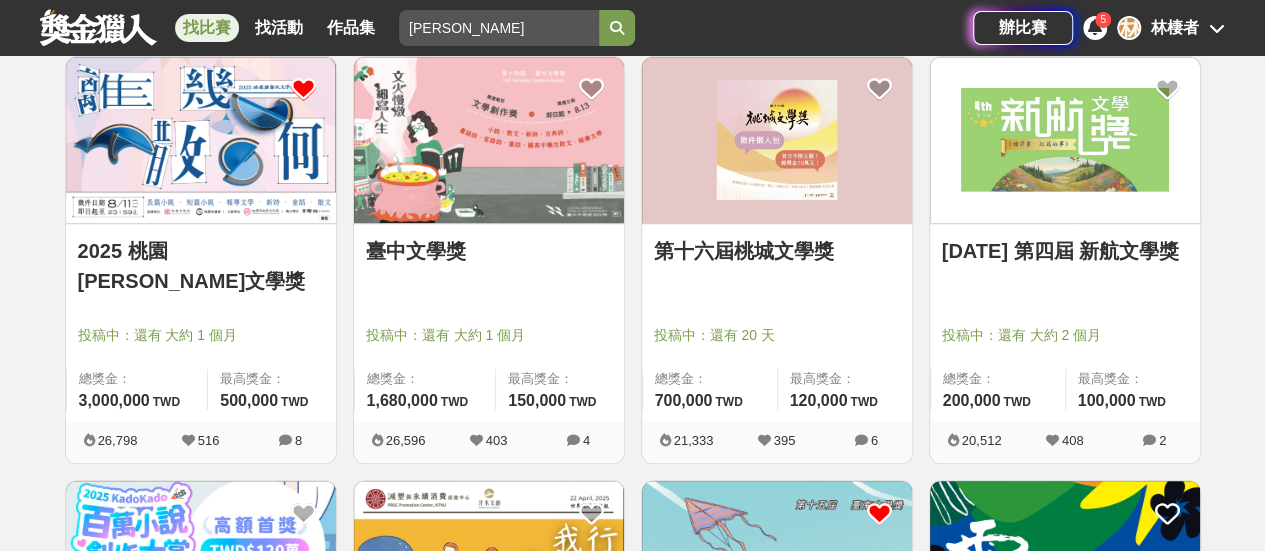 scroll, scrollTop: 800, scrollLeft: 0, axis: vertical 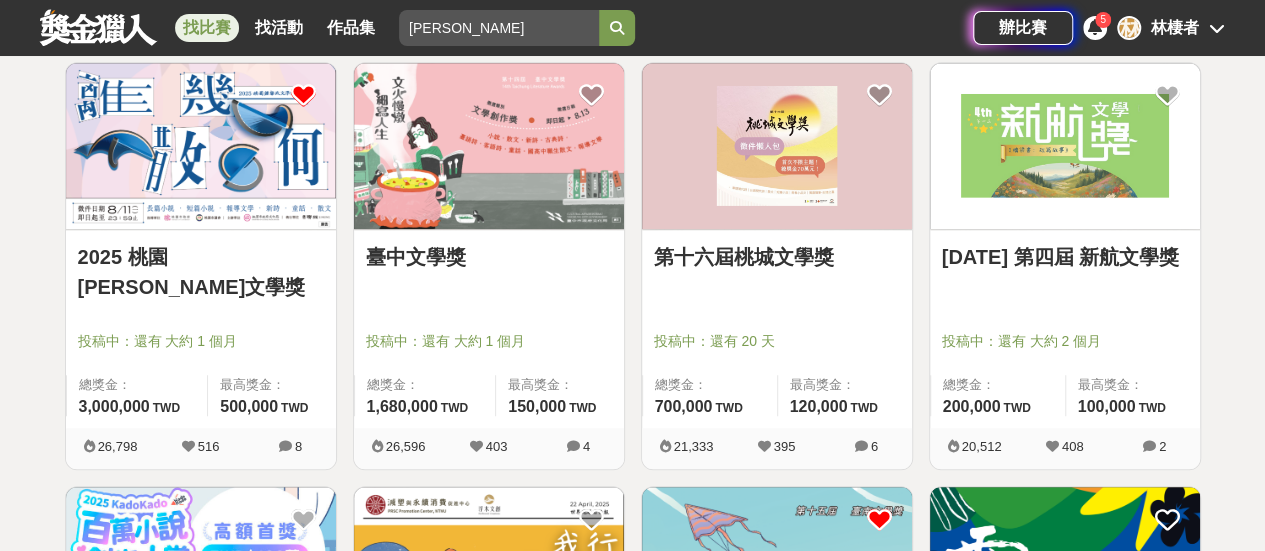 click on "第十六屆桃城文學獎" at bounding box center (777, 257) 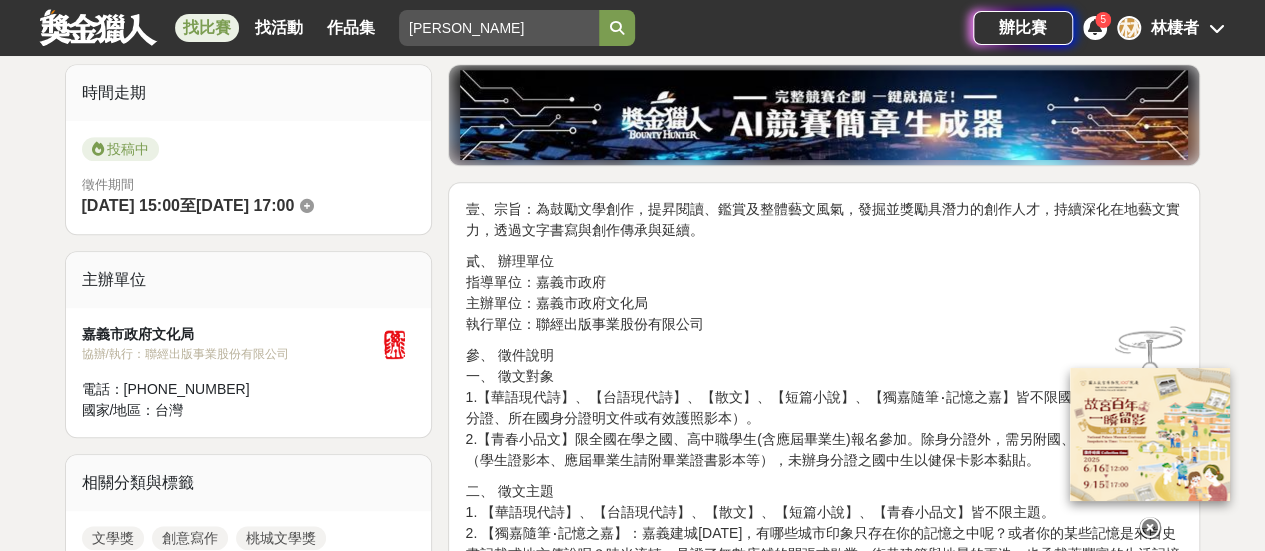 scroll, scrollTop: 300, scrollLeft: 0, axis: vertical 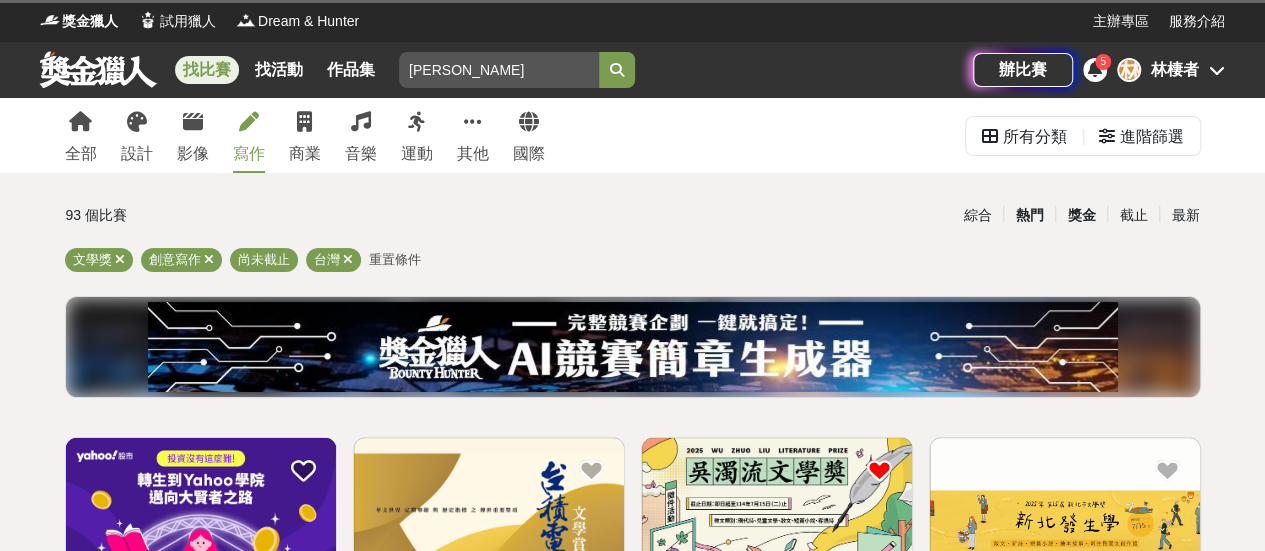 click on "獎金" at bounding box center [1081, 215] 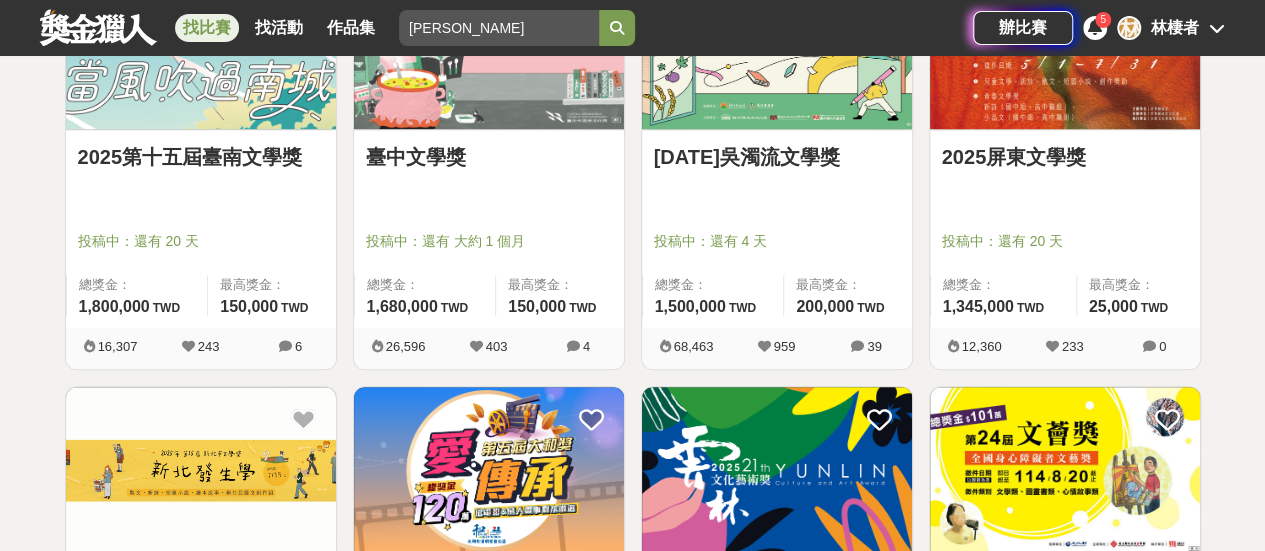 scroll, scrollTop: 900, scrollLeft: 0, axis: vertical 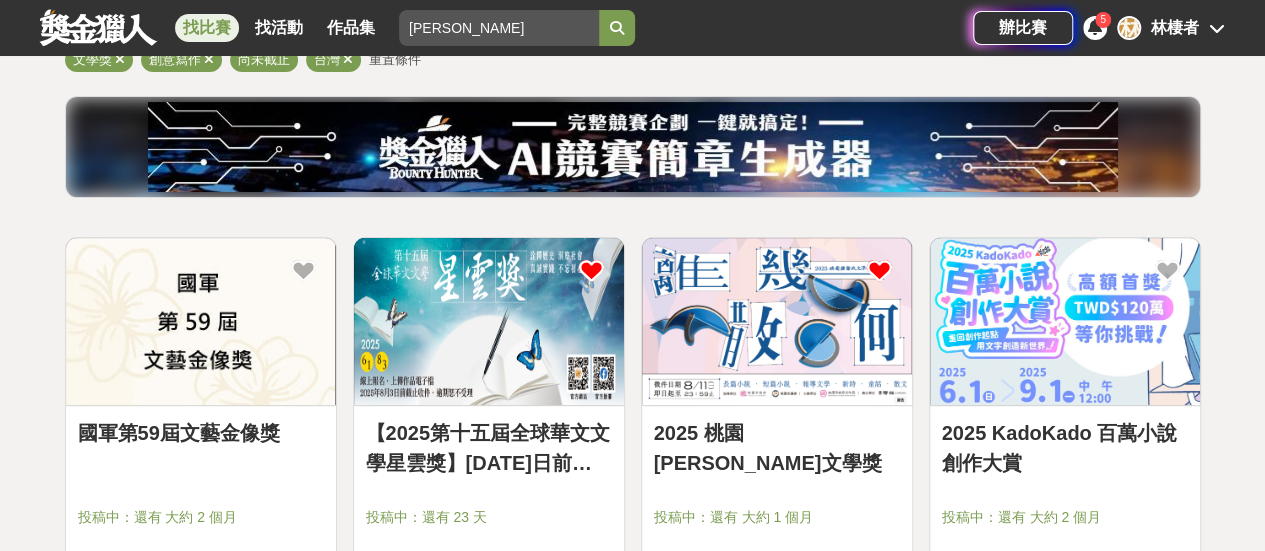 click on "【2025第十五屆全球華文文學星雲獎】[DATE]日前線上報名即完成" at bounding box center [489, 448] 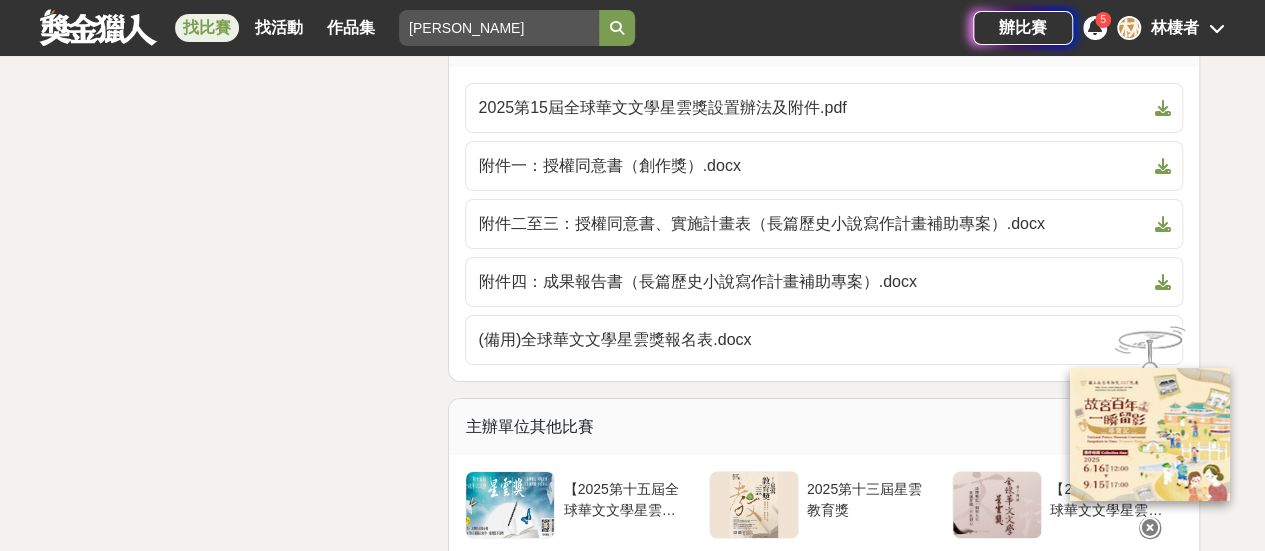 scroll, scrollTop: 3600, scrollLeft: 0, axis: vertical 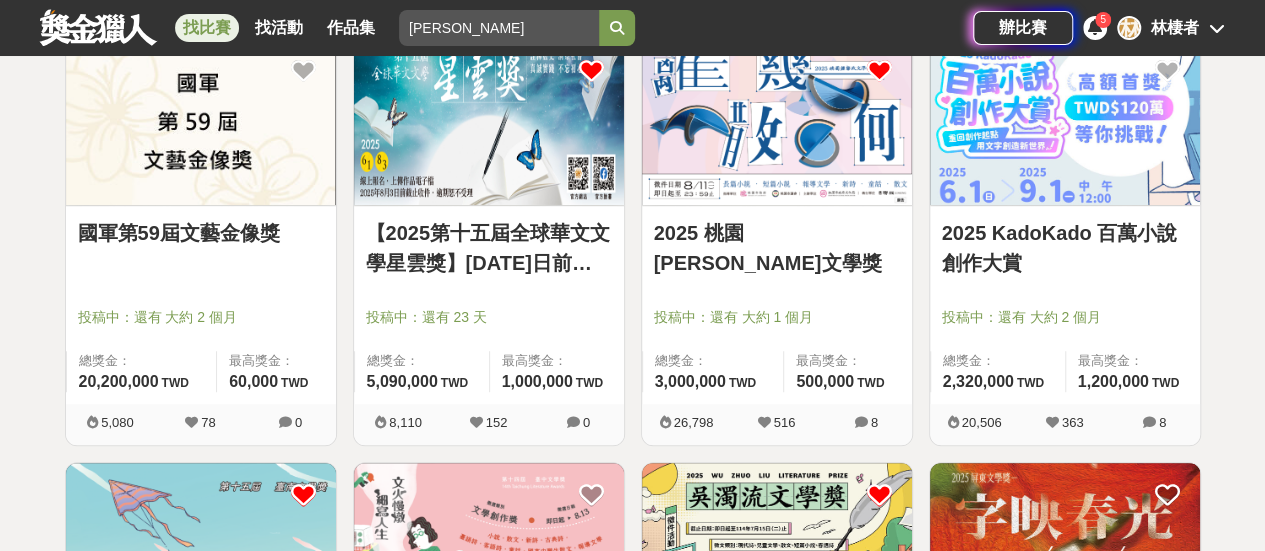 click on "2025 桃園[PERSON_NAME]文學獎" at bounding box center (777, 248) 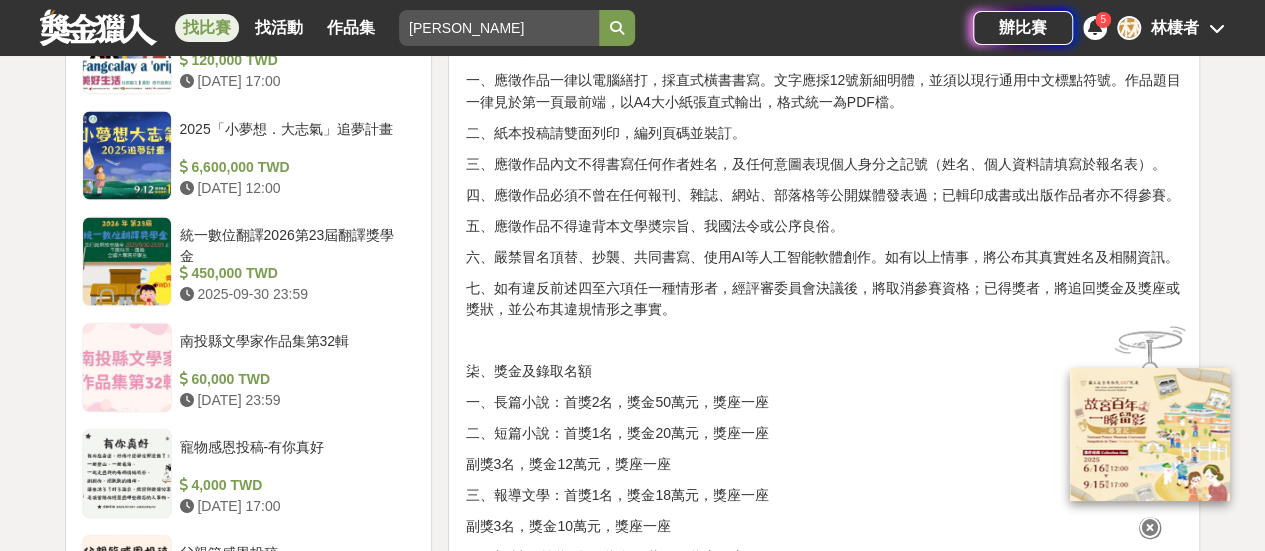 scroll, scrollTop: 2100, scrollLeft: 0, axis: vertical 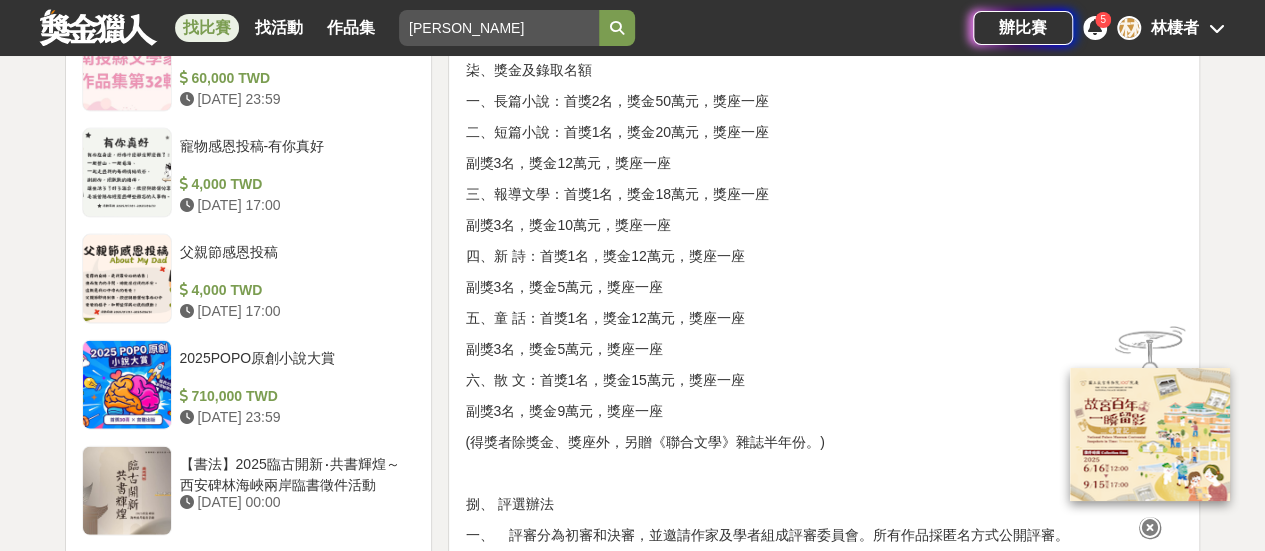drag, startPoint x: 537, startPoint y: 256, endPoint x: 616, endPoint y: 290, distance: 86.00581 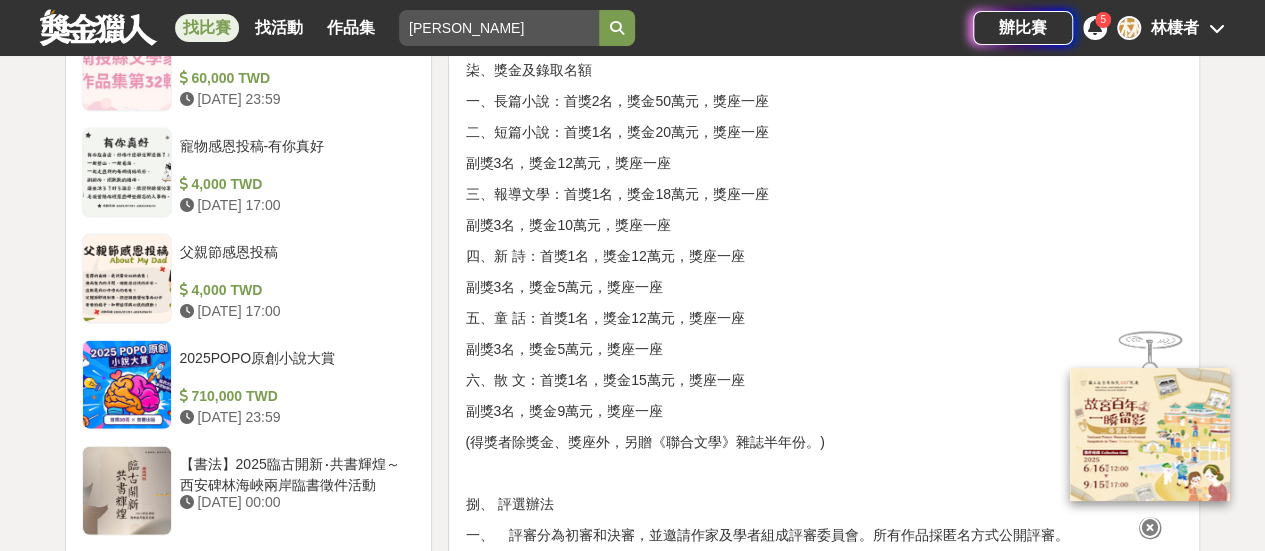 click on "壹、宗旨 為發掘及培植文學人才，推廣文藝欣賞之風氣，以鼓勵愛好文學人士創作。   貳、辦理單位 一、指導單位：桃園市政府、桃園市議會 二、主辦單位：桃園市政府文化局 三、承辦單位：聯經出版事業股份有限公司   參、徵選資格 不限定國籍，不限定題材，惟須以繁體中文書寫。以未曾發表（含演出、網路、實體出版）、未曾獲獎之作品為限，翻譯、改寫作品不予受理。   肆、徵文類別 一、長篇小說類：80,000-100,000字為原則。 二、短篇小說類：8,000-12,000字為原則。 三、報導文學類：8,000-12,000字為原則。 四、新詩類：40行以內為原則。 五、童話類：1,000-6,000字為原則。 六、散文類：3,000-5,000字為原則。   伍、投稿方式 （長篇小說類及其他文類皆採紙本或線上雙軌投稿方式，參賽者可自由選擇其中一種方式報名參賽。） 一、紙本投稿 （一）收件時間：" at bounding box center [824, -28] 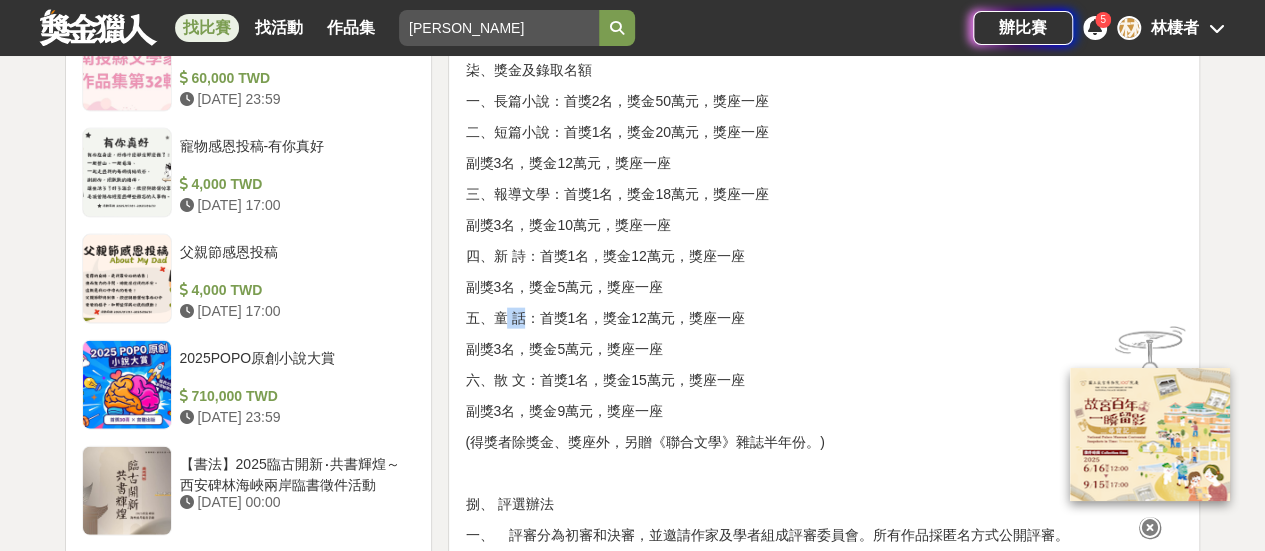 drag, startPoint x: 500, startPoint y: 316, endPoint x: 514, endPoint y: 311, distance: 14.866069 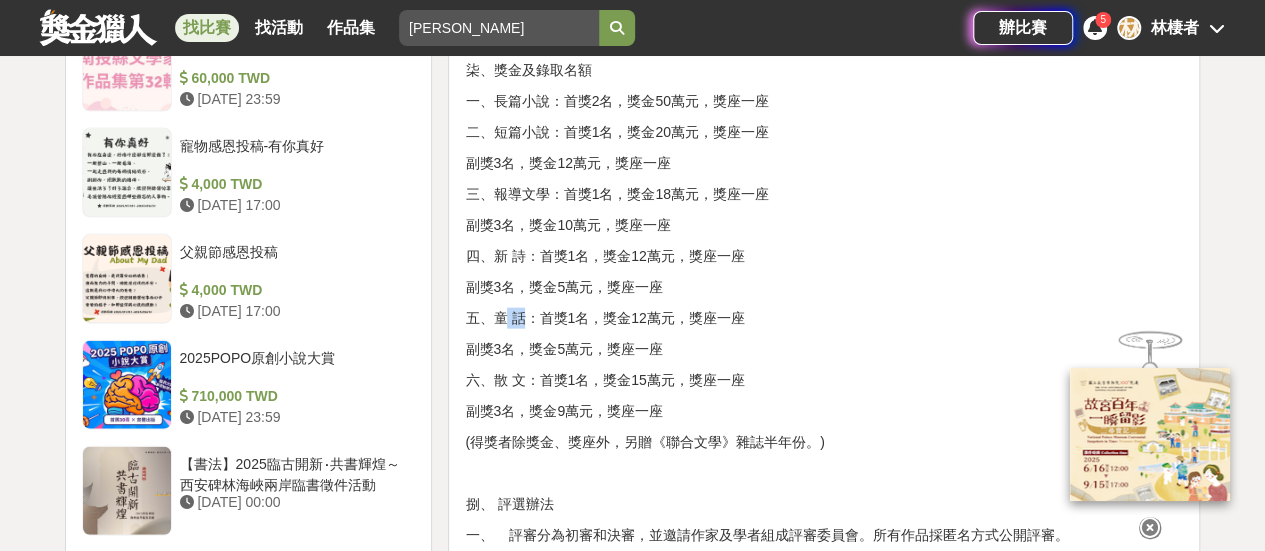 click on "五、童 話：首獎1名，獎金12萬元，獎座一座" at bounding box center (824, 318) 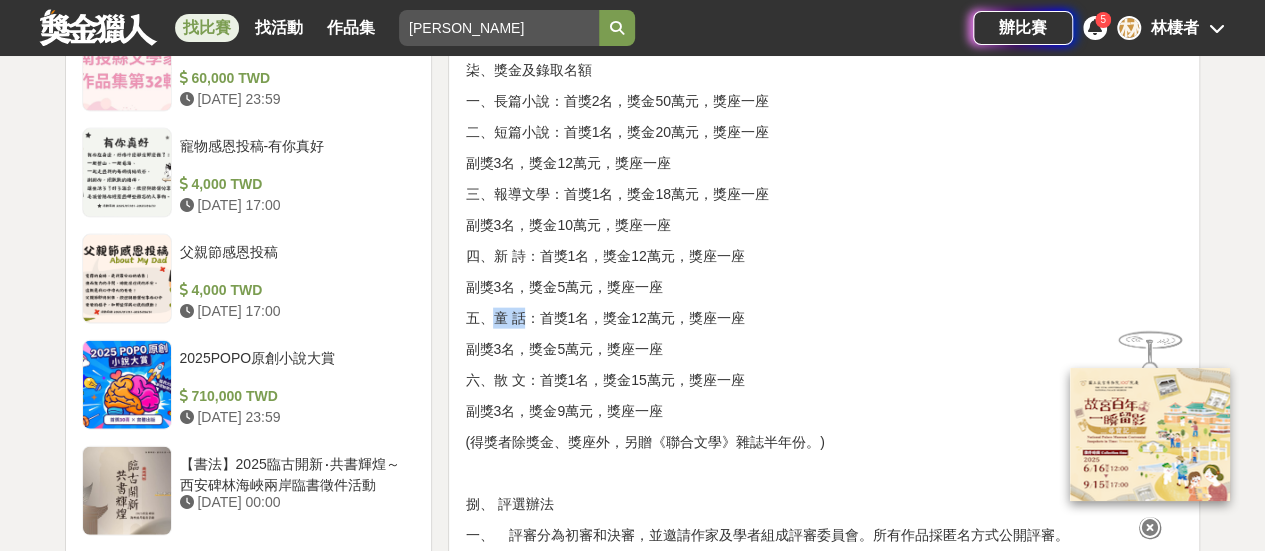 drag, startPoint x: 493, startPoint y: 315, endPoint x: 518, endPoint y: 313, distance: 25.079872 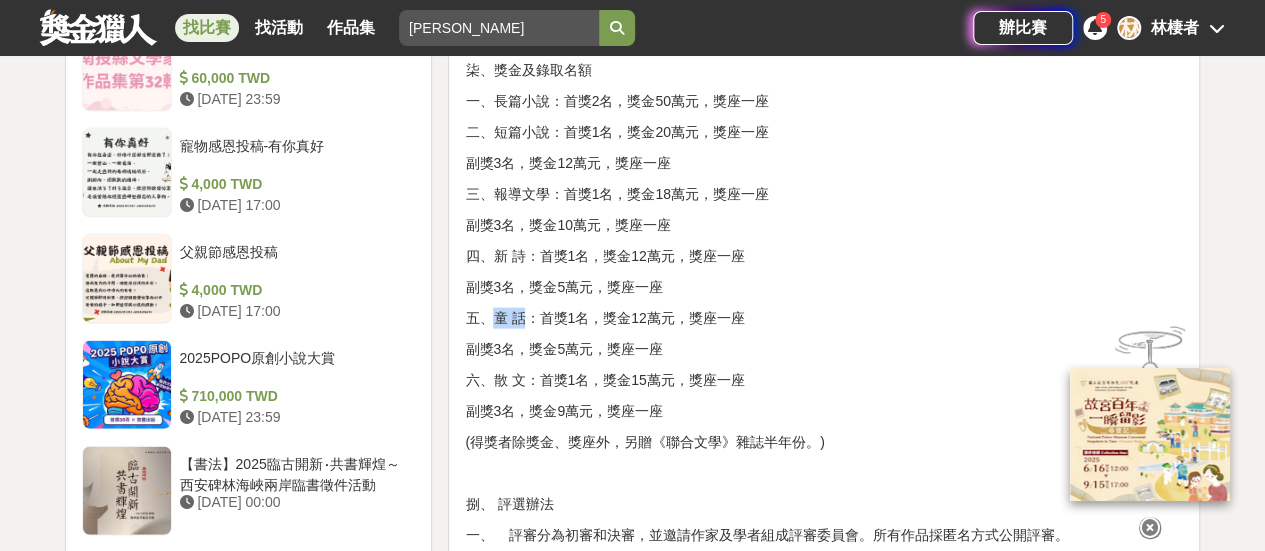 click on "五、童 話：首獎1名，獎金12萬元，獎座一座" at bounding box center (824, 318) 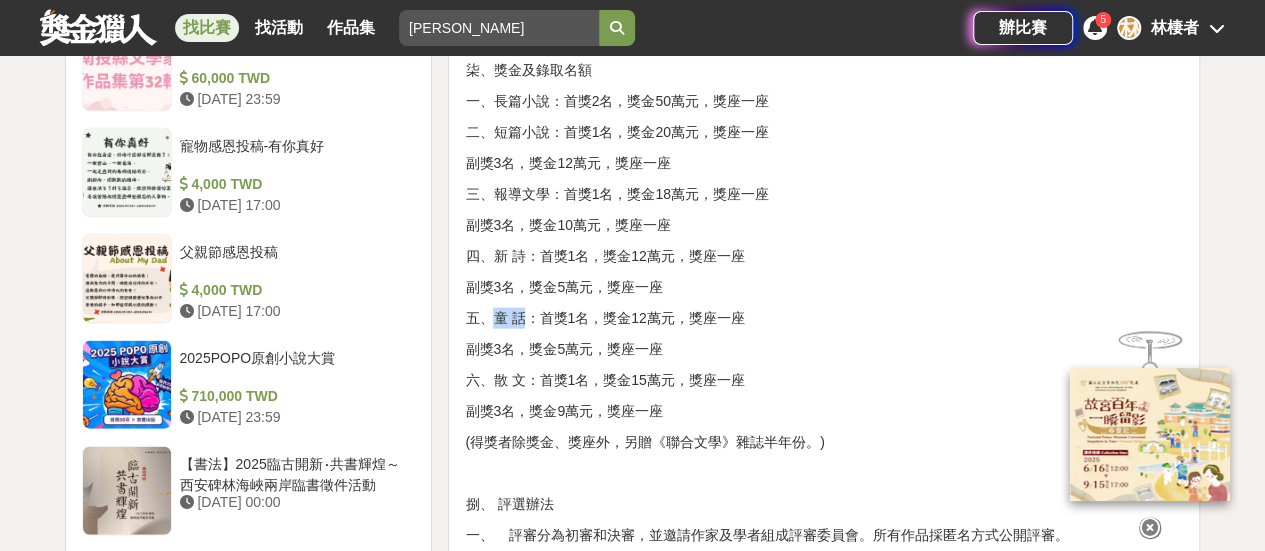 copy on "童 話" 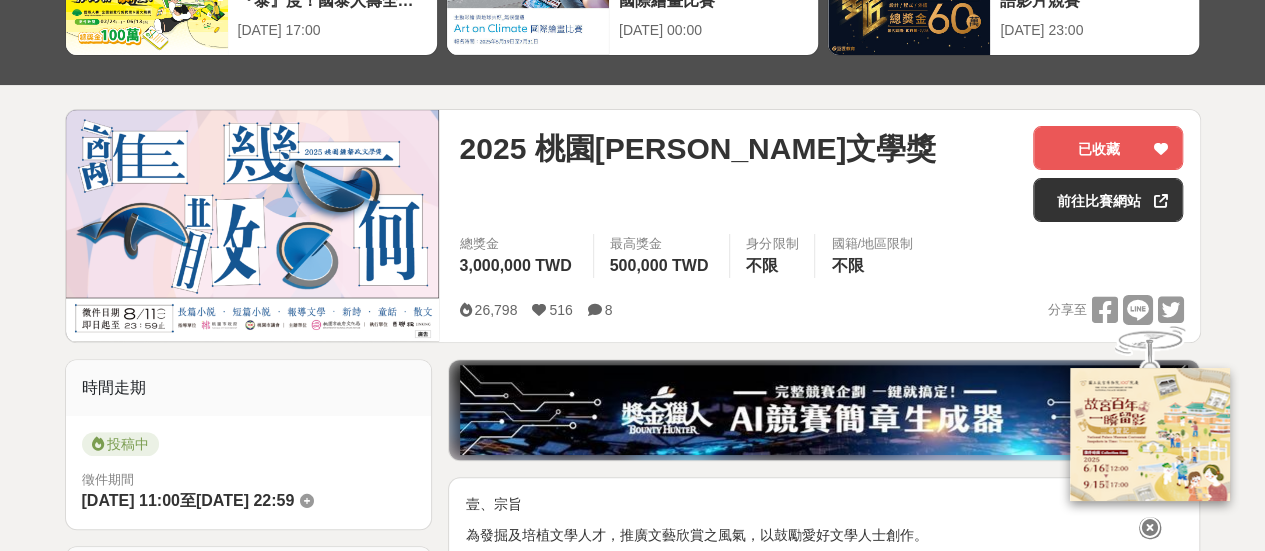 scroll, scrollTop: 200, scrollLeft: 0, axis: vertical 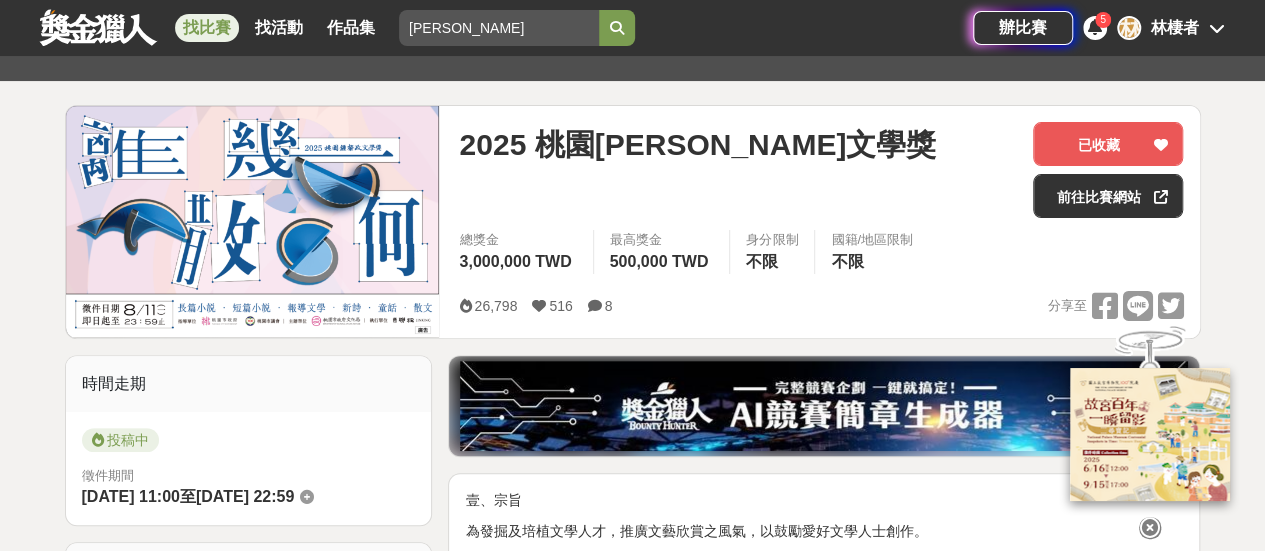 click on "2025 桃園[PERSON_NAME]文學獎" at bounding box center (697, 144) 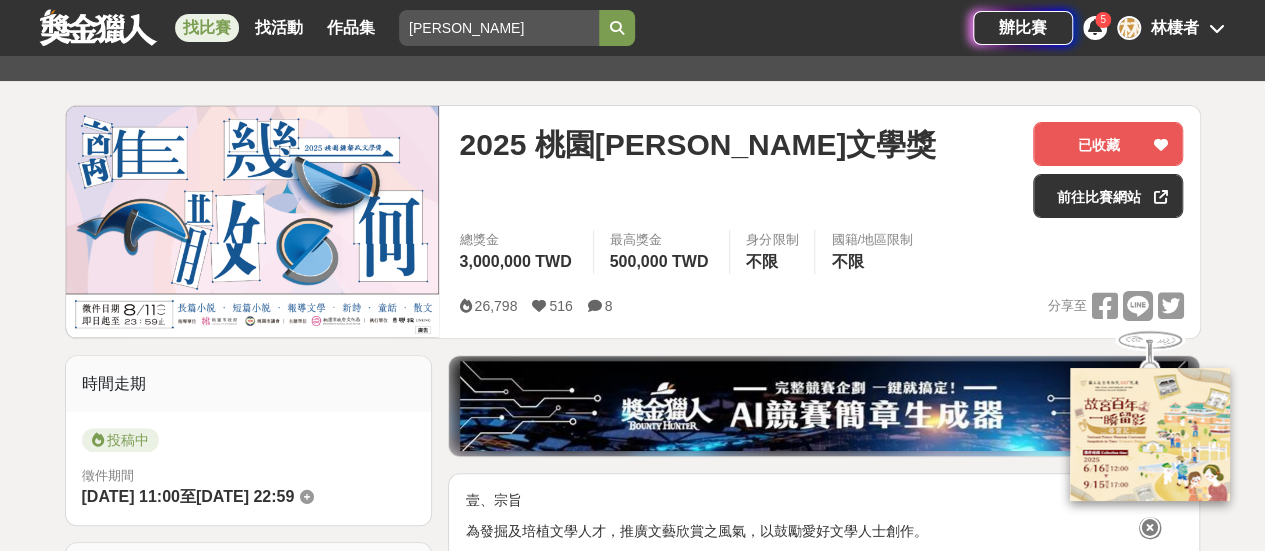 click on "2025 桃園[PERSON_NAME]文學獎" at bounding box center [738, 144] 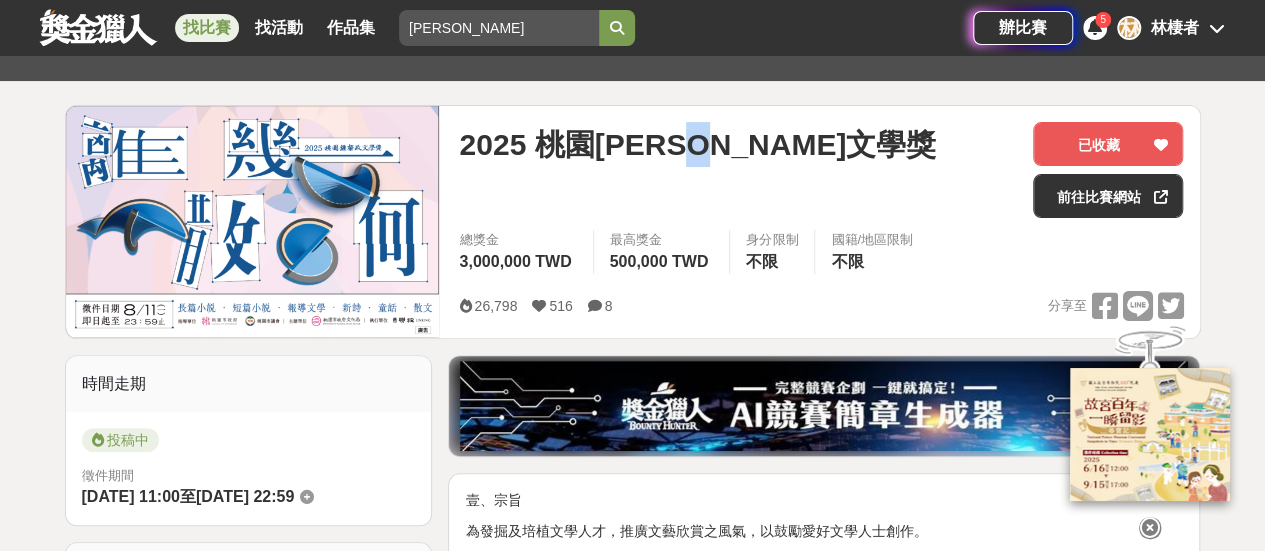 click on "2025 桃園[PERSON_NAME]文學獎" at bounding box center (738, 144) 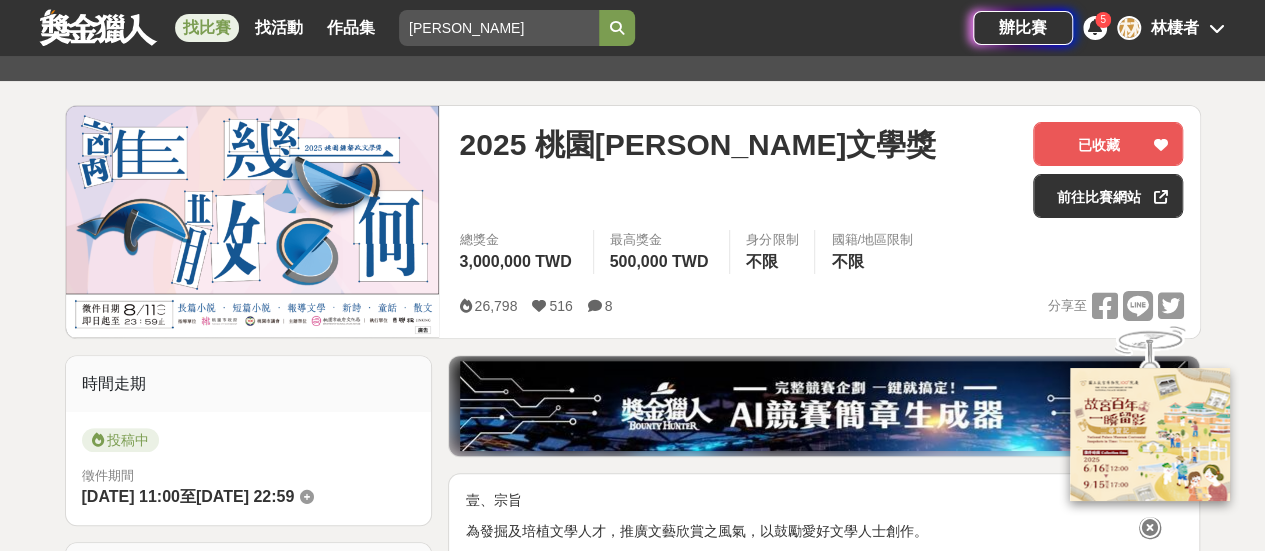 click on "2025 桃園[PERSON_NAME]文學獎" at bounding box center [697, 144] 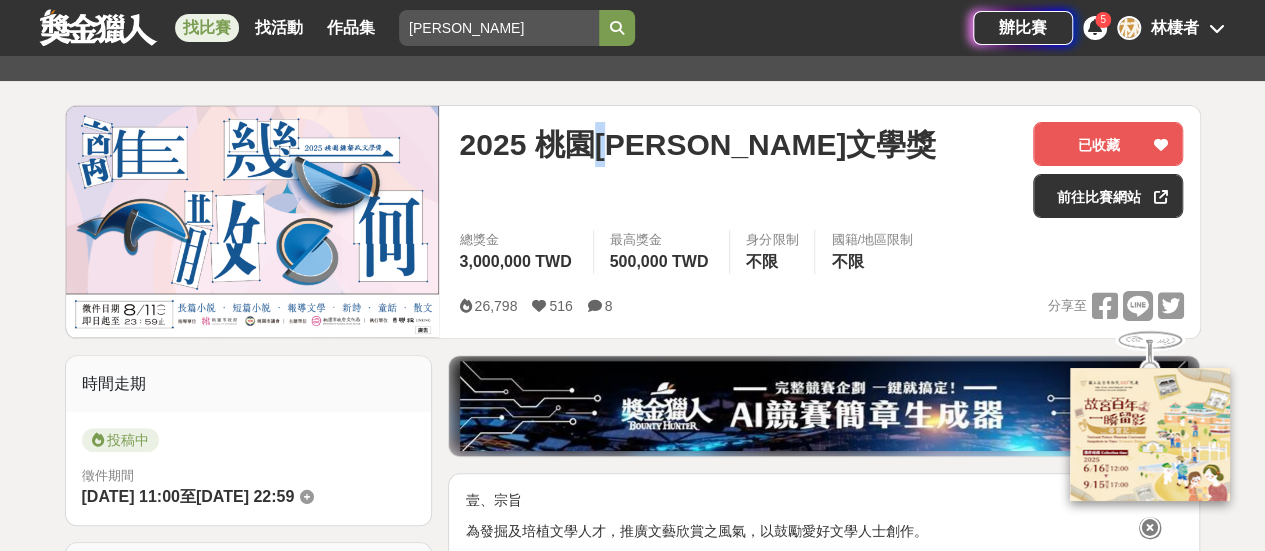 click on "2025 桃園[PERSON_NAME]文學獎" at bounding box center (697, 144) 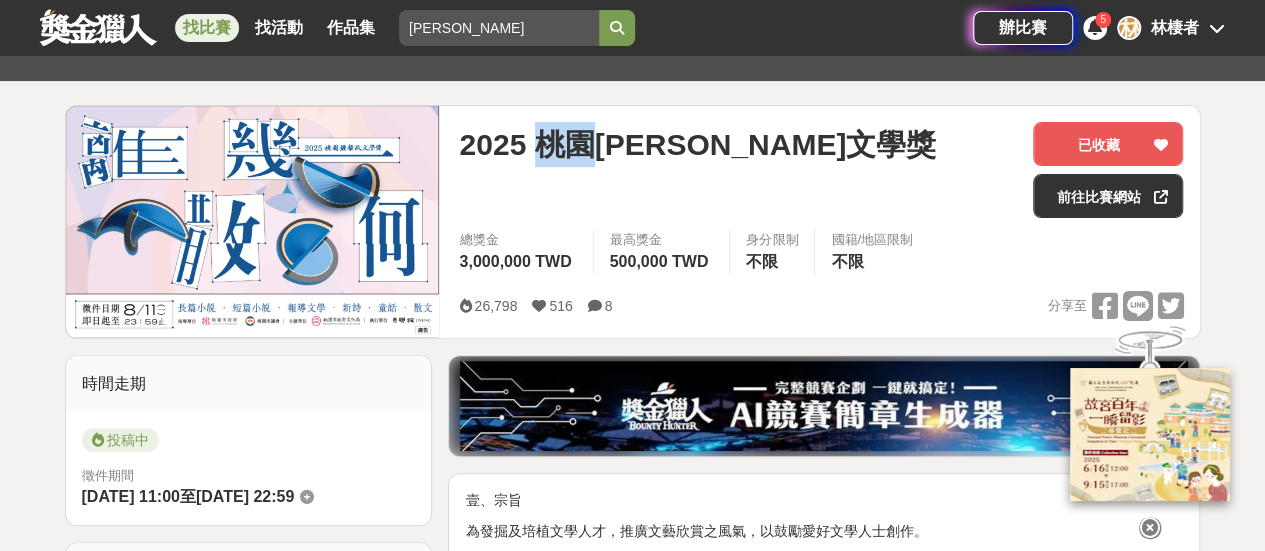 drag, startPoint x: 544, startPoint y: 151, endPoint x: 682, endPoint y: 150, distance: 138.00362 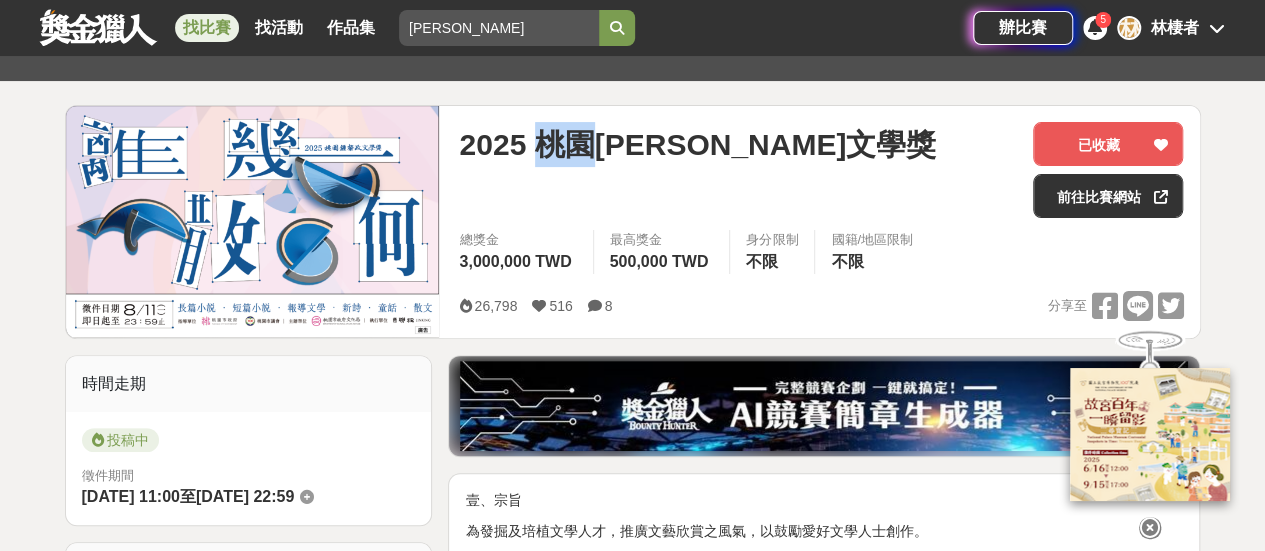 click on "2025 桃園[PERSON_NAME]文學獎" at bounding box center (697, 144) 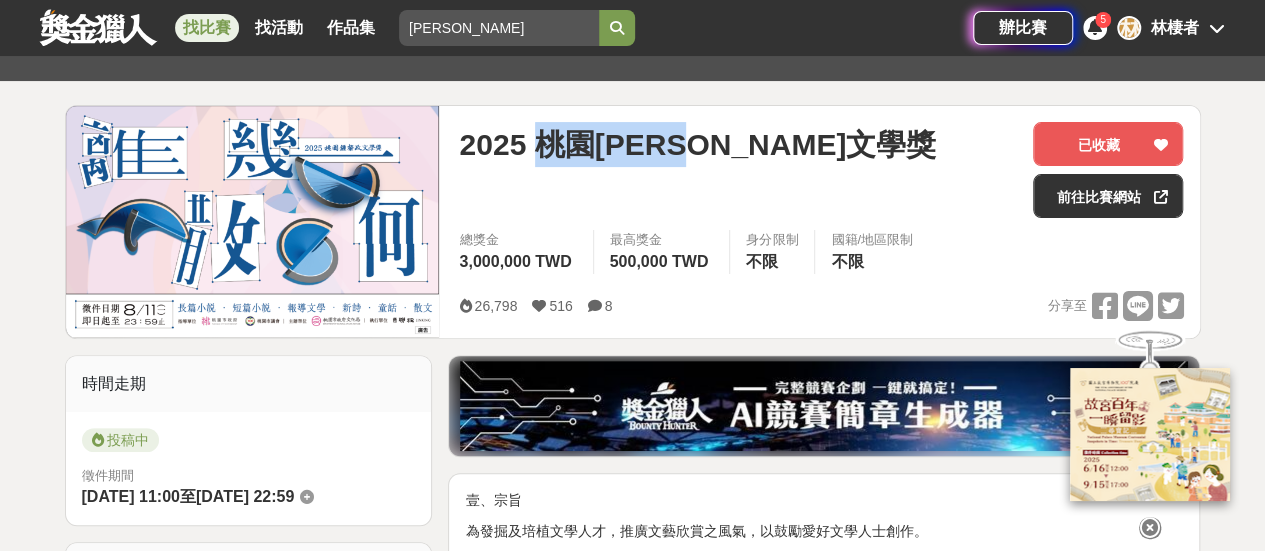 click on "2025 桃園[PERSON_NAME]文學獎" at bounding box center [697, 144] 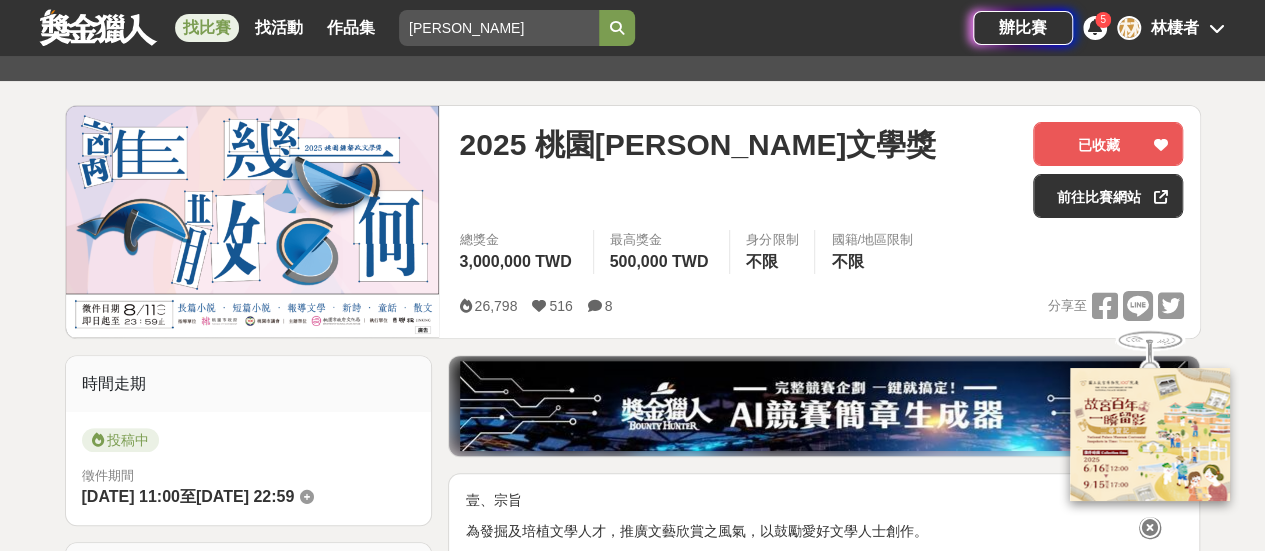 drag, startPoint x: 788, startPoint y: 149, endPoint x: 765, endPoint y: 141, distance: 24.351591 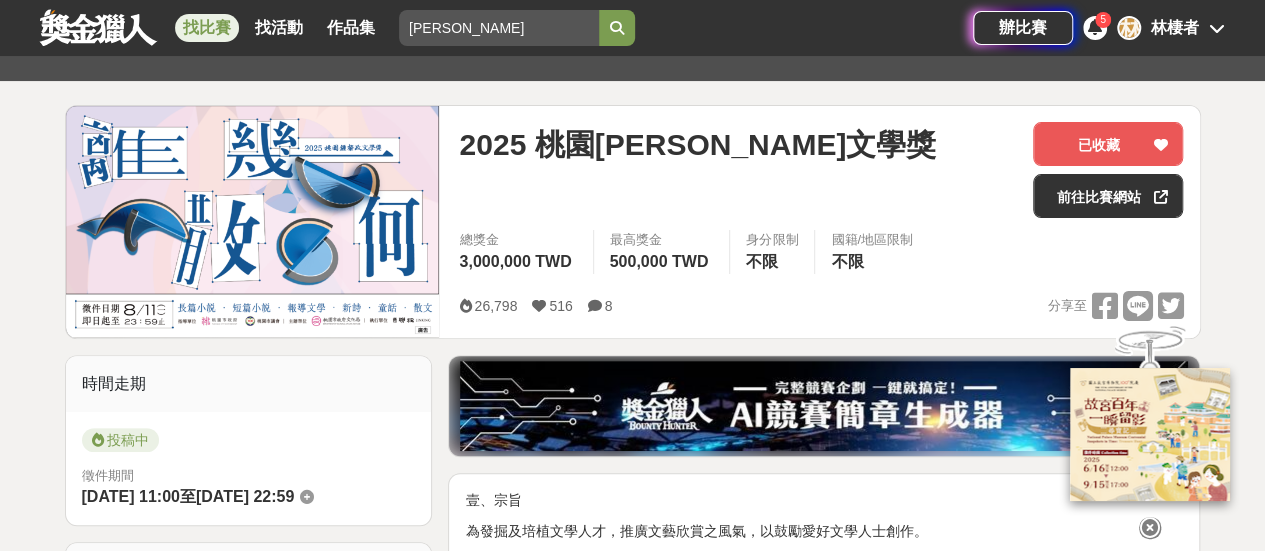 click on "2025 桃園[PERSON_NAME]文學獎" at bounding box center (738, 144) 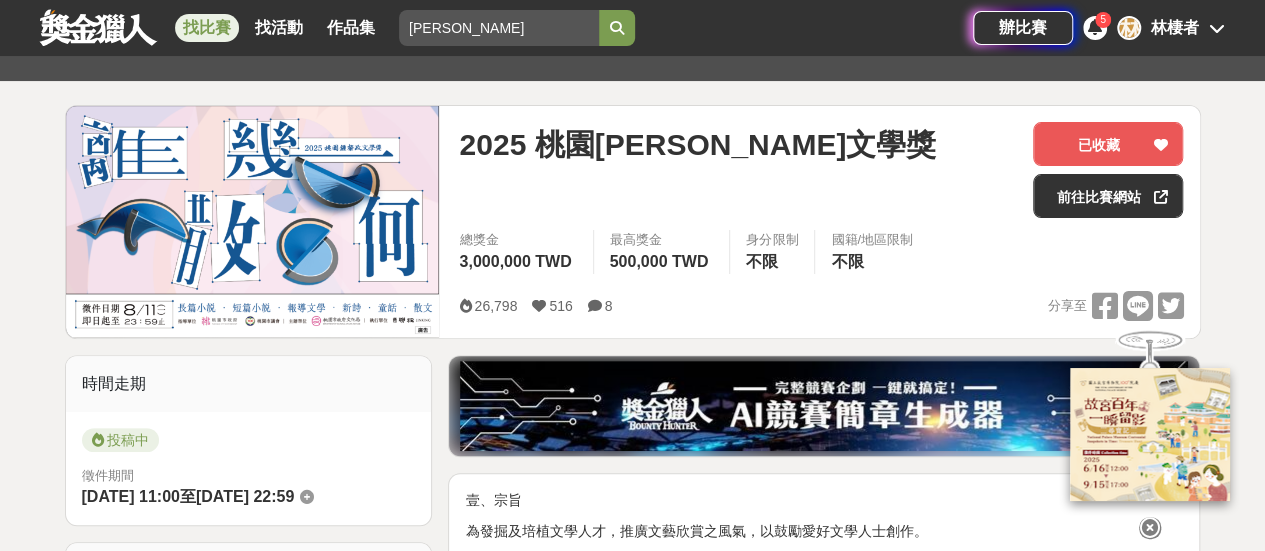 click on "2025 桃園[PERSON_NAME]文學獎" at bounding box center (697, 144) 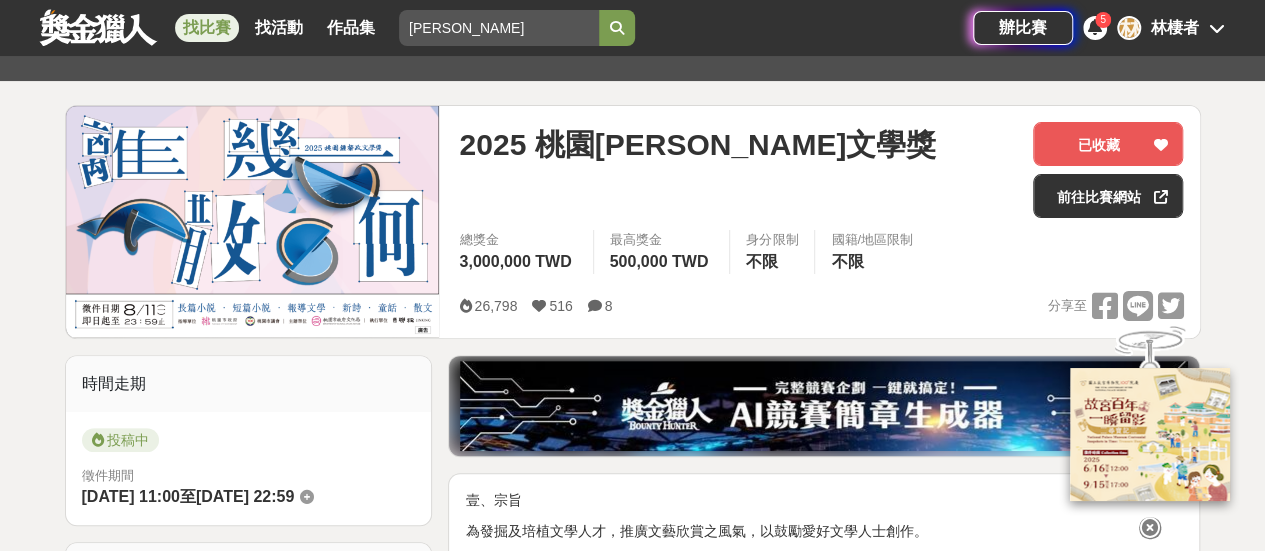drag, startPoint x: 543, startPoint y: 144, endPoint x: 624, endPoint y: 144, distance: 81 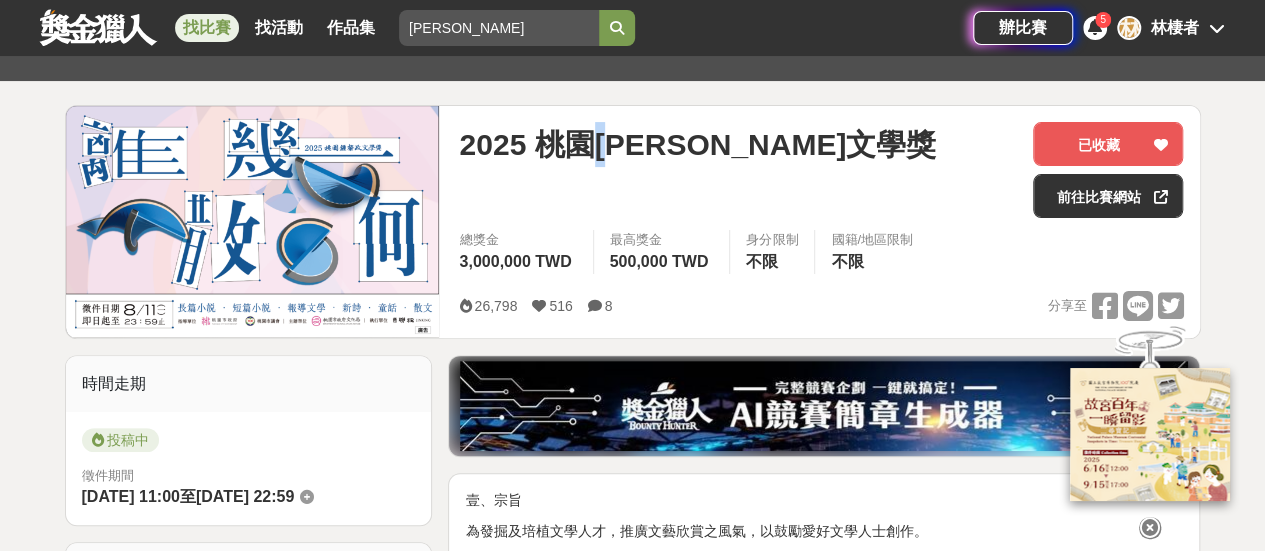 drag, startPoint x: 624, startPoint y: 144, endPoint x: 681, endPoint y: 144, distance: 57 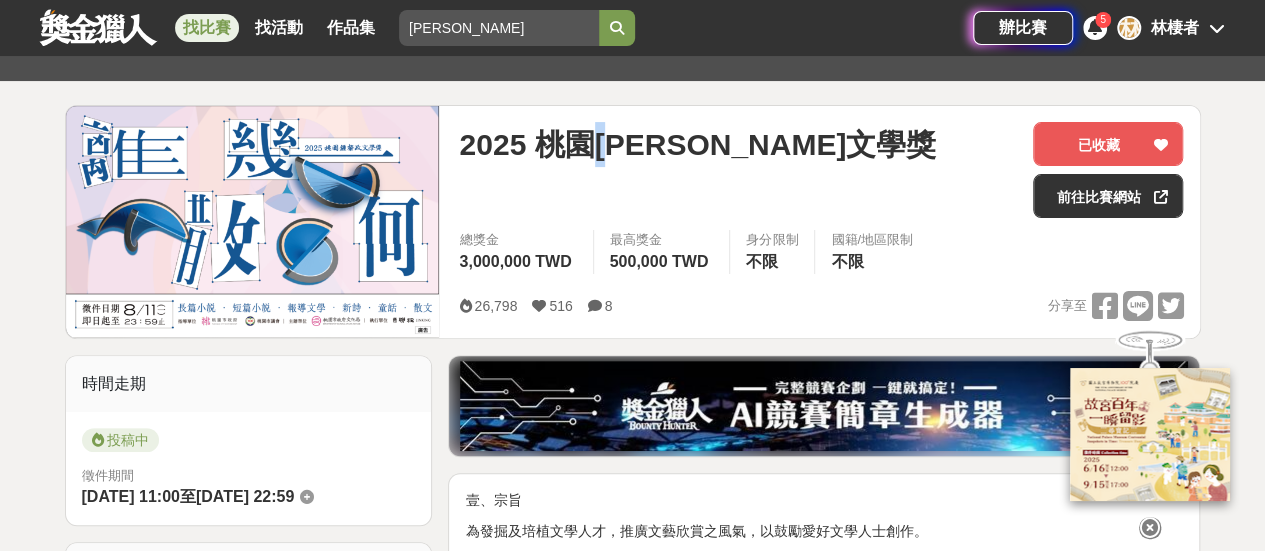 click on "2025 桃園[PERSON_NAME]文學獎" at bounding box center [697, 144] 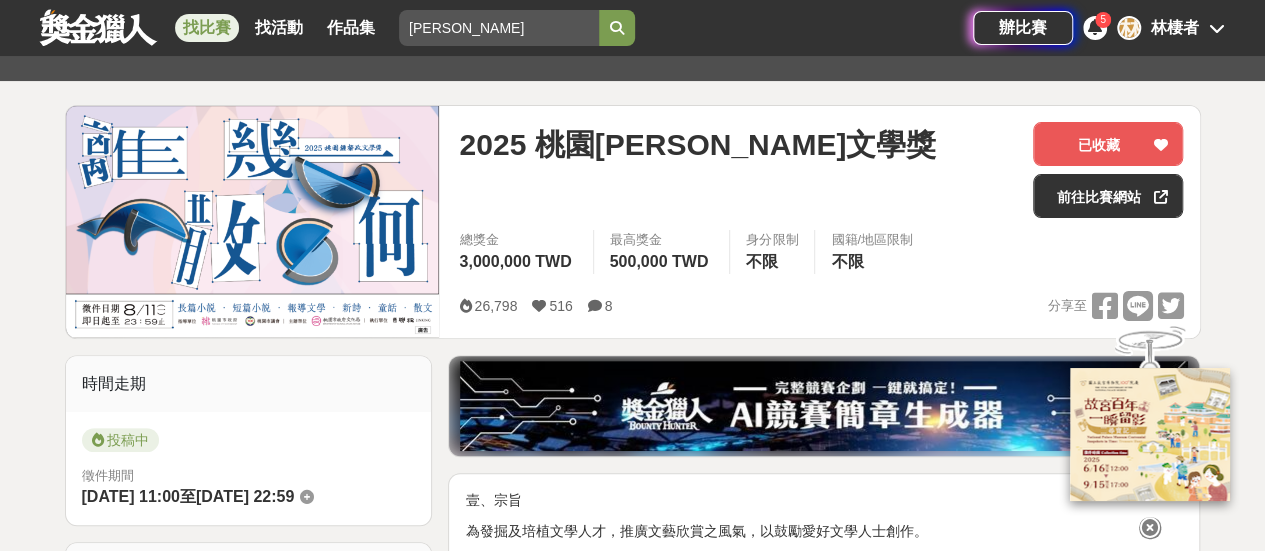 click on "2025 桃園[PERSON_NAME]文學獎" at bounding box center [738, 144] 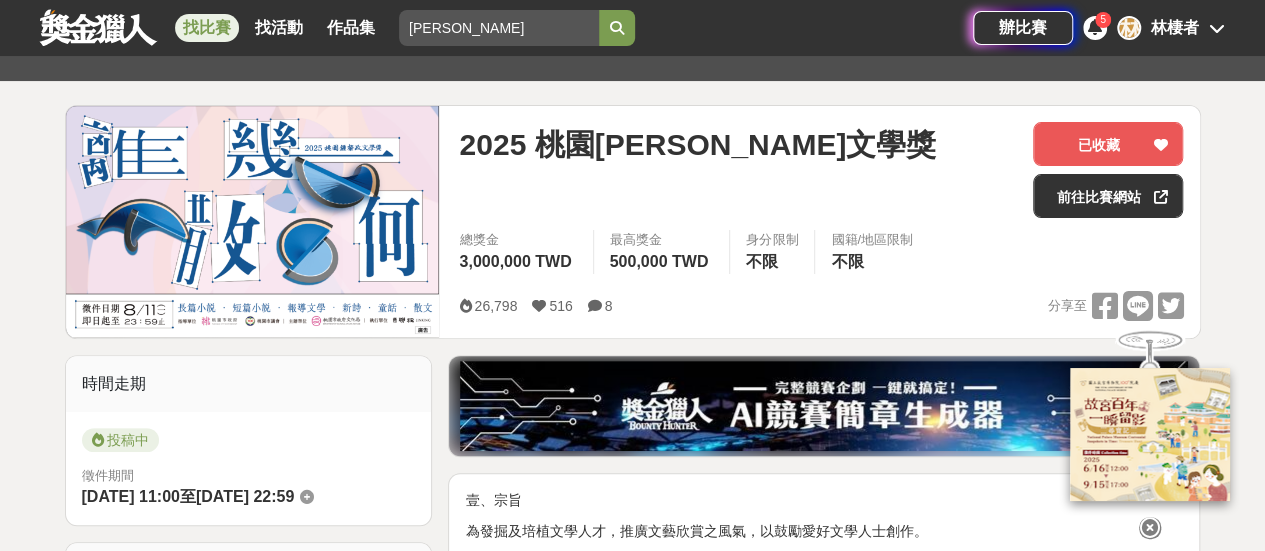 click on "2025 桃園[PERSON_NAME]文學獎" at bounding box center [697, 144] 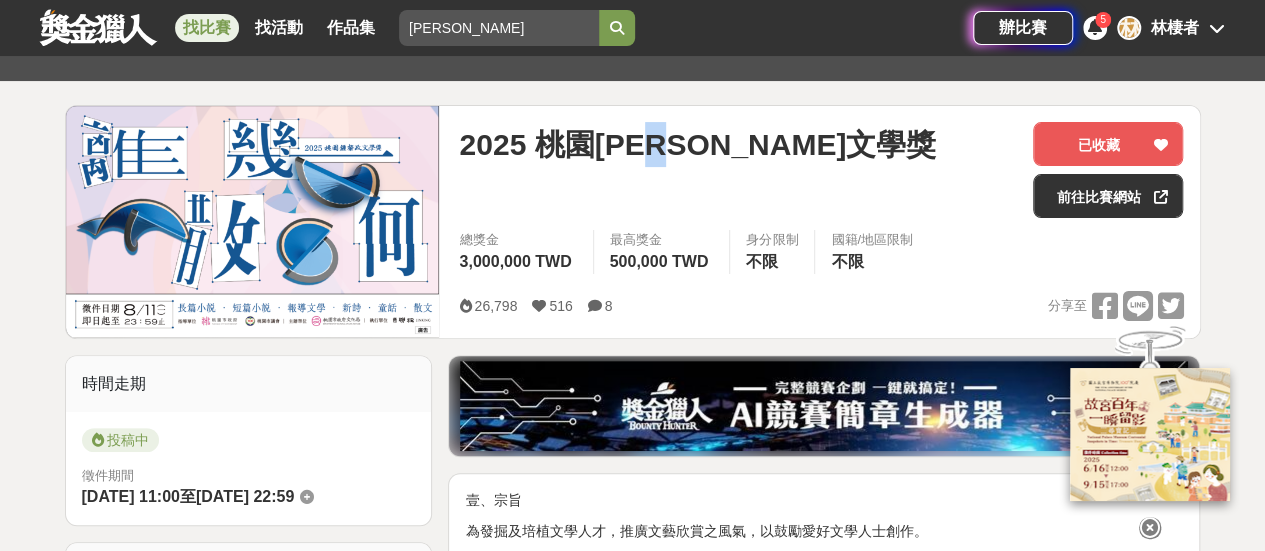 drag, startPoint x: 700, startPoint y: 153, endPoint x: 743, endPoint y: 154, distance: 43.011627 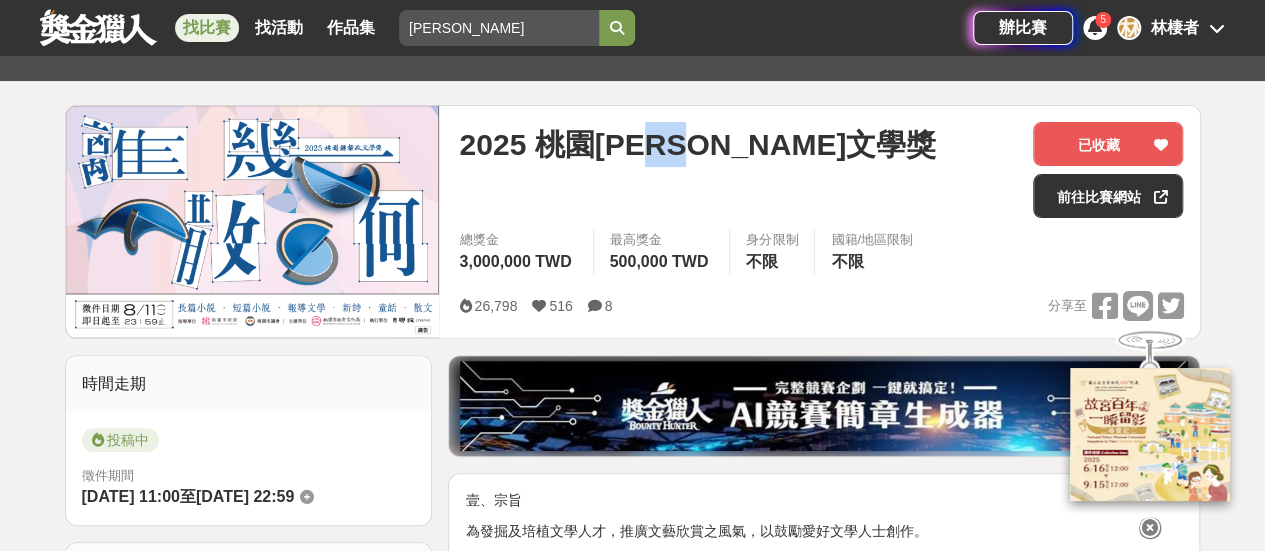 click on "2025 桃園[PERSON_NAME]文學獎" at bounding box center (697, 144) 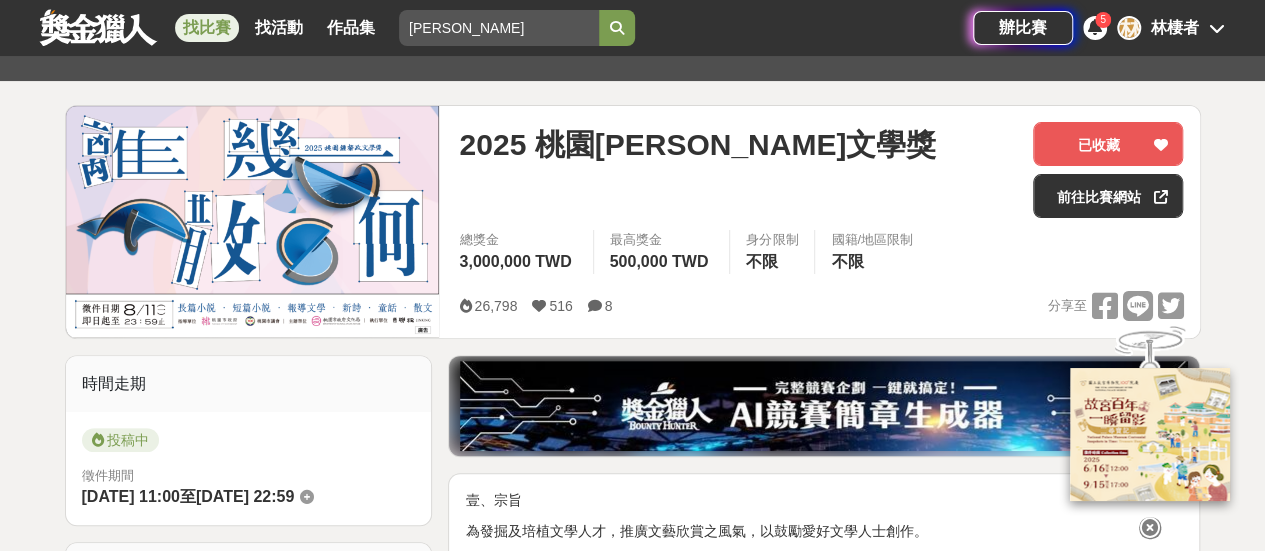 click on "2025 桃園[PERSON_NAME]文學獎" at bounding box center (697, 144) 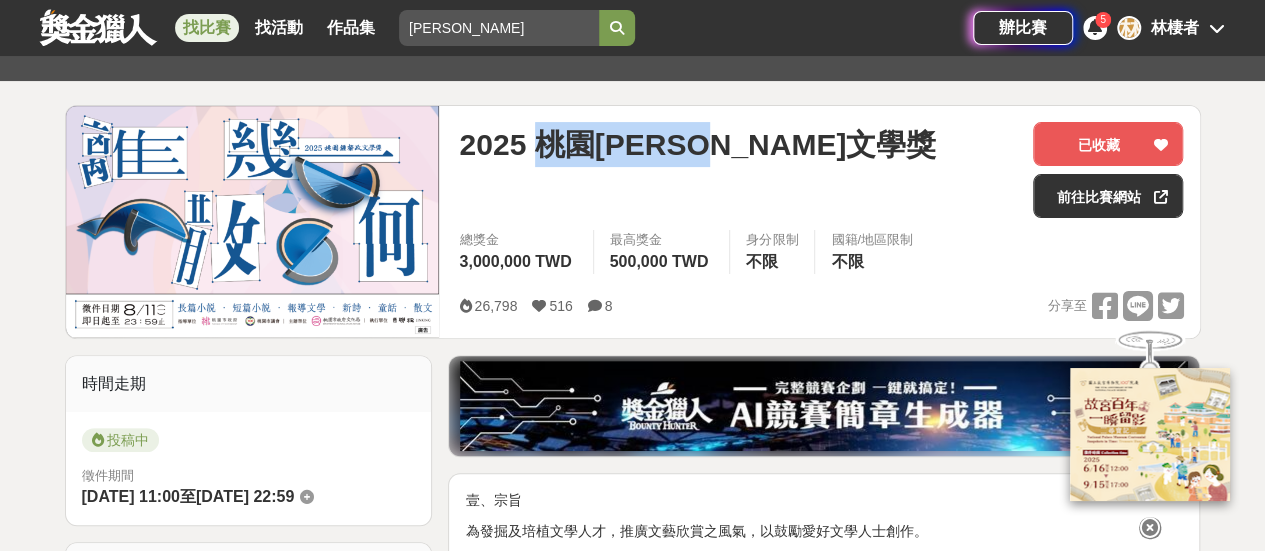drag, startPoint x: 540, startPoint y: 149, endPoint x: 748, endPoint y: 149, distance: 208 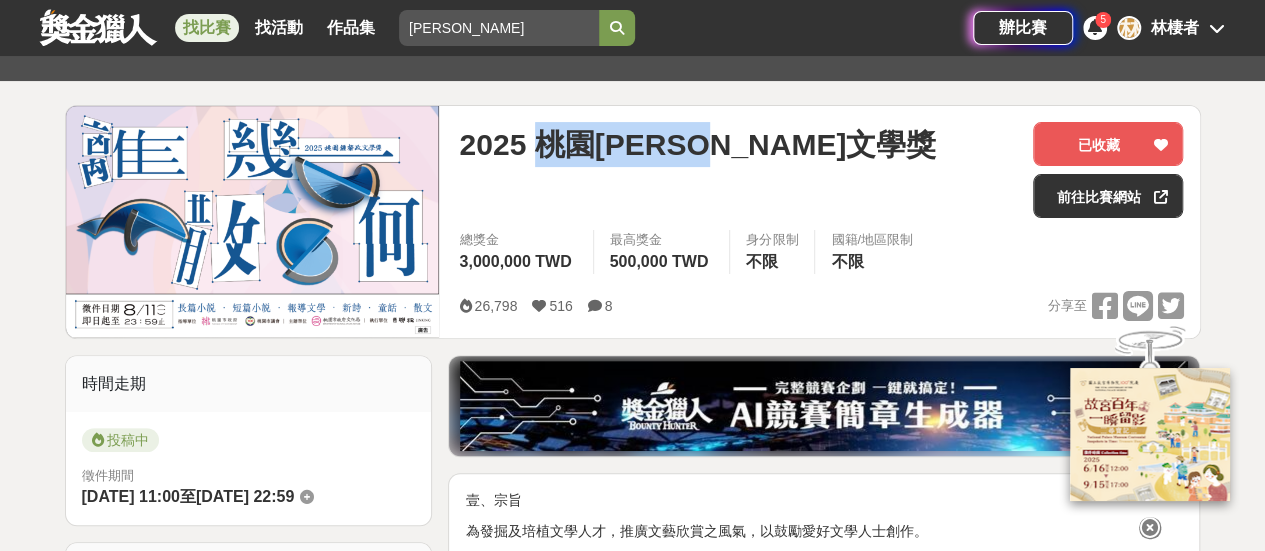 click on "2025 桃園[PERSON_NAME]文學獎" at bounding box center (697, 144) 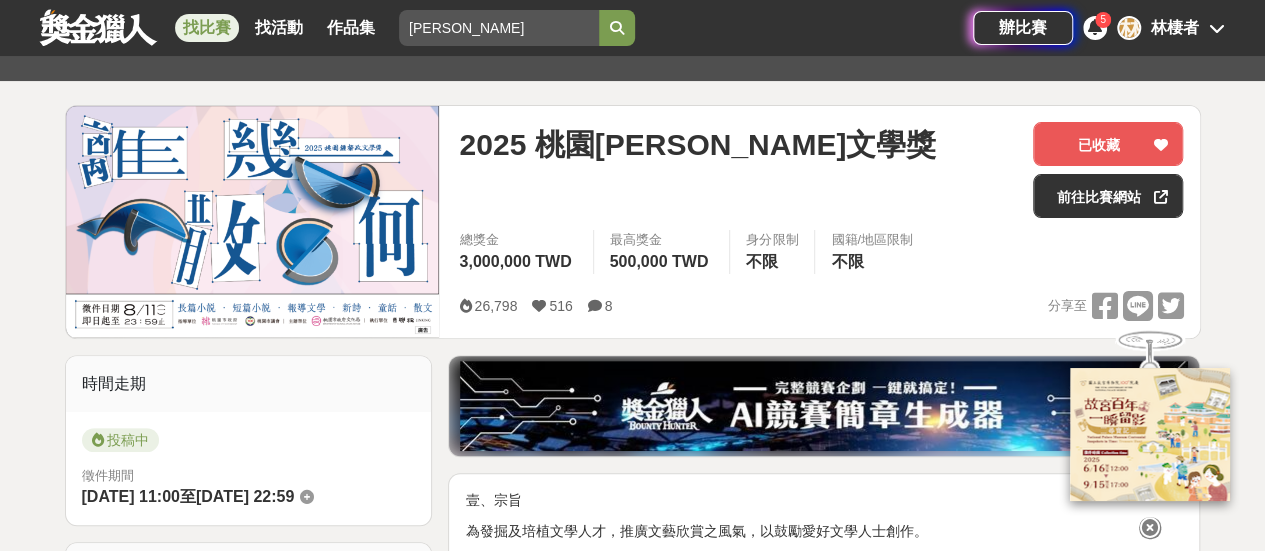 click on "2025 桃園[PERSON_NAME]文學獎" at bounding box center [697, 144] 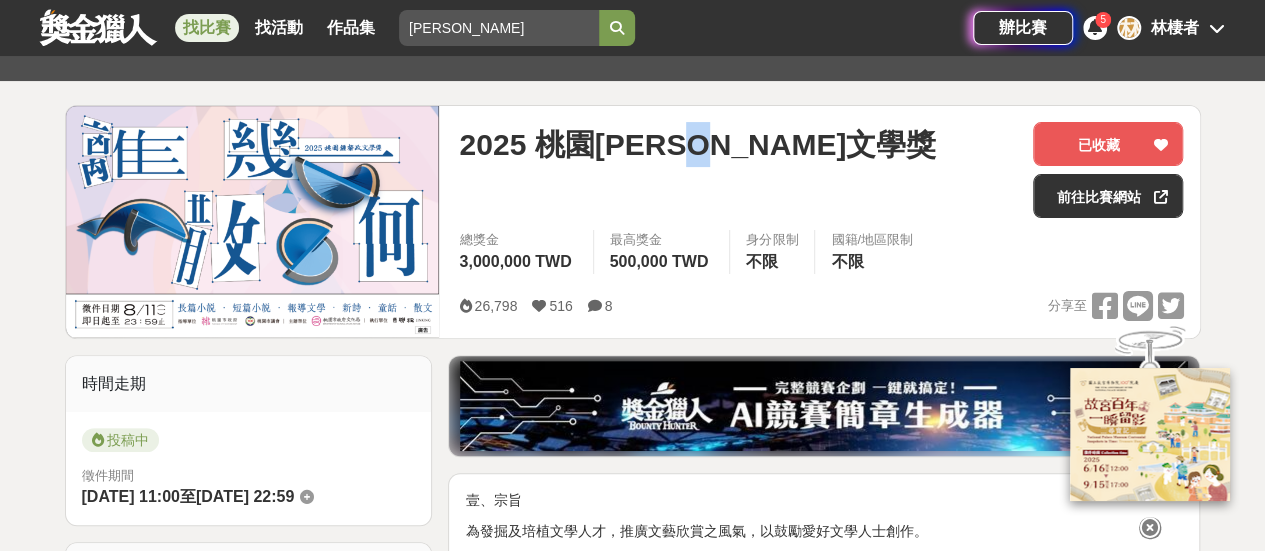 click on "2025 桃園[PERSON_NAME]文學獎" at bounding box center [697, 144] 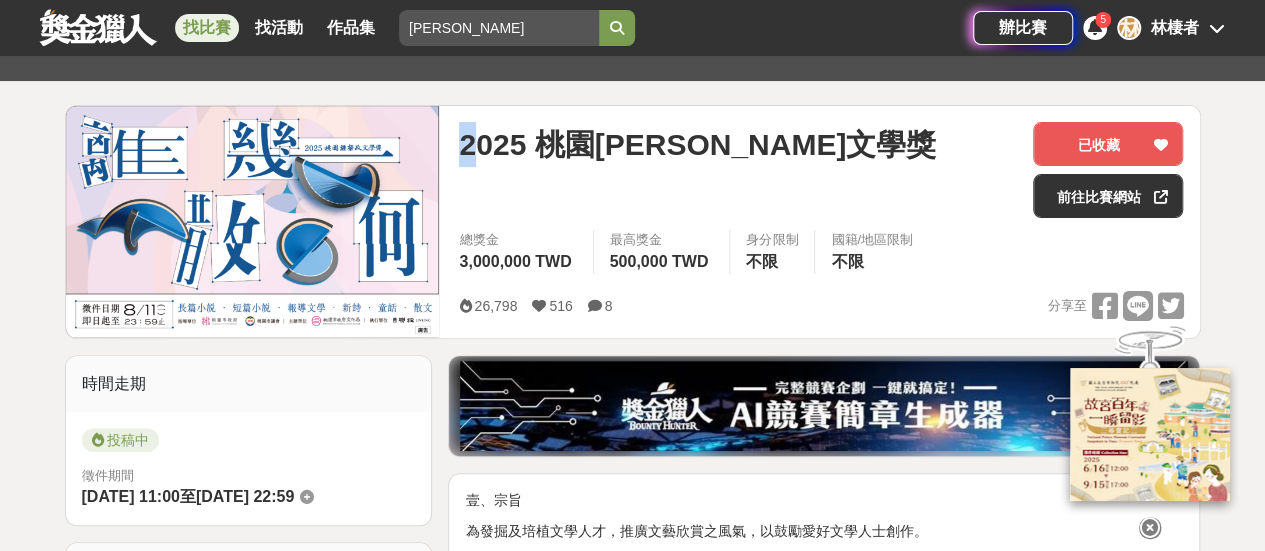 click on "2025 桃園[PERSON_NAME]文學獎" at bounding box center (697, 144) 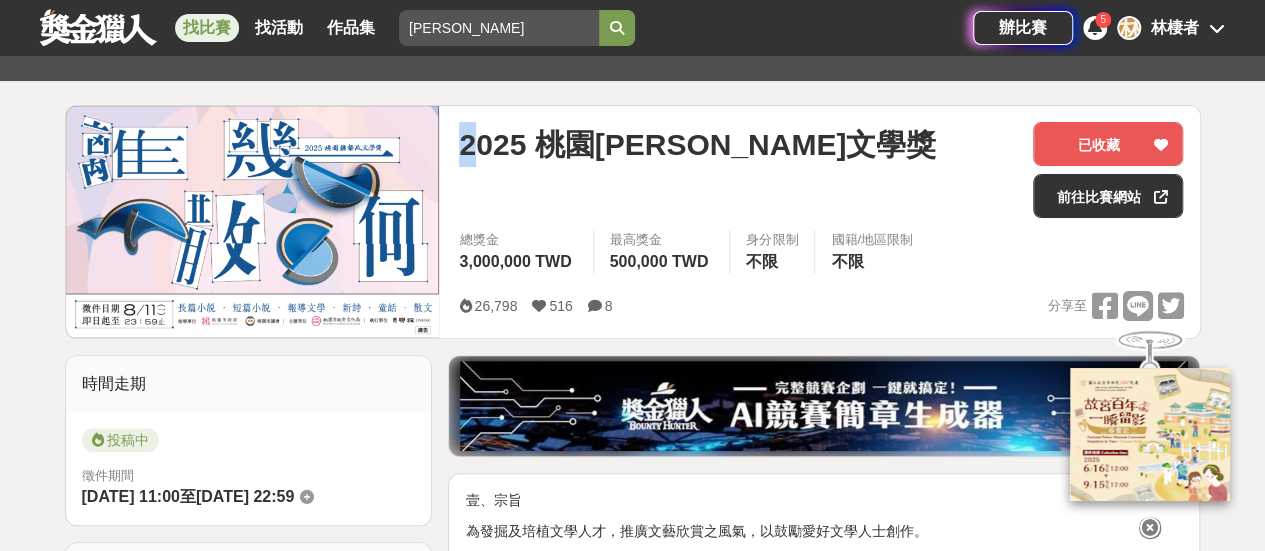 drag, startPoint x: 749, startPoint y: 158, endPoint x: 751, endPoint y: 169, distance: 11.18034 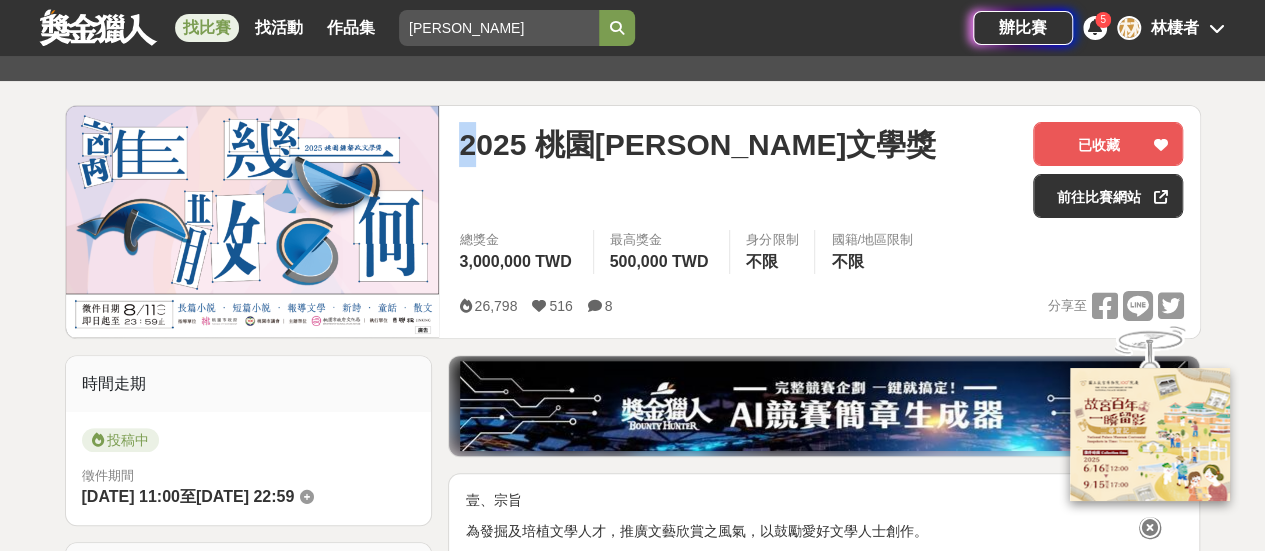 click on "2025 桃園[PERSON_NAME]文學獎" at bounding box center (697, 144) 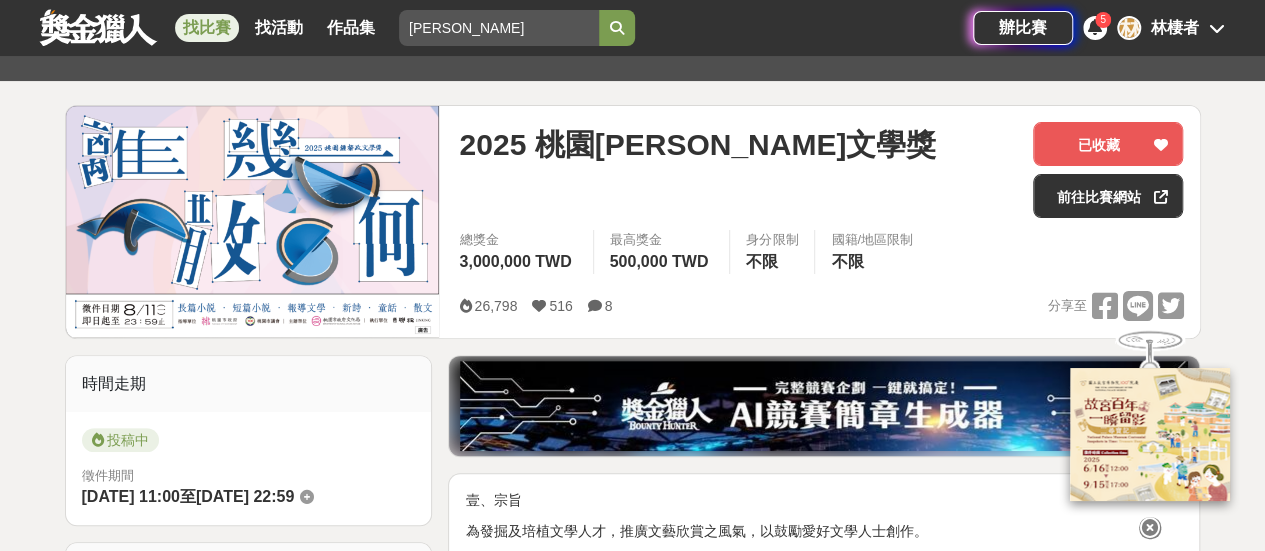 drag, startPoint x: 708, startPoint y: 159, endPoint x: 686, endPoint y: 155, distance: 22.36068 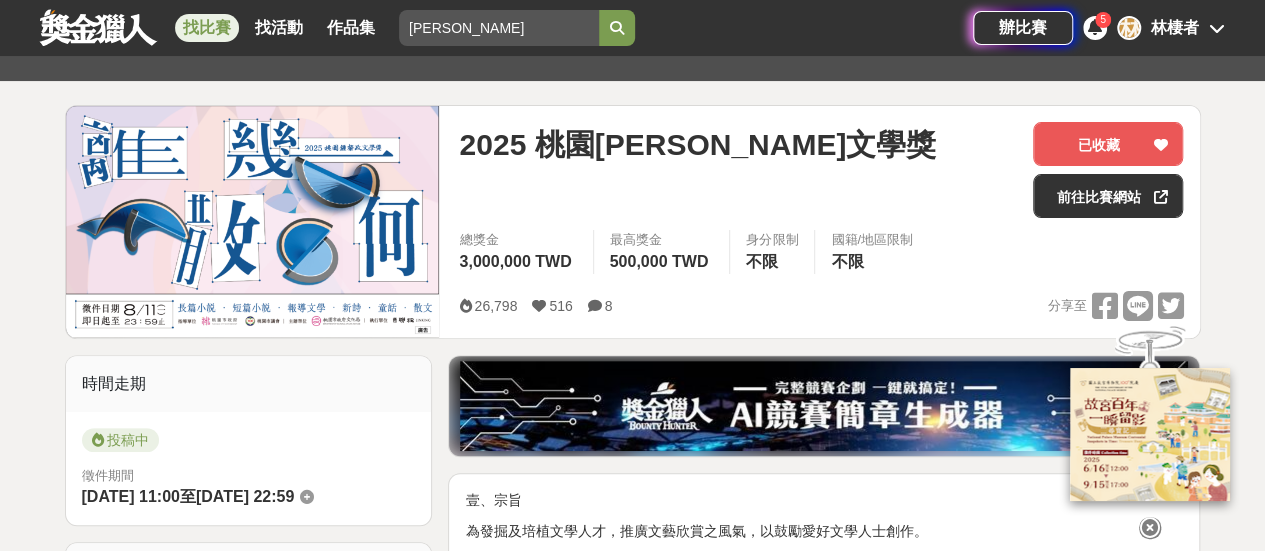 click on "2025 桃園[PERSON_NAME]文學獎" at bounding box center [697, 144] 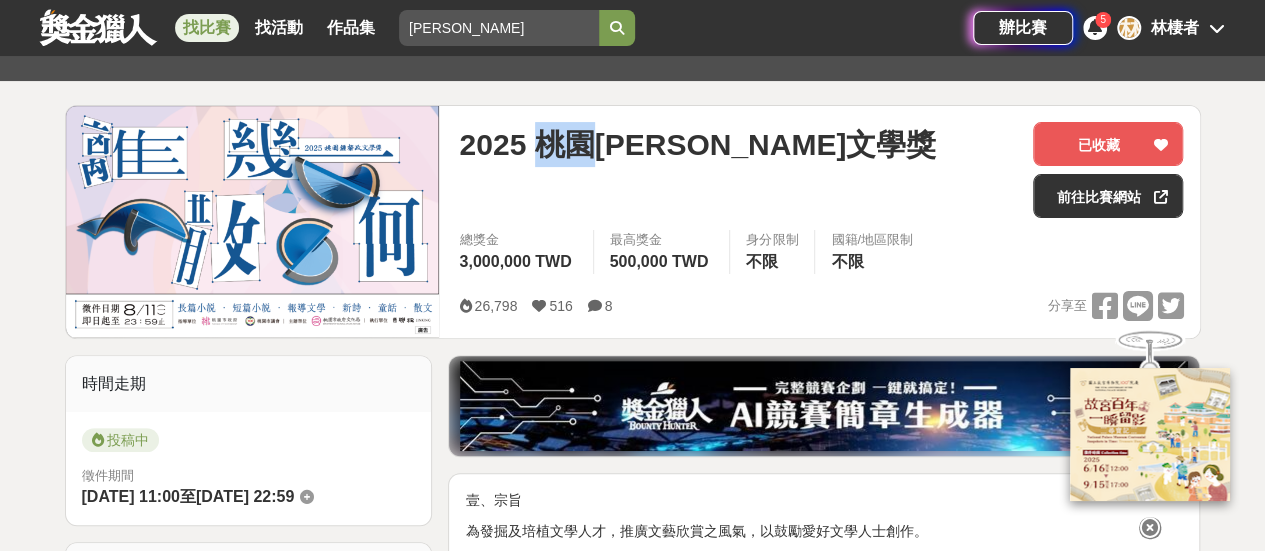 click on "2025 桃園[PERSON_NAME]文學獎" at bounding box center (697, 144) 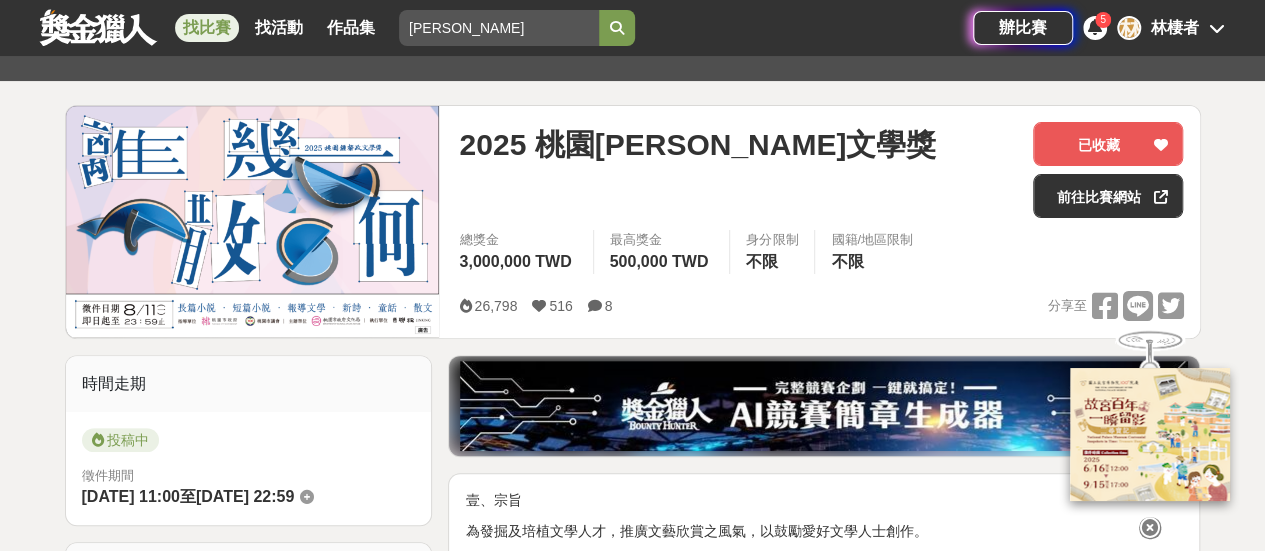 click on "2025 桃園[PERSON_NAME]文學獎" at bounding box center (738, 144) 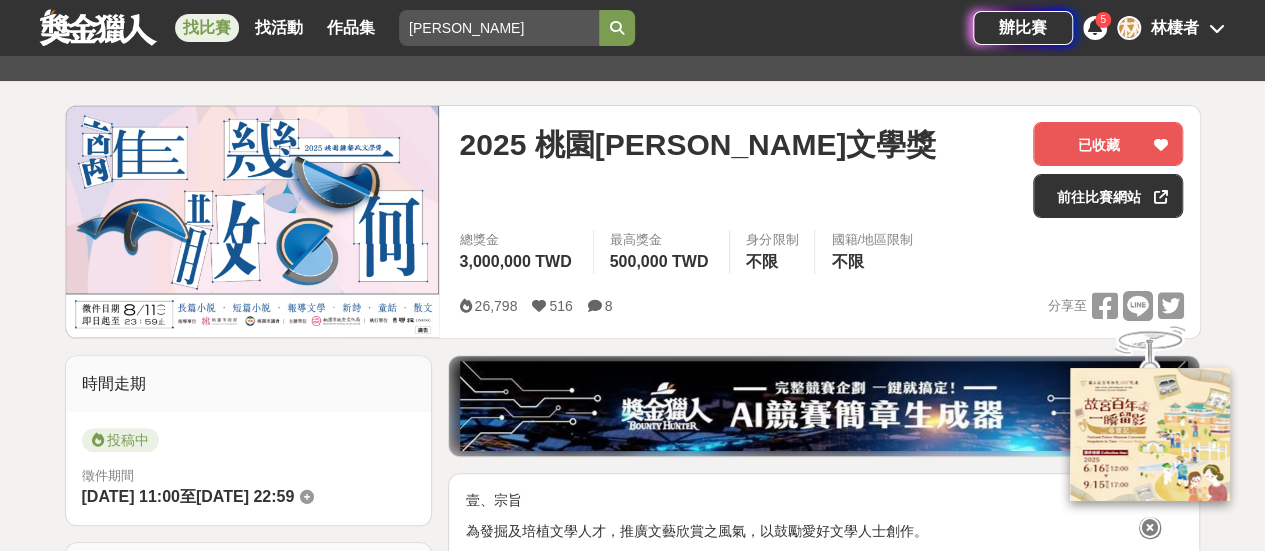 click on "2025 桃園[PERSON_NAME]文學獎" at bounding box center (697, 144) 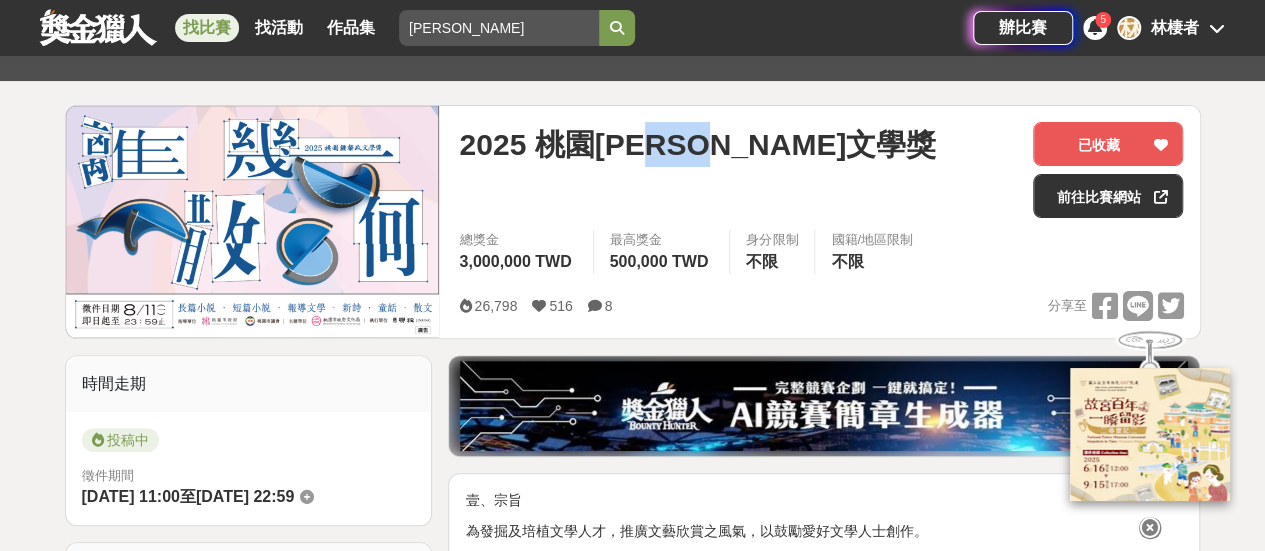 drag, startPoint x: 765, startPoint y: 141, endPoint x: 612, endPoint y: 141, distance: 153 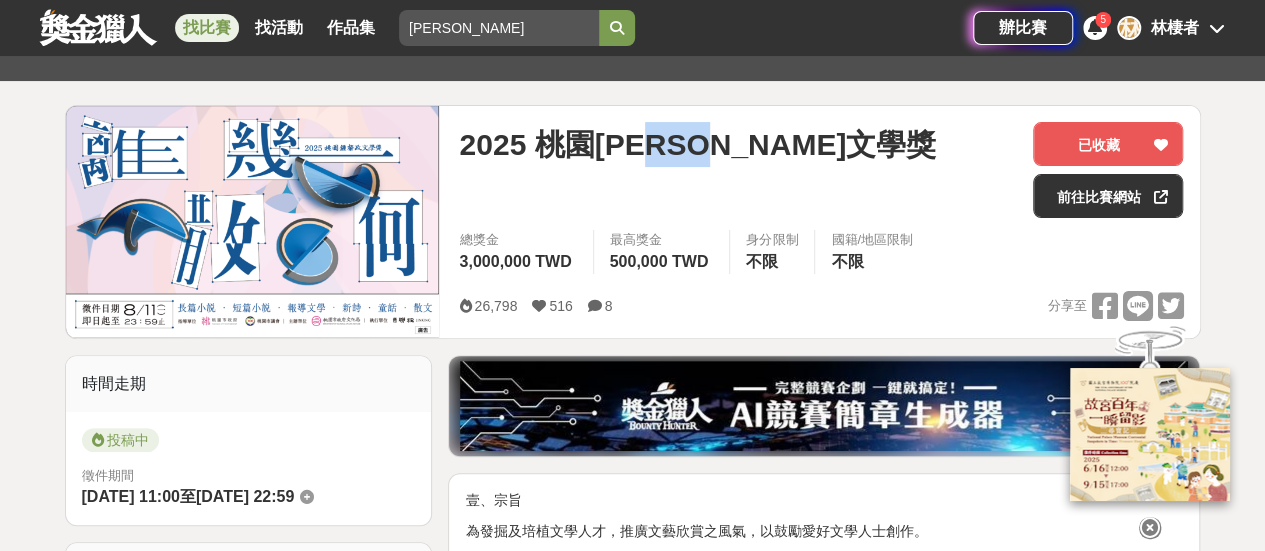 click on "2025 桃園[PERSON_NAME]文學獎" at bounding box center (697, 144) 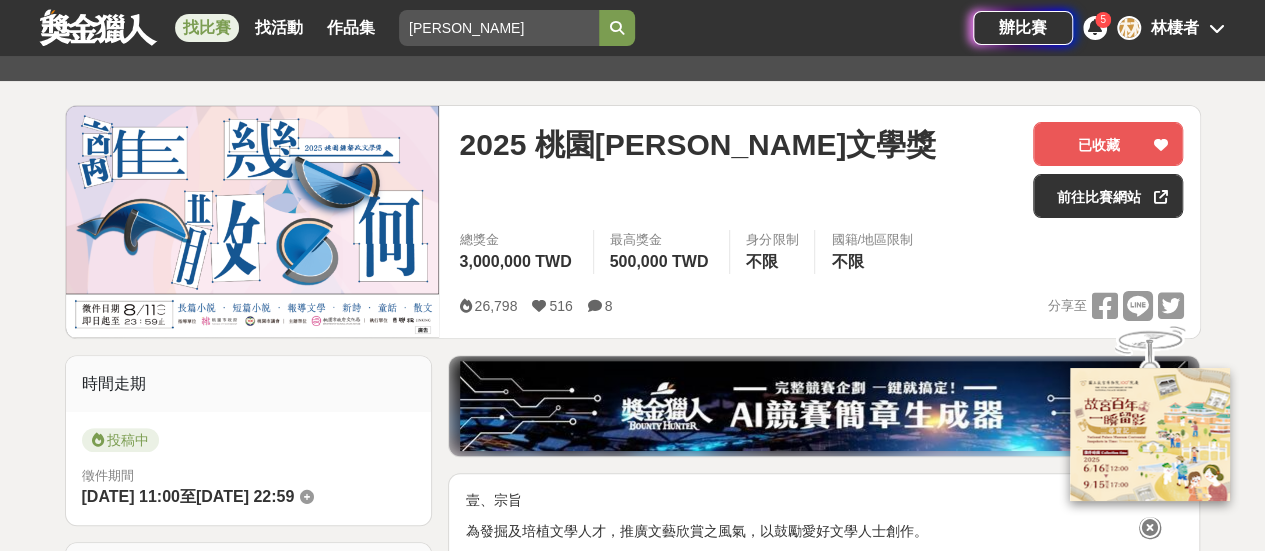 click on "2025 桃園[PERSON_NAME]文學獎" at bounding box center [697, 144] 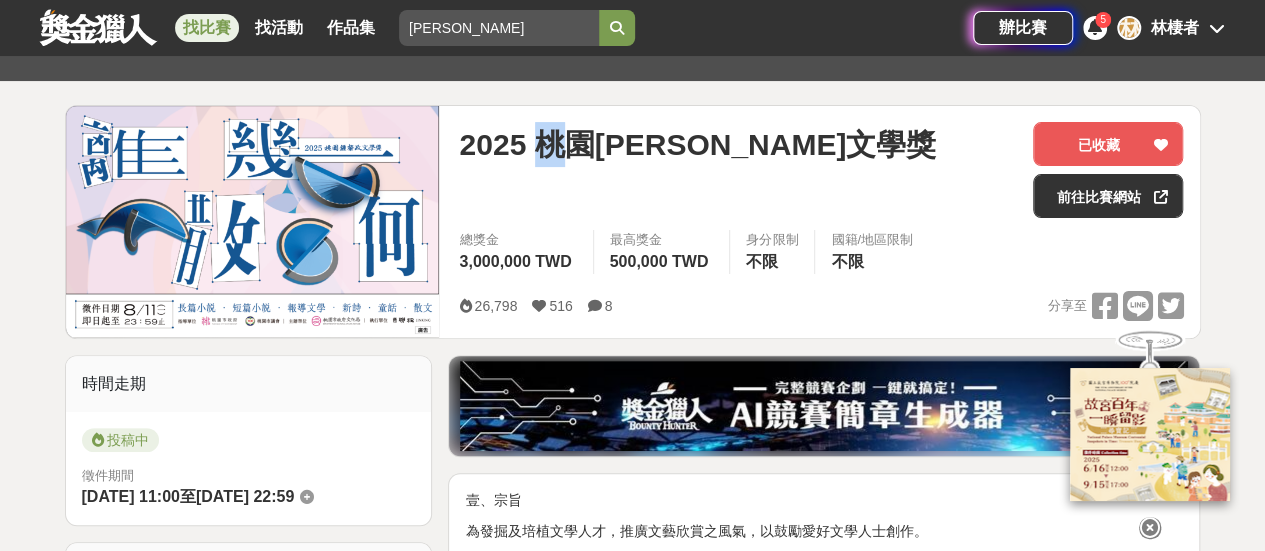 drag, startPoint x: 553, startPoint y: 143, endPoint x: 543, endPoint y: 144, distance: 10.049875 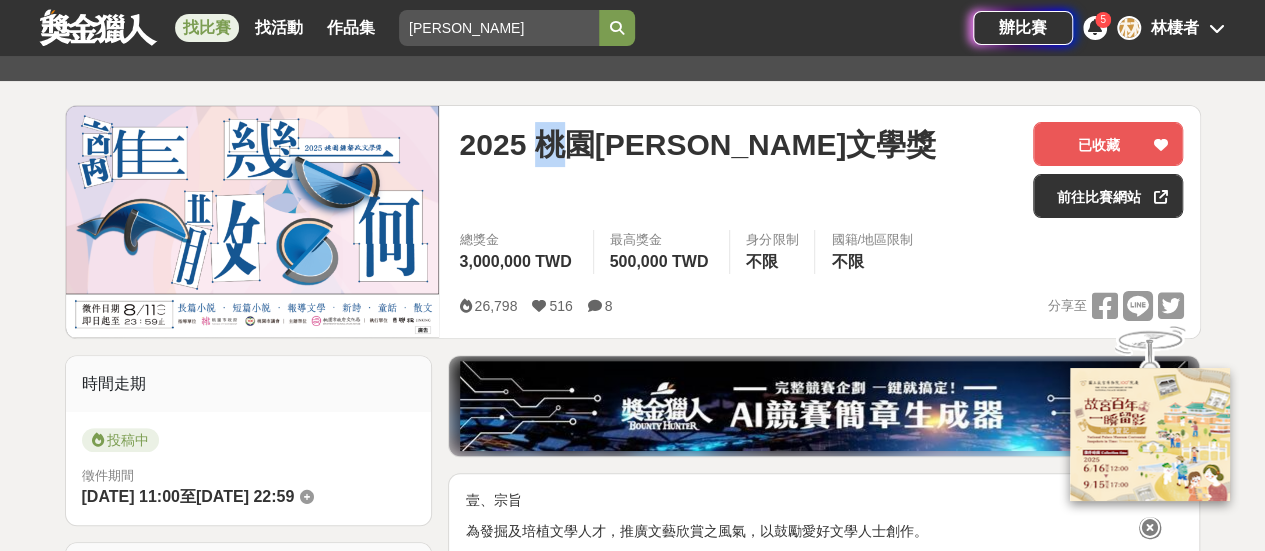 click on "2025 桃園[PERSON_NAME]文學獎" at bounding box center [697, 144] 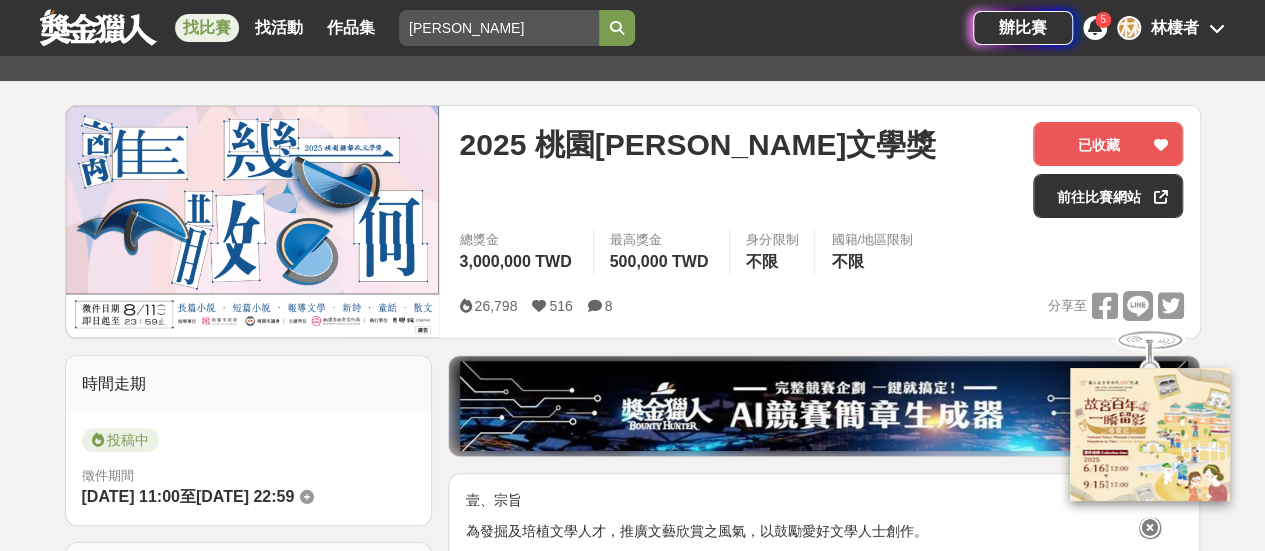 click on "2025 桃園[PERSON_NAME]文學獎" at bounding box center [738, 144] 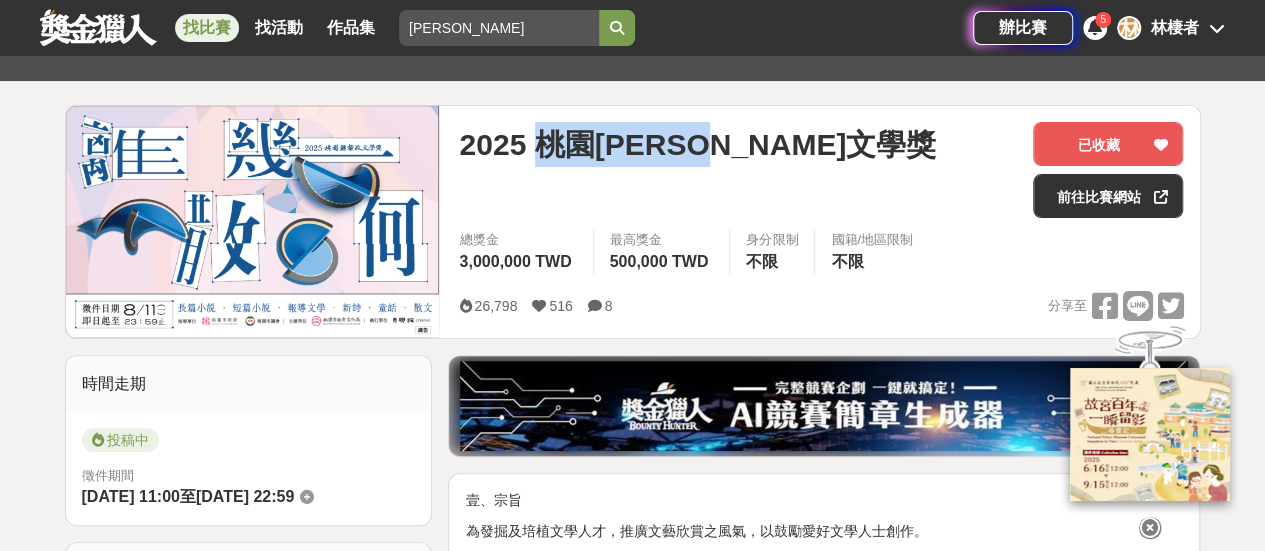 drag, startPoint x: 540, startPoint y: 149, endPoint x: 757, endPoint y: 149, distance: 217 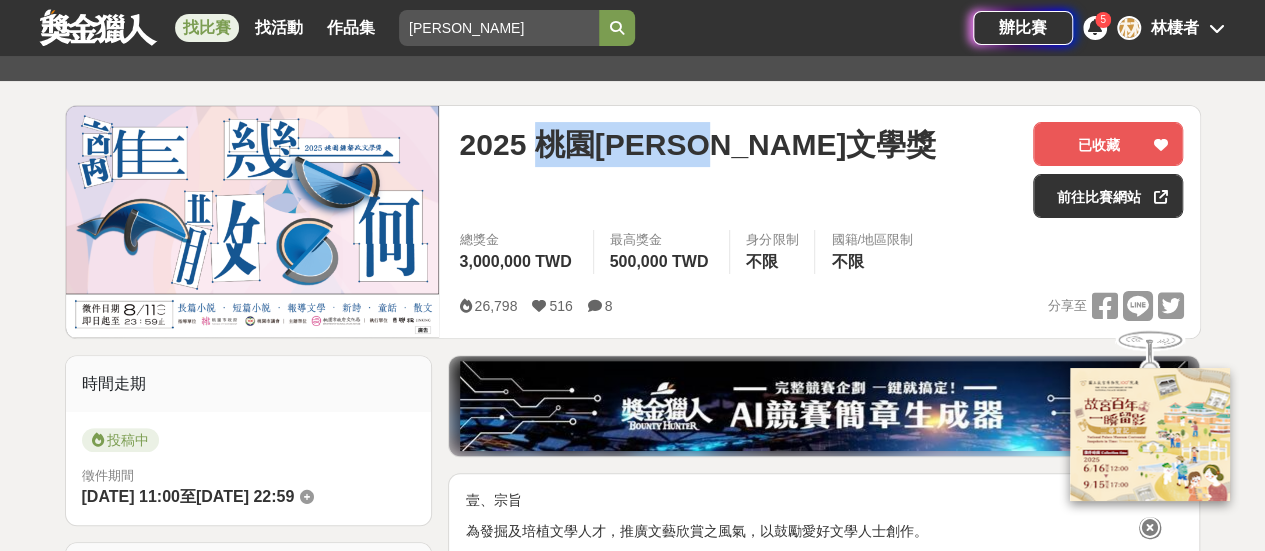 copy on "桃園[PERSON_NAME]文學獎" 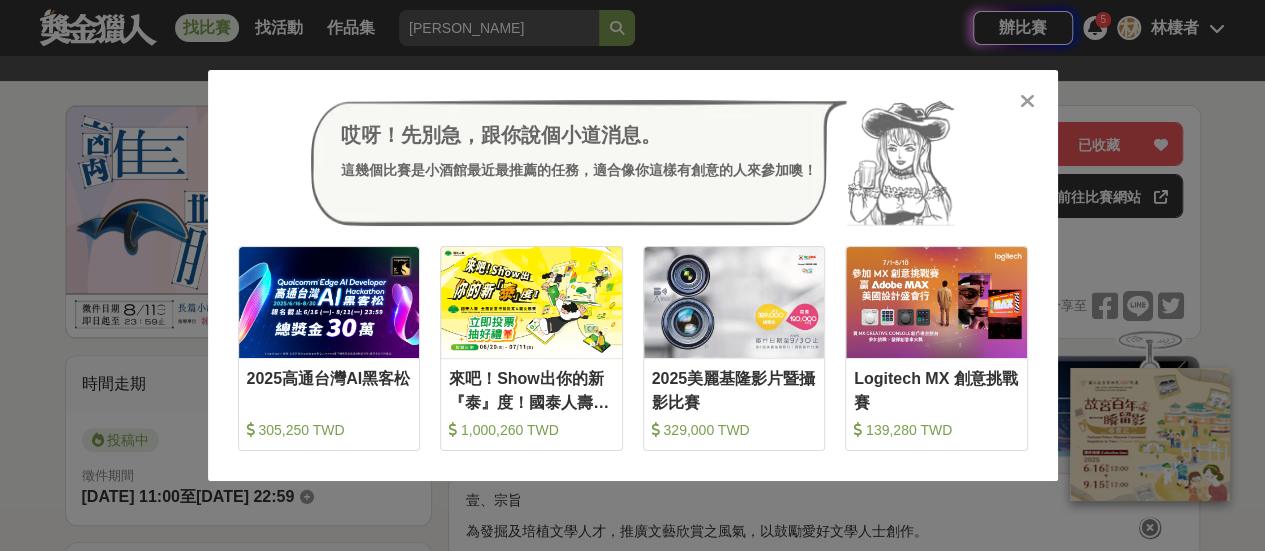 click at bounding box center [1028, 100] 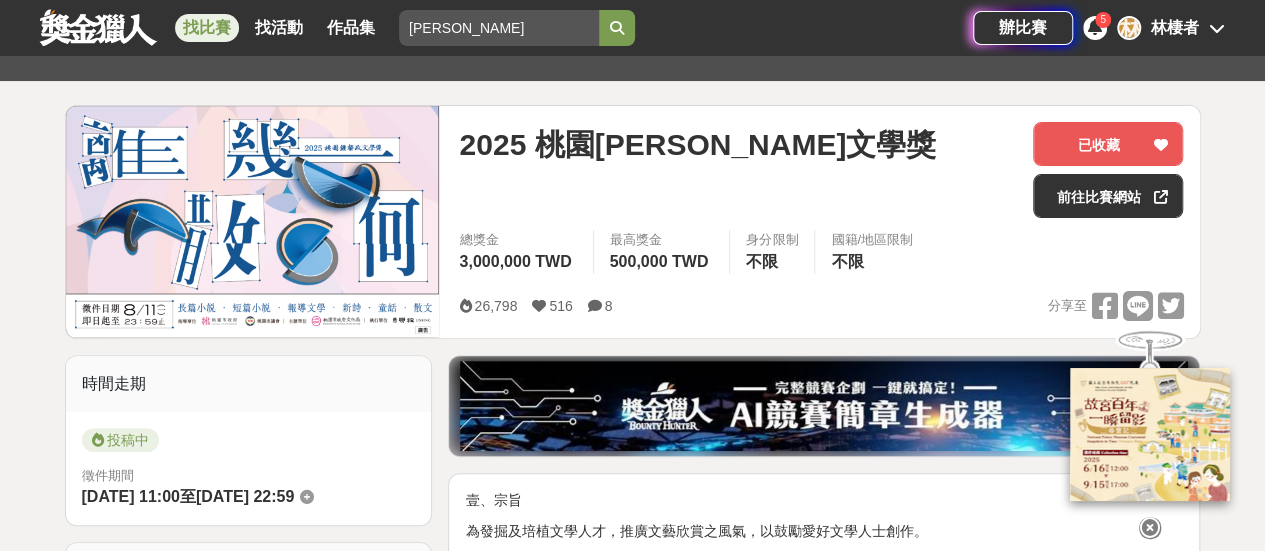 click on "找比賽 找活動 作品集 [PERSON_NAME] 辦比賽 5 林 林棲者" at bounding box center (632, 28) 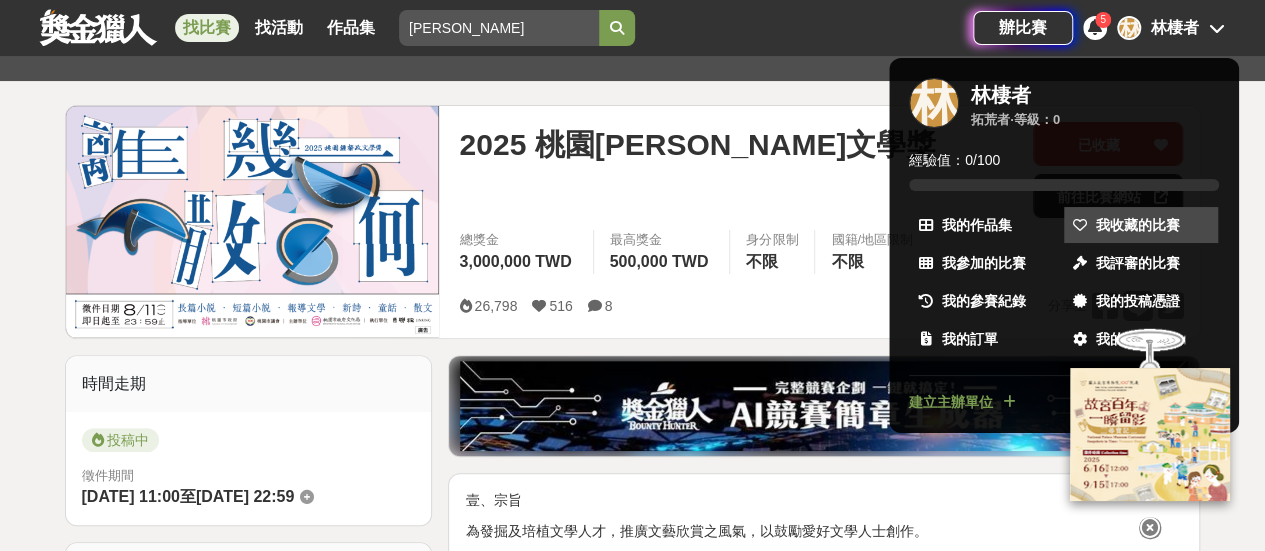 click on "我收藏的比賽" at bounding box center (1138, 225) 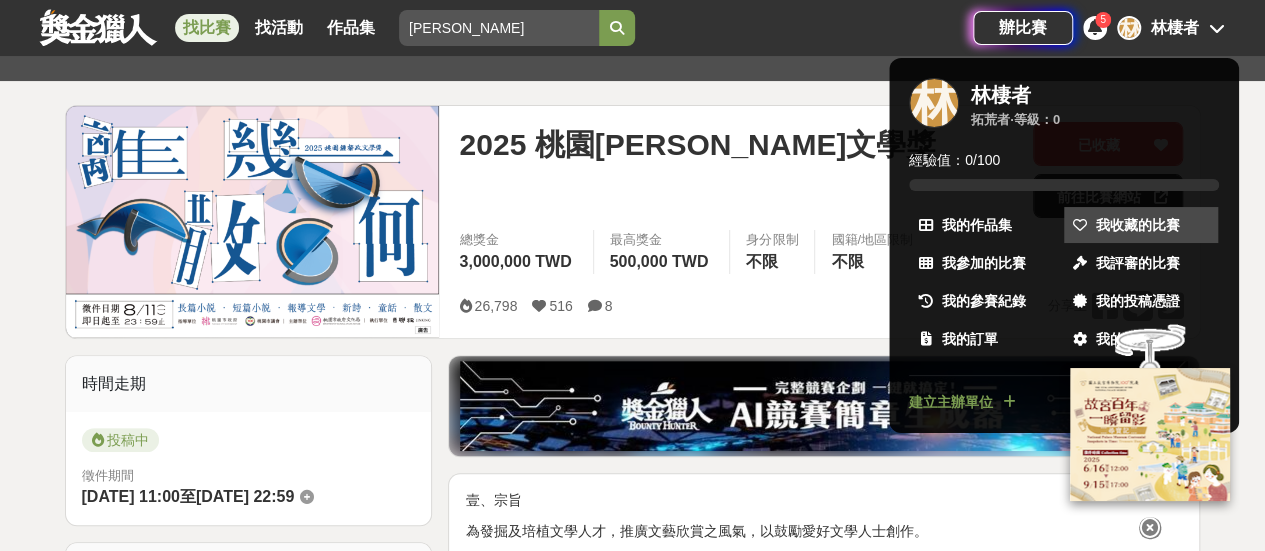 scroll, scrollTop: 178, scrollLeft: 0, axis: vertical 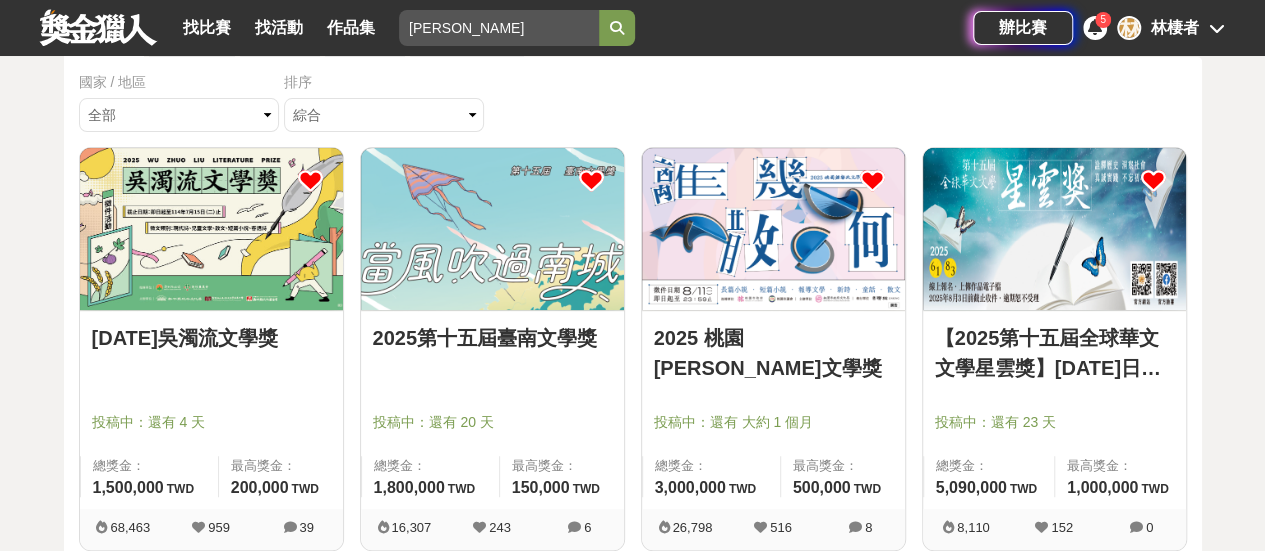 click on "[DATE]吳濁流文學獎" at bounding box center [211, 338] 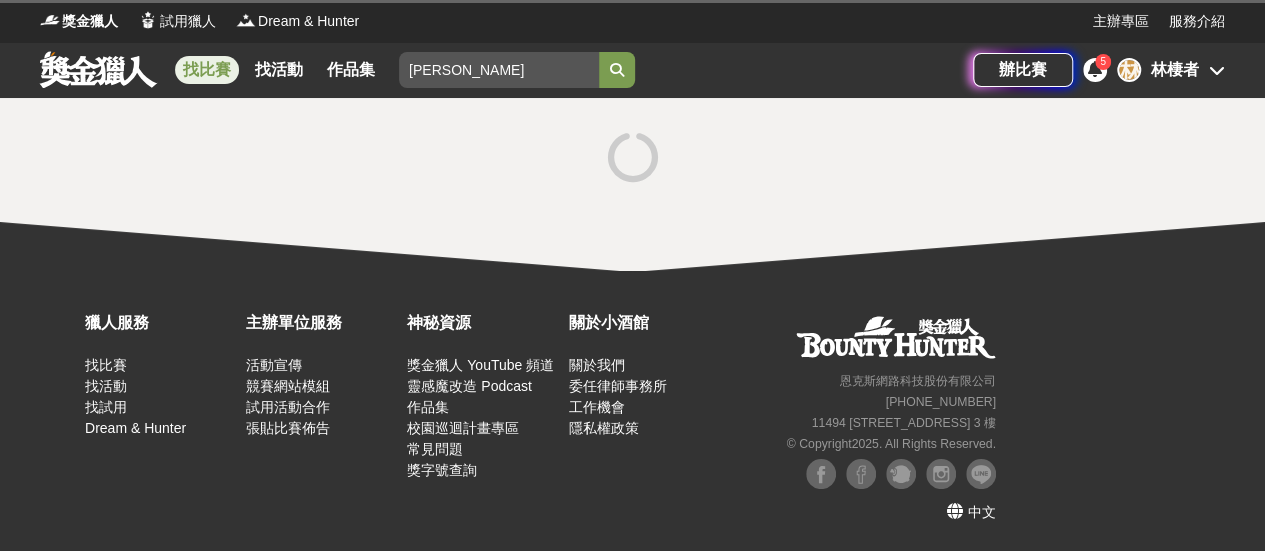 scroll, scrollTop: 0, scrollLeft: 0, axis: both 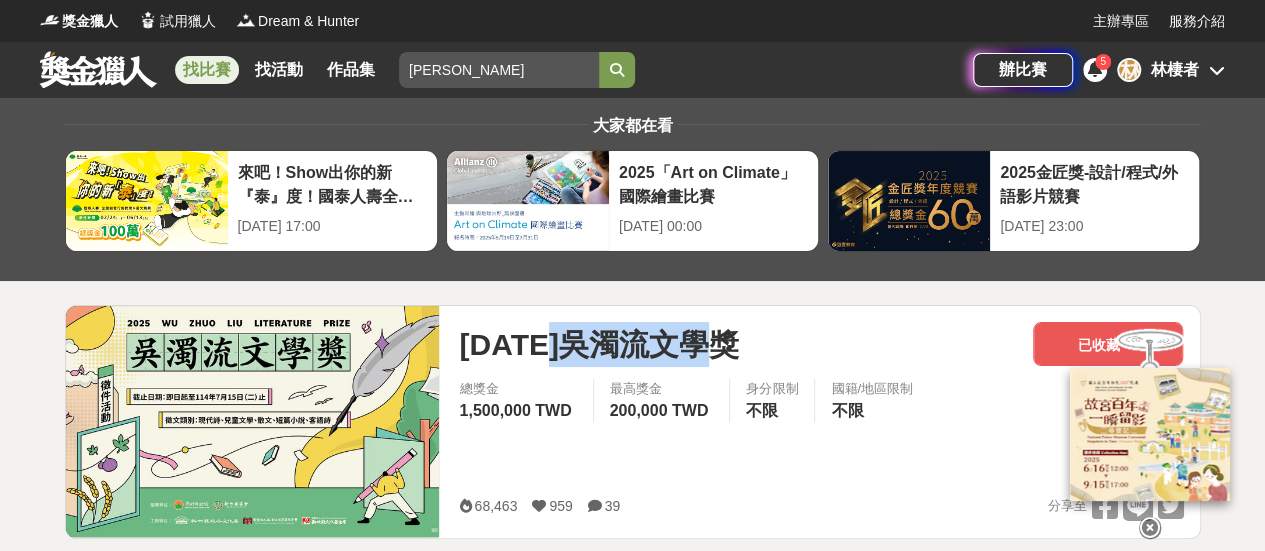 drag, startPoint x: 572, startPoint y: 353, endPoint x: 735, endPoint y: 345, distance: 163.1962 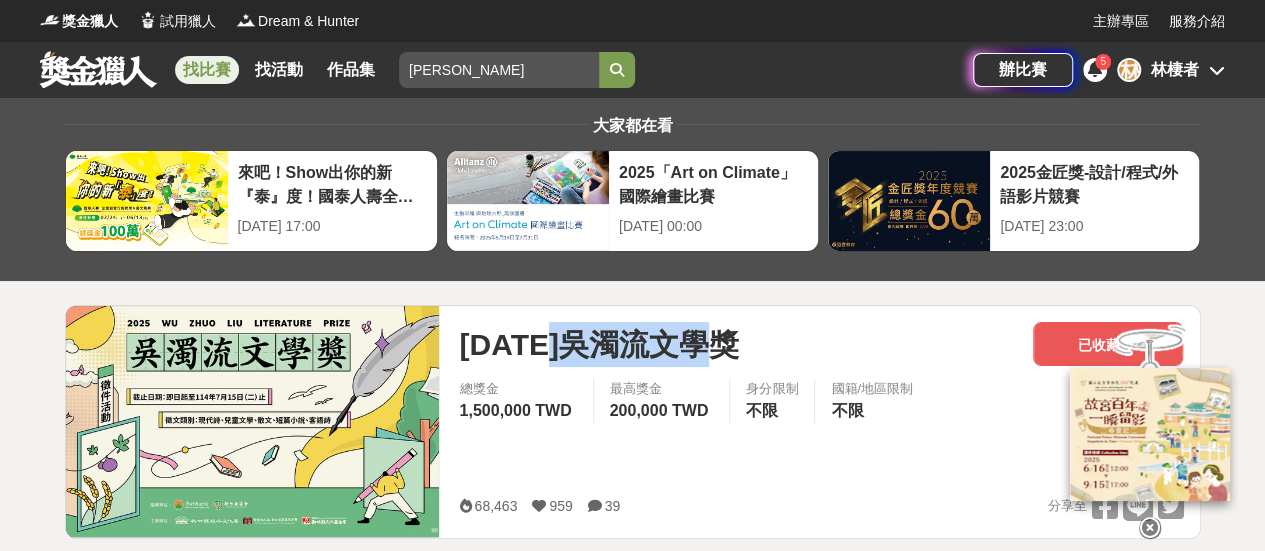 click on "[DATE]吳濁流文學獎" at bounding box center (598, 344) 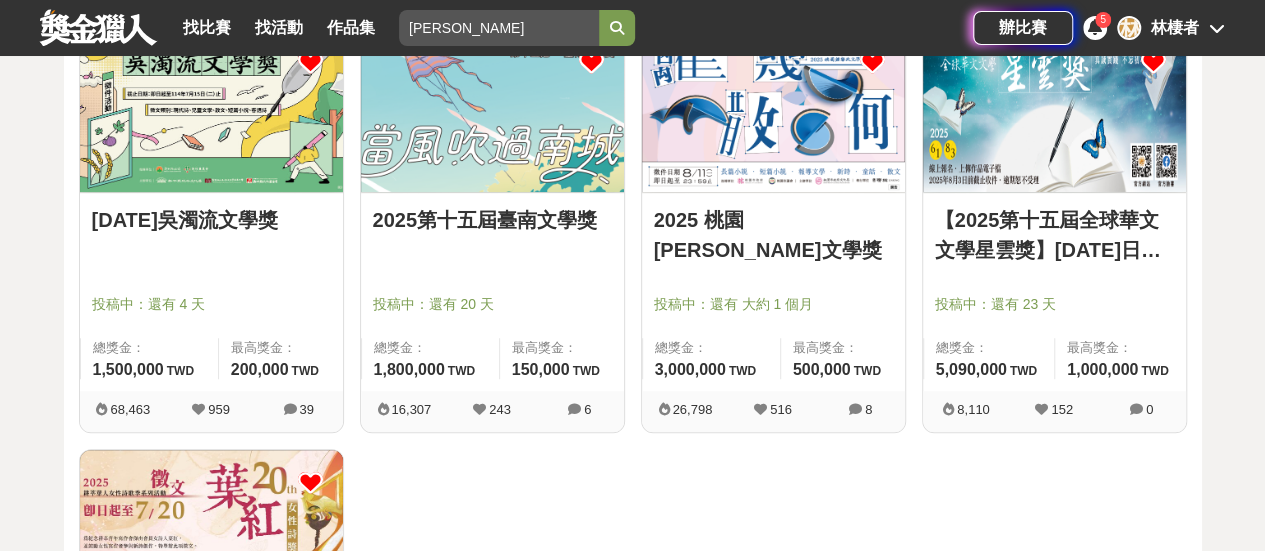 scroll, scrollTop: 300, scrollLeft: 0, axis: vertical 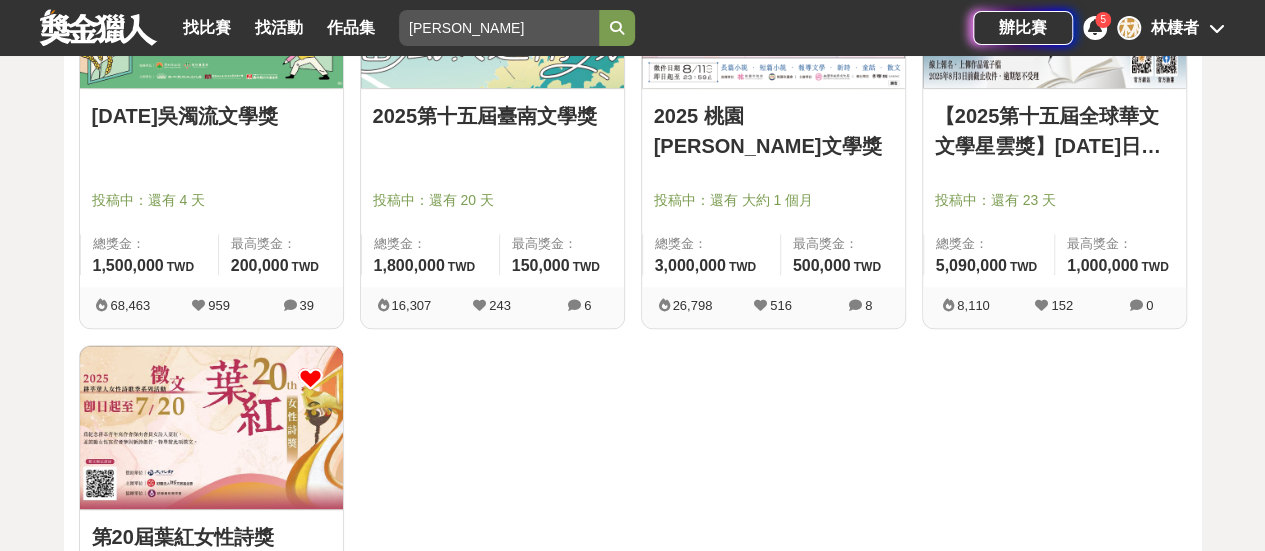 click on "2025第十五屆臺南文學獎" at bounding box center (492, 116) 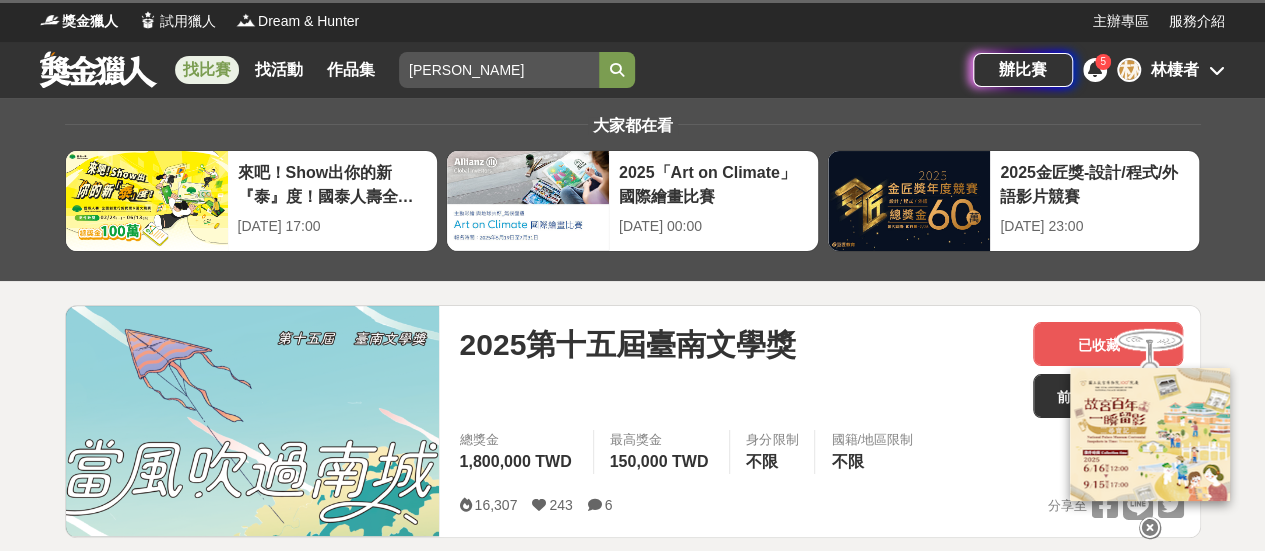 click on "[PERSON_NAME]" at bounding box center [499, 70] 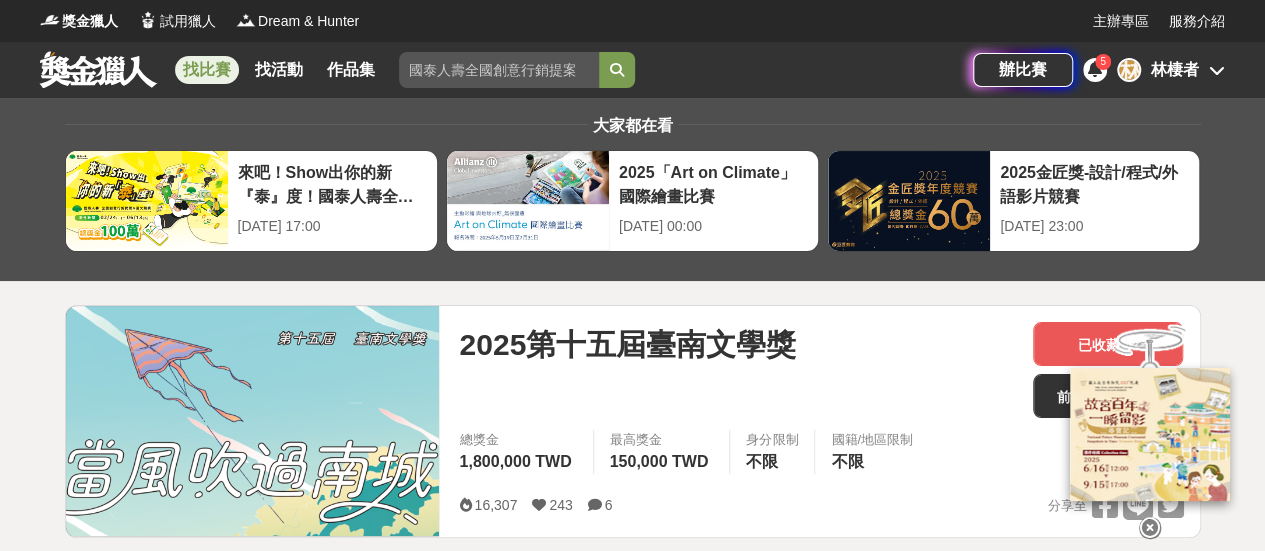 type 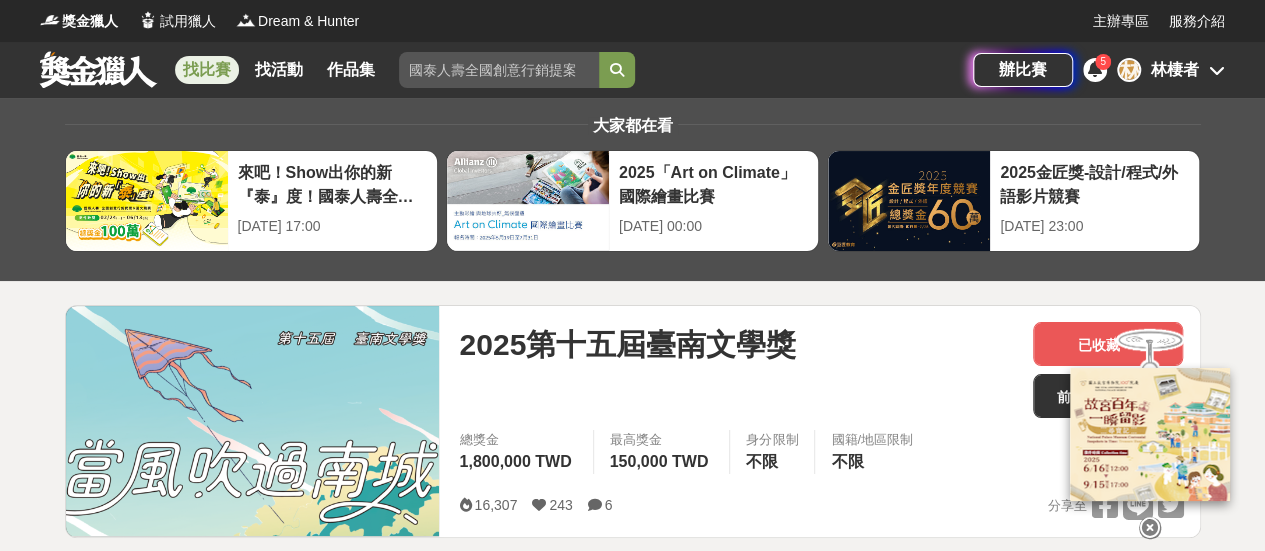 drag, startPoint x: 656, startPoint y: 335, endPoint x: 748, endPoint y: 349, distance: 93.05912 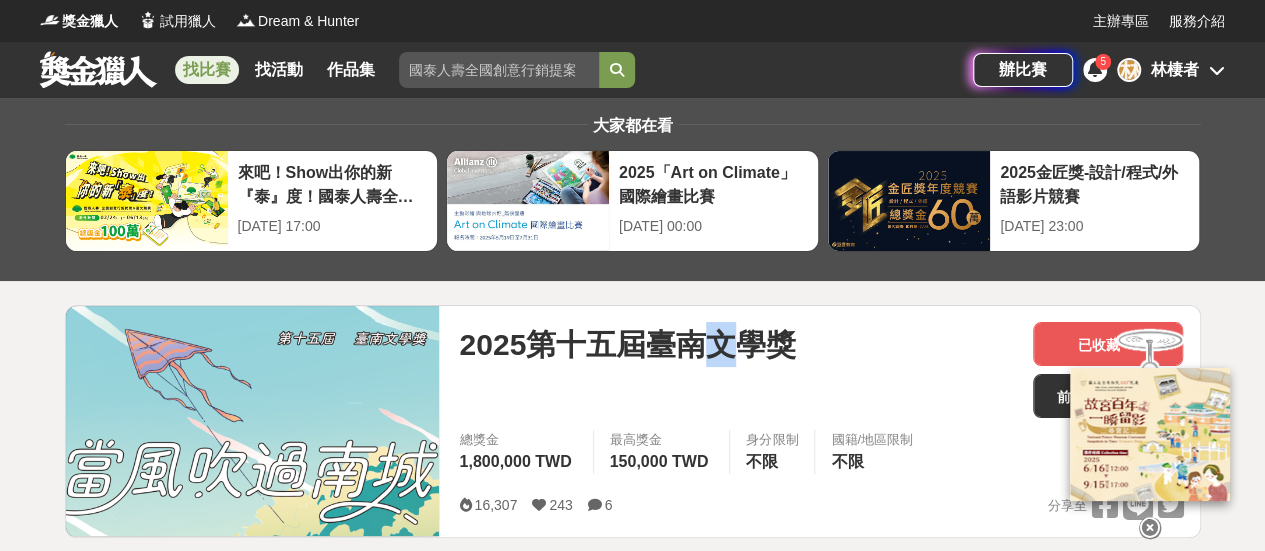 click on "2025第十五屆臺南文學獎" at bounding box center (627, 344) 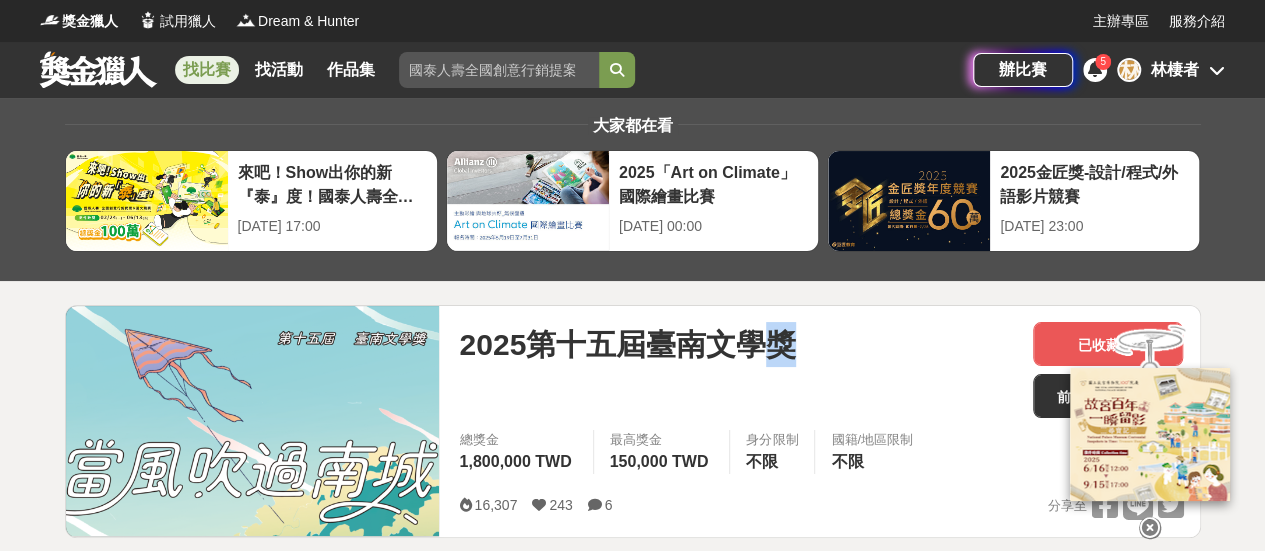 drag, startPoint x: 768, startPoint y: 350, endPoint x: 780, endPoint y: 347, distance: 12.369317 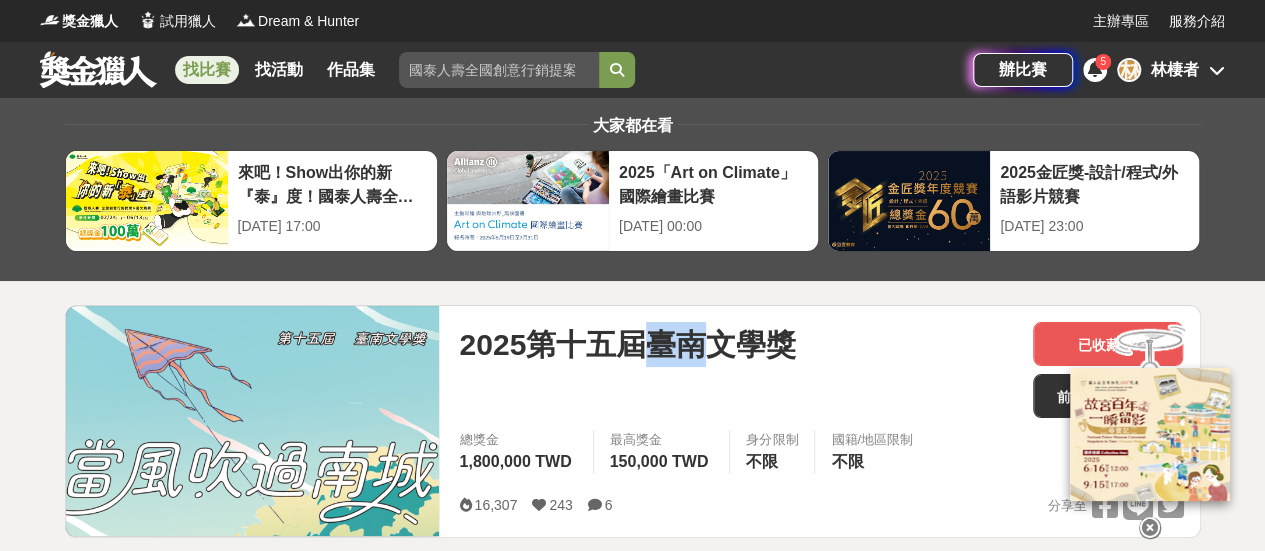 click on "2025第十五屆臺南文學獎" at bounding box center [627, 344] 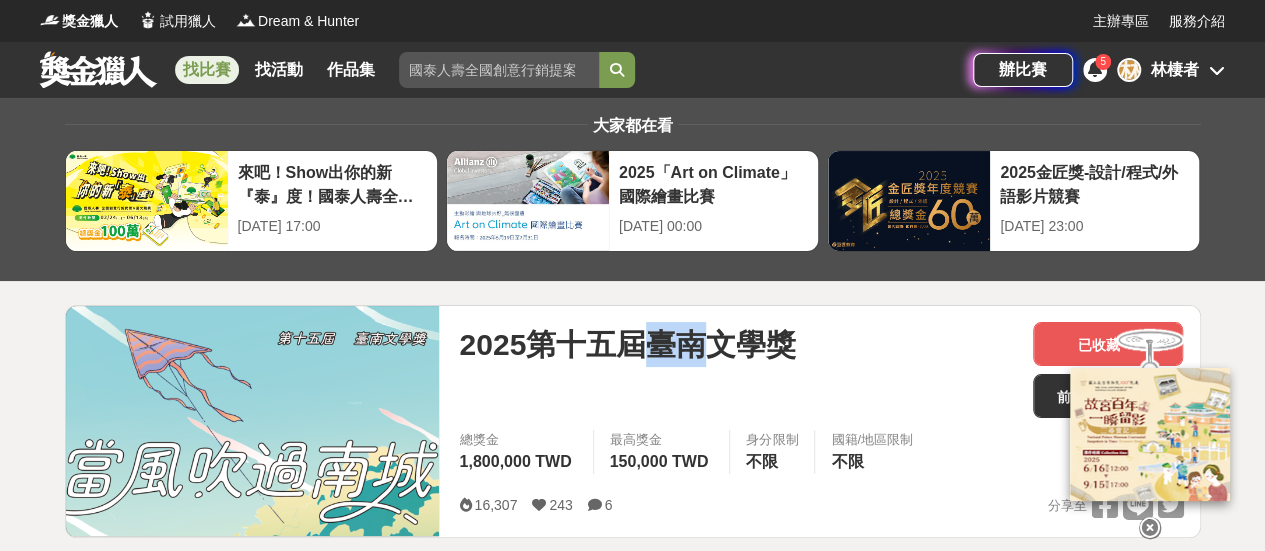 click on "2025第十五屆臺南文學獎" at bounding box center [627, 344] 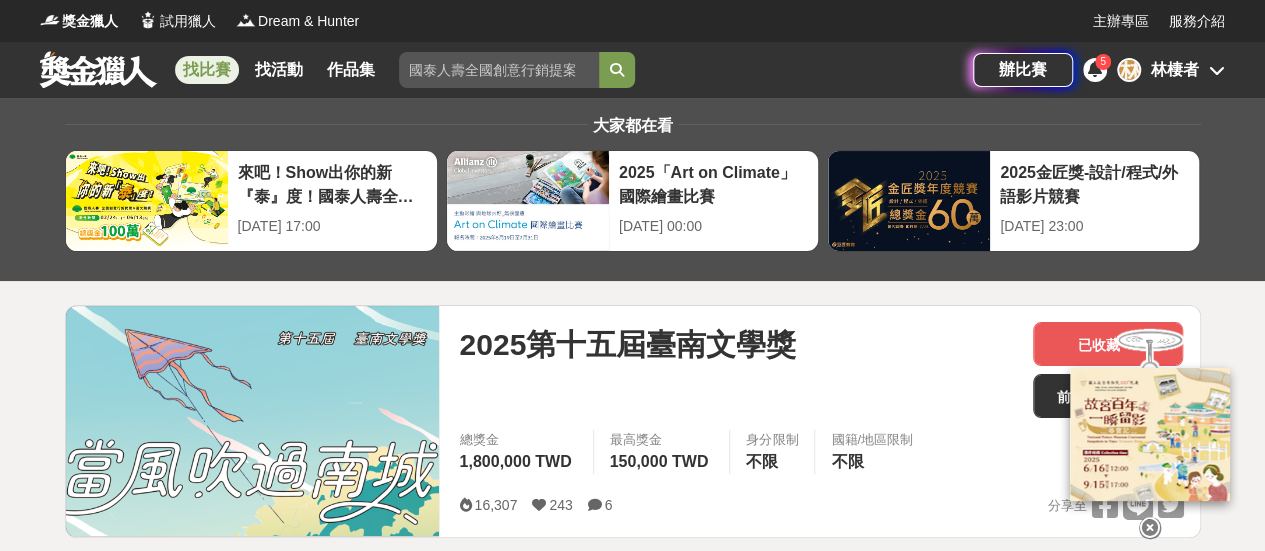 click on "2025第十五屆臺南文學獎" at bounding box center [627, 344] 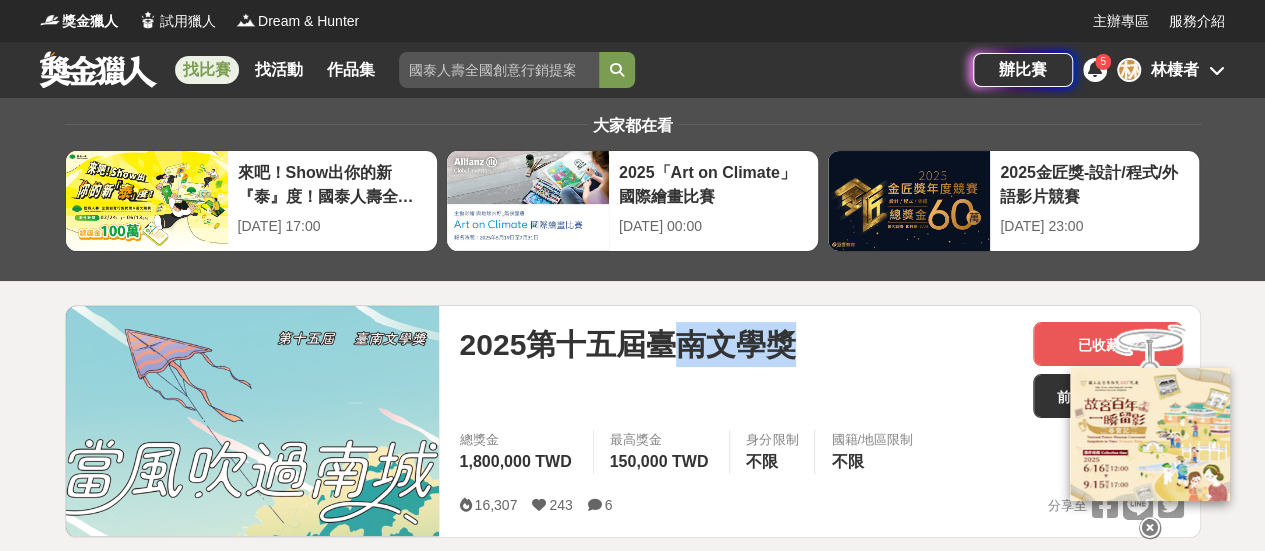 drag, startPoint x: 712, startPoint y: 357, endPoint x: 792, endPoint y: 361, distance: 80.09994 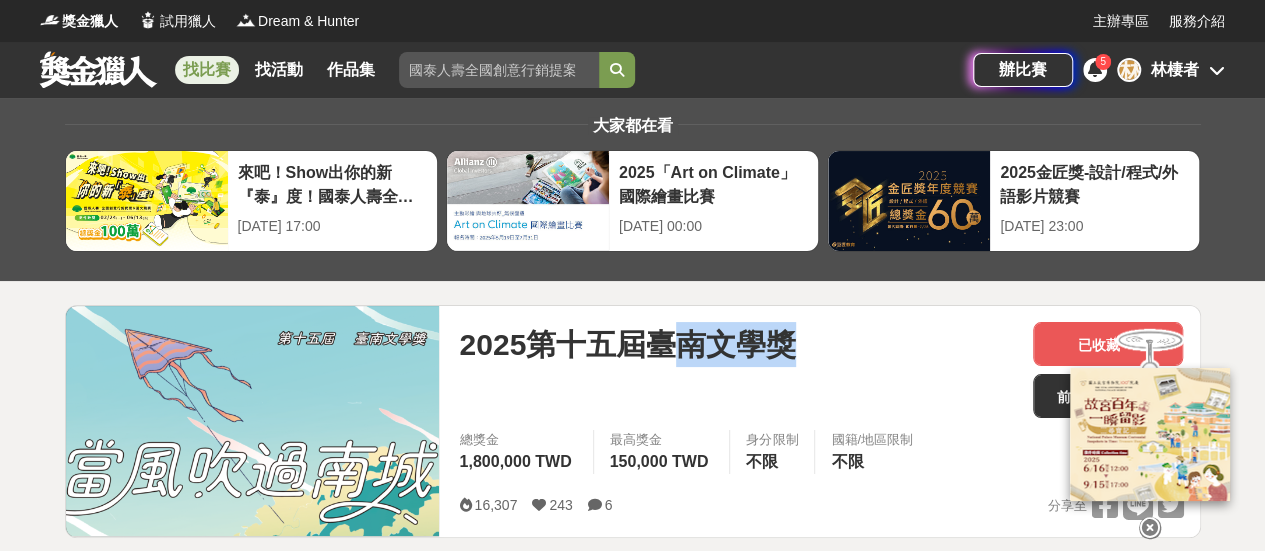 click on "2025第十五屆臺南文學獎" at bounding box center (627, 344) 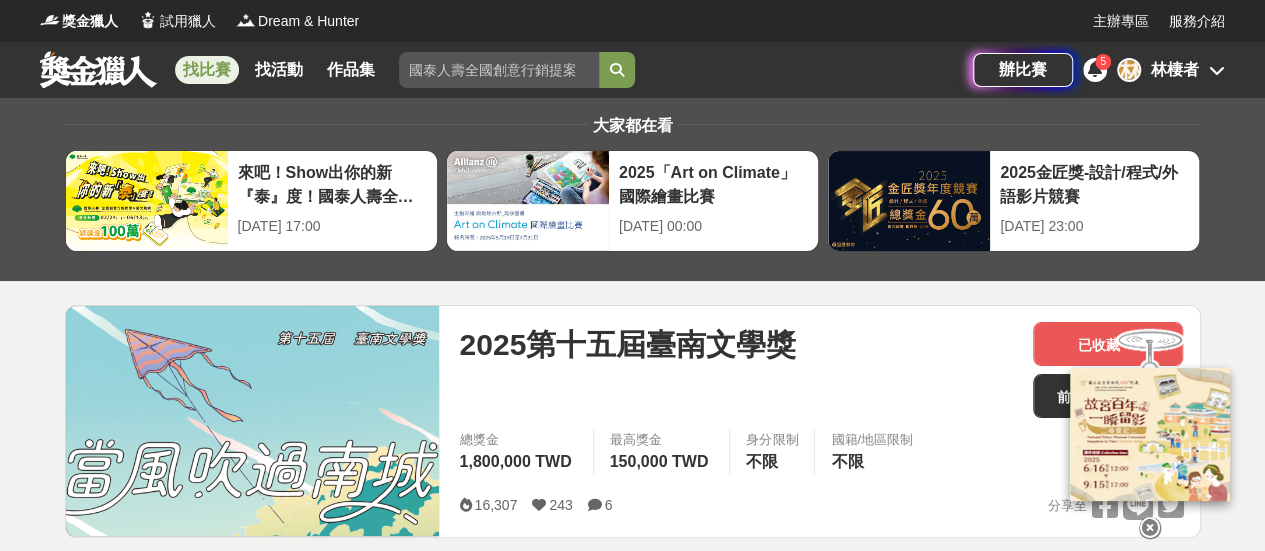 click on "2025第十五屆臺南文學獎" at bounding box center [627, 344] 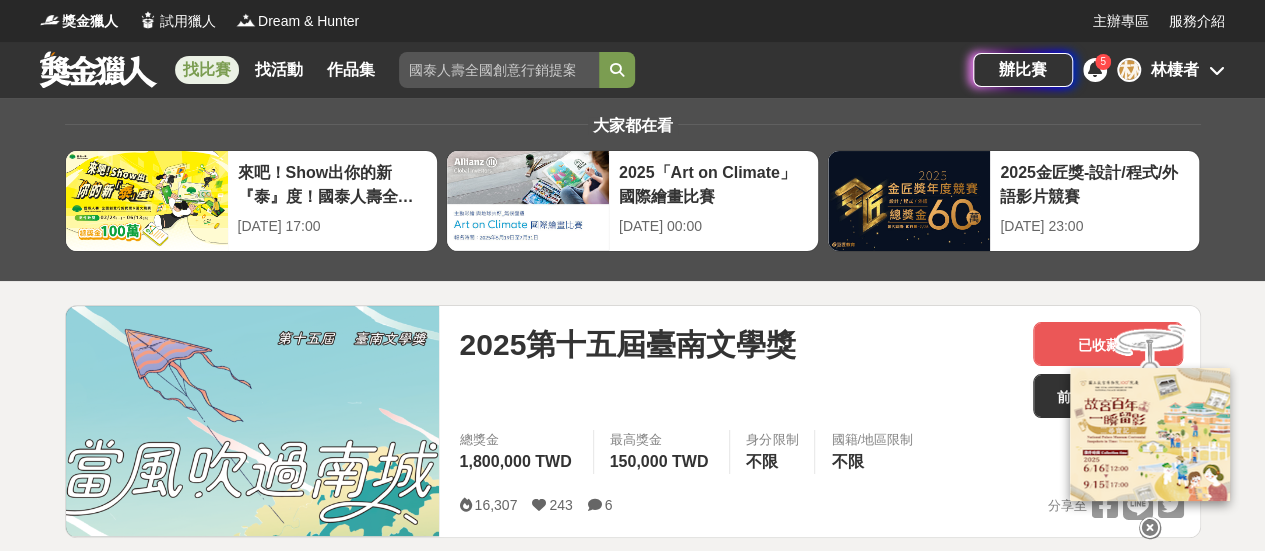 click on "2025第十五屆臺南文學獎" at bounding box center [627, 344] 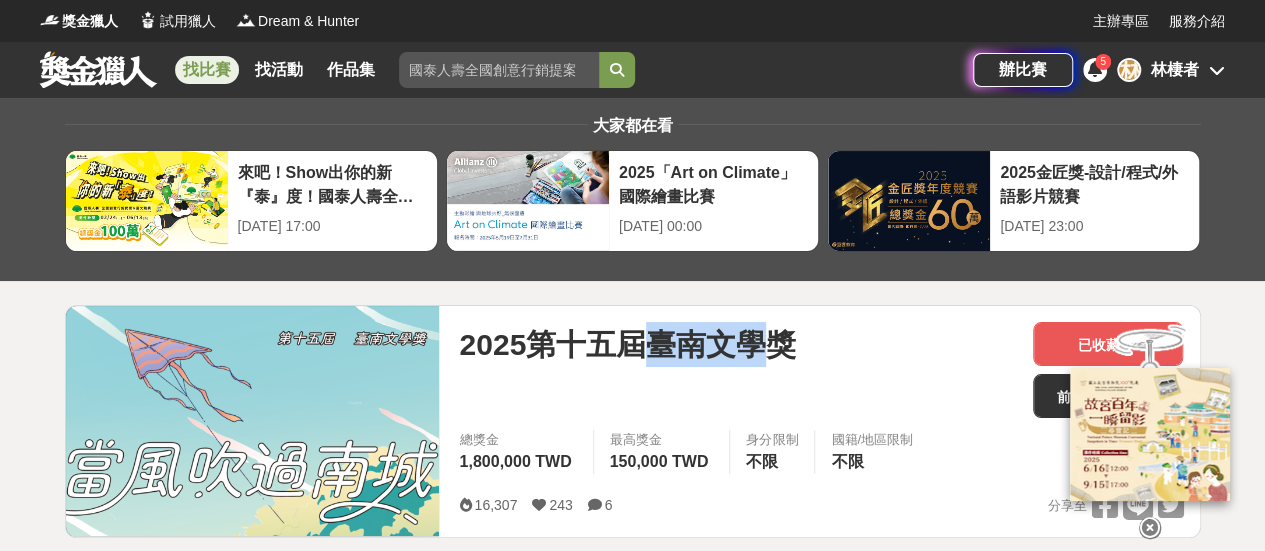 drag, startPoint x: 660, startPoint y: 351, endPoint x: 778, endPoint y: 351, distance: 118 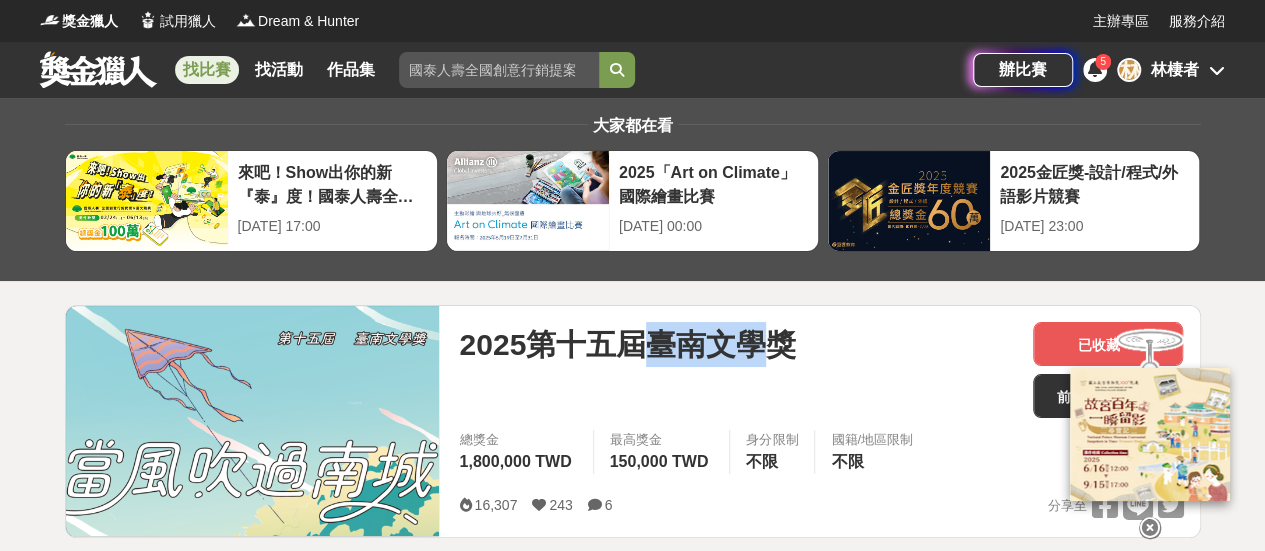 click on "2025第十五屆臺南文學獎" at bounding box center (627, 344) 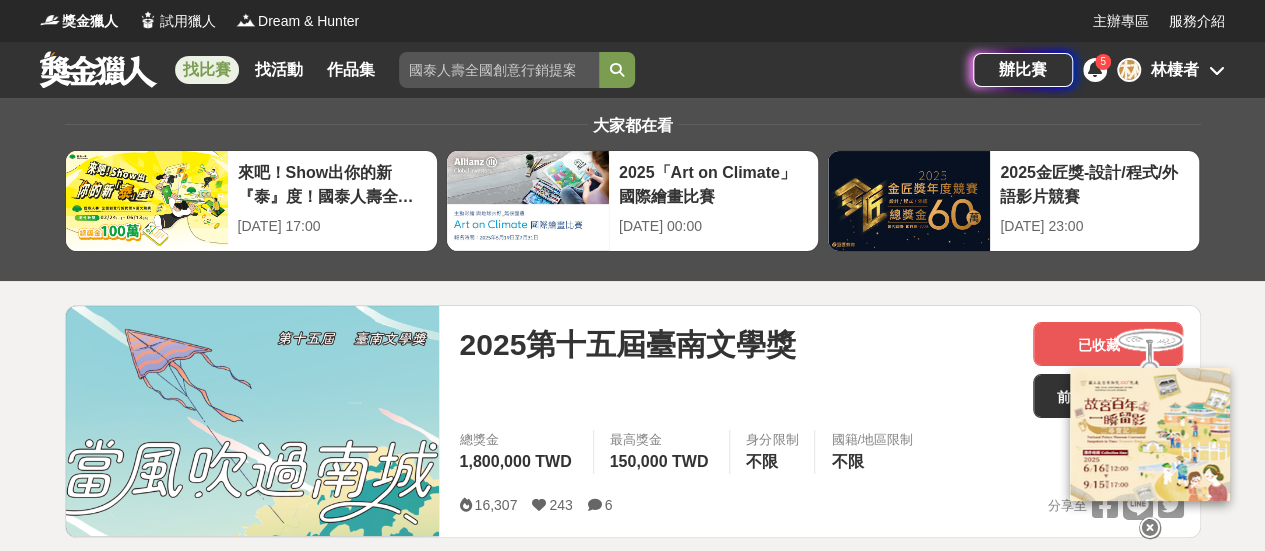 click on "2025第十五屆臺南文學獎" at bounding box center (627, 344) 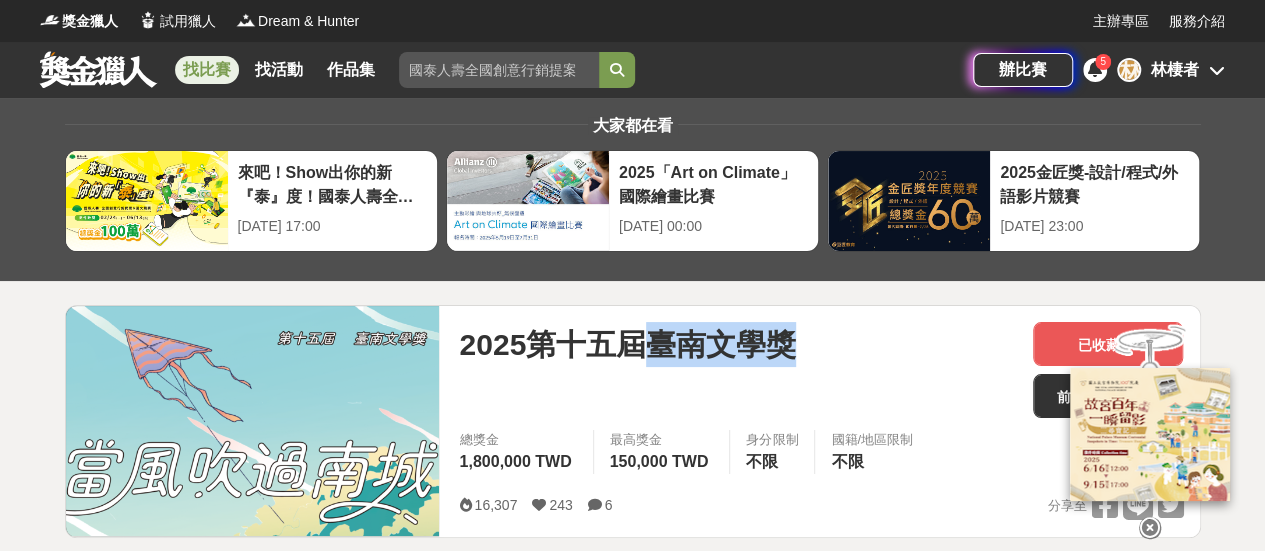 drag, startPoint x: 806, startPoint y: 345, endPoint x: 658, endPoint y: 338, distance: 148.16545 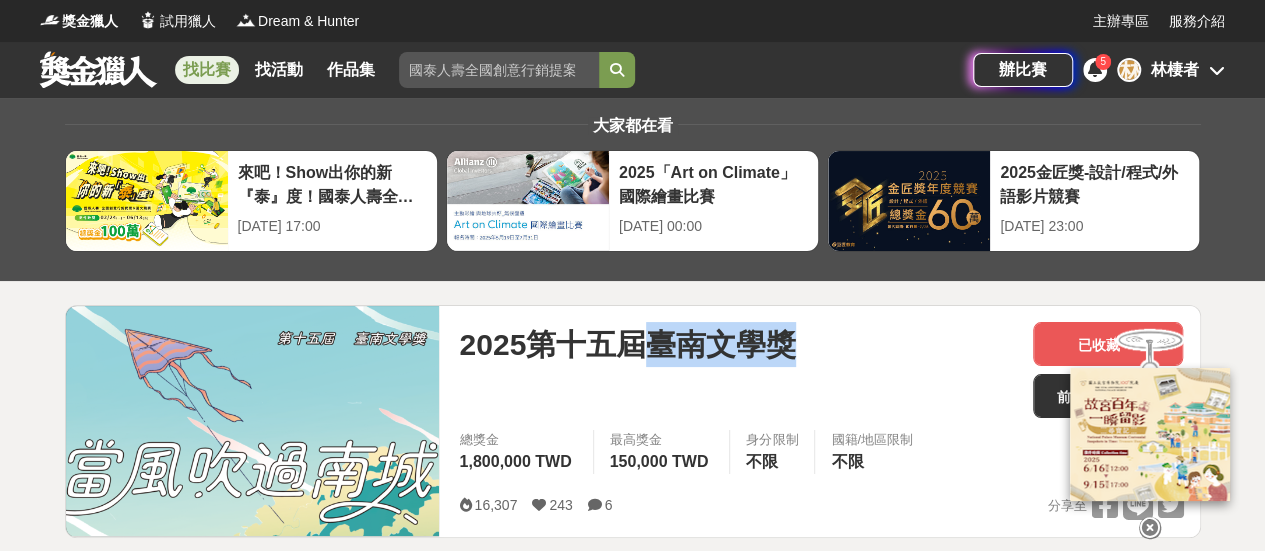click on "2025第十五屆臺南文學獎" at bounding box center [738, 344] 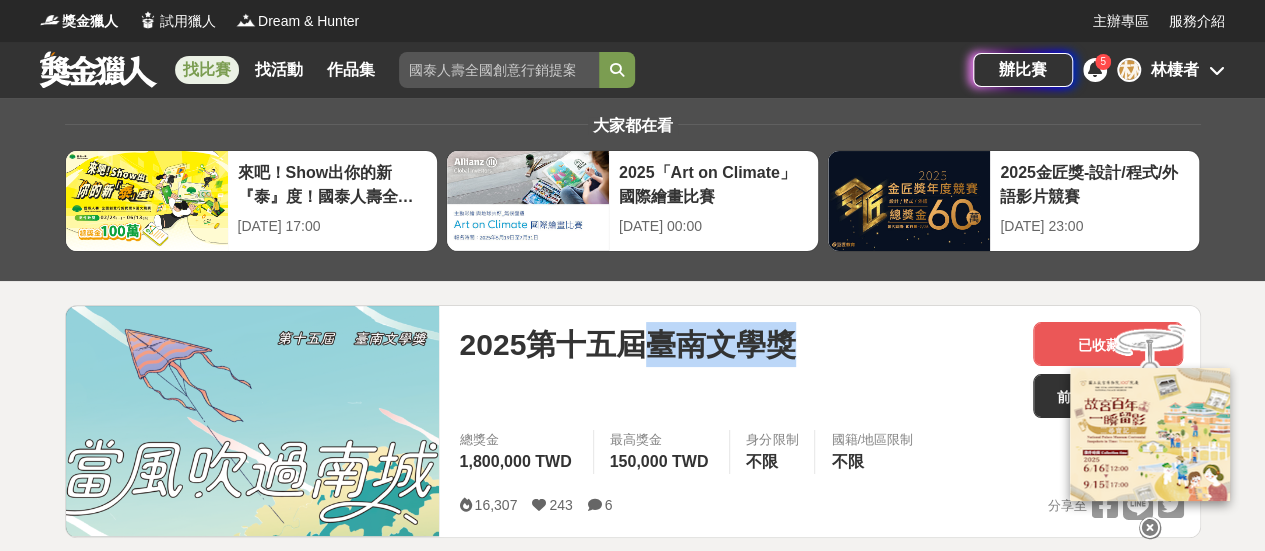 click on "2025第十五屆臺南文學獎" at bounding box center (627, 344) 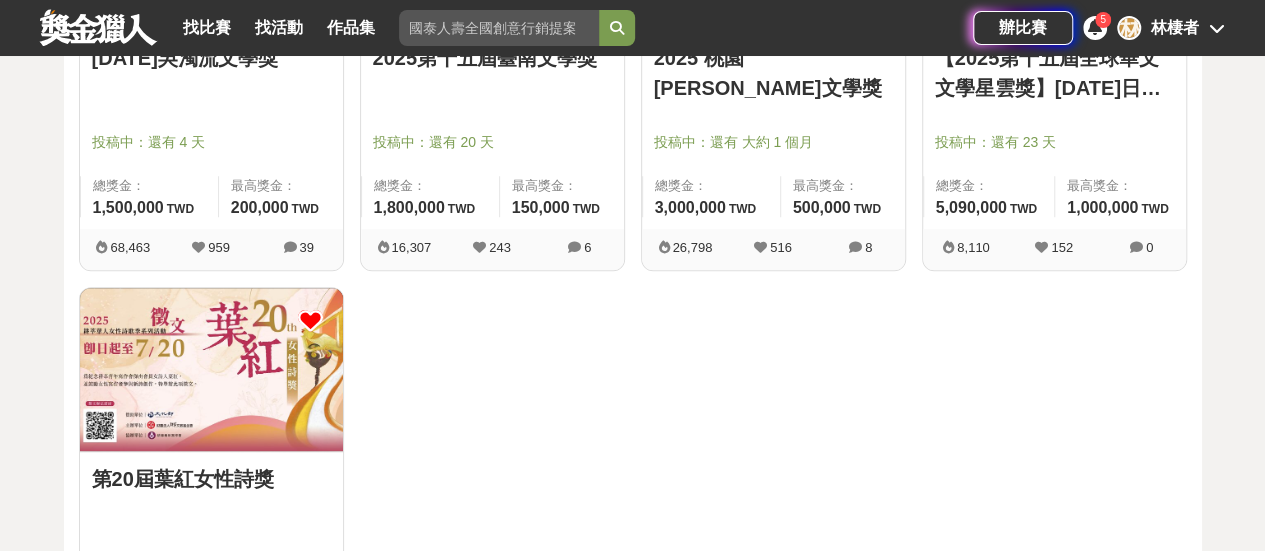 scroll, scrollTop: 478, scrollLeft: 0, axis: vertical 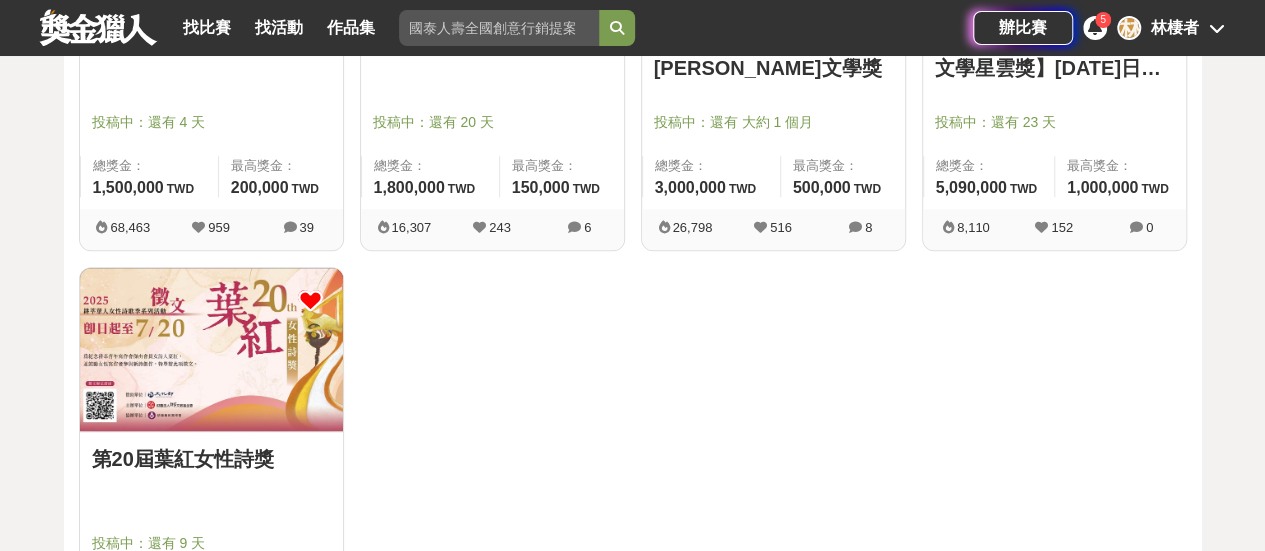 click on "第20屆葉紅女性詩獎" at bounding box center (211, 459) 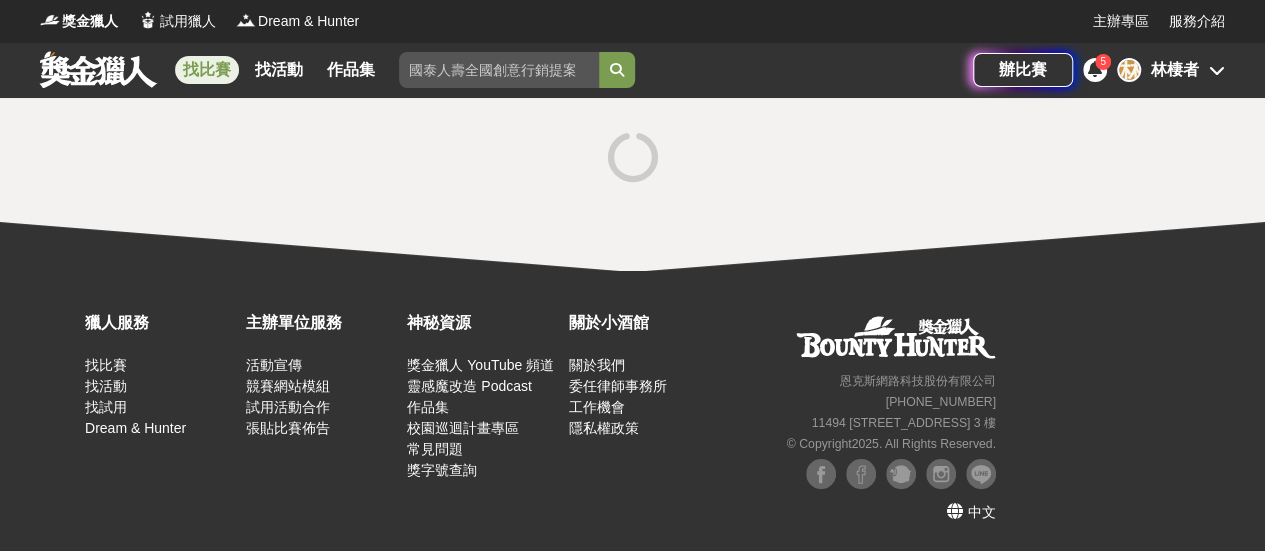 scroll, scrollTop: 0, scrollLeft: 0, axis: both 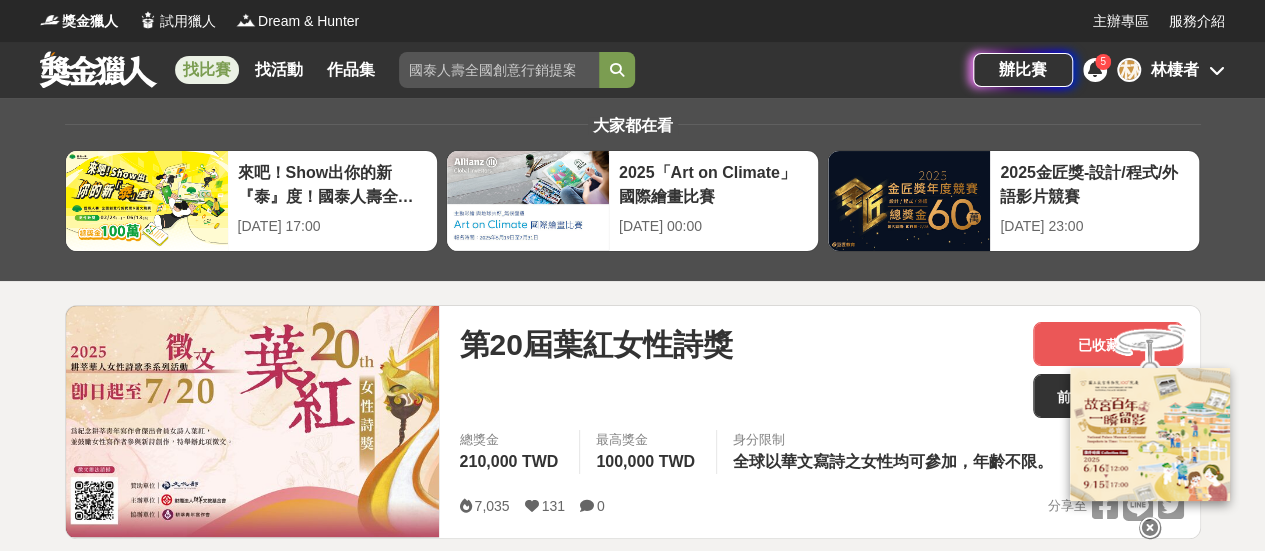 click on "第20屆葉紅女性詩獎" at bounding box center (595, 344) 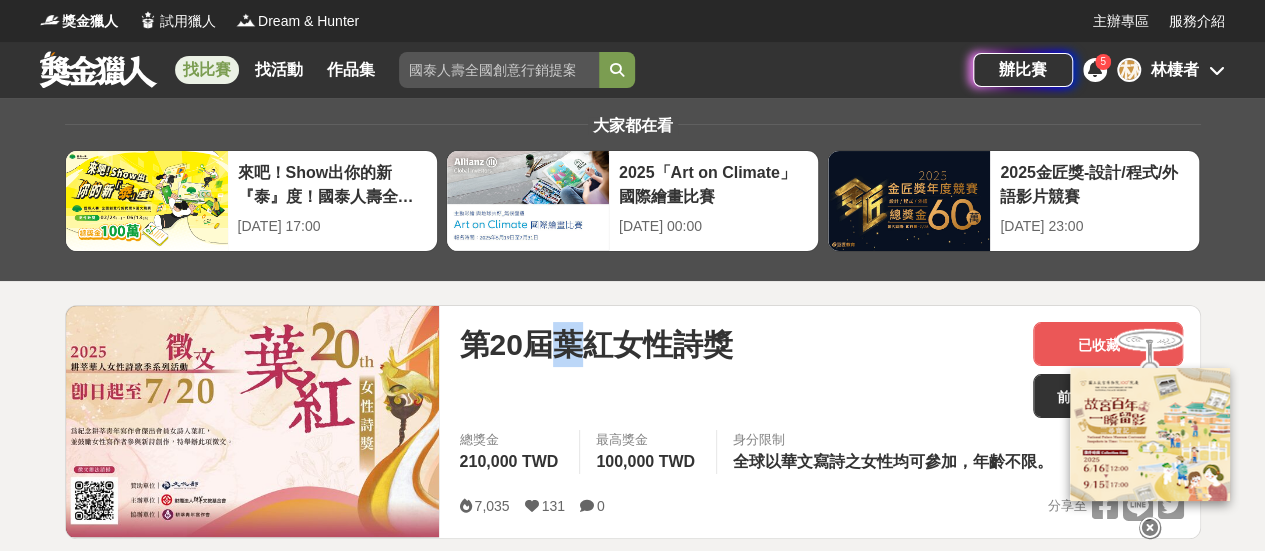 click on "第20屆葉紅女性詩獎" at bounding box center (595, 344) 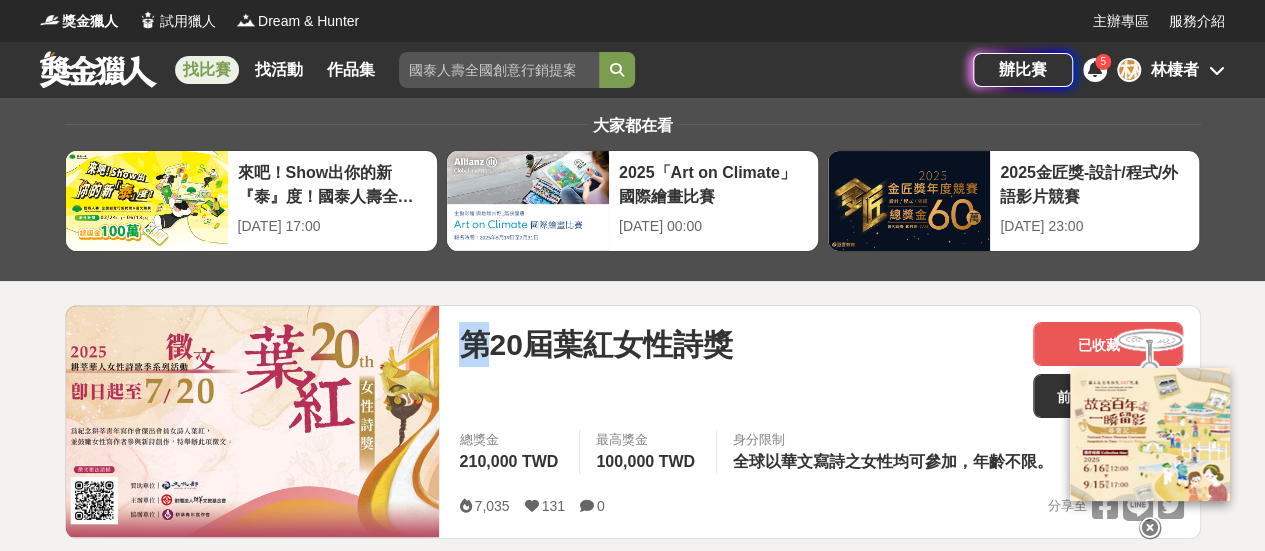click on "第20屆葉紅女性詩獎" at bounding box center [595, 344] 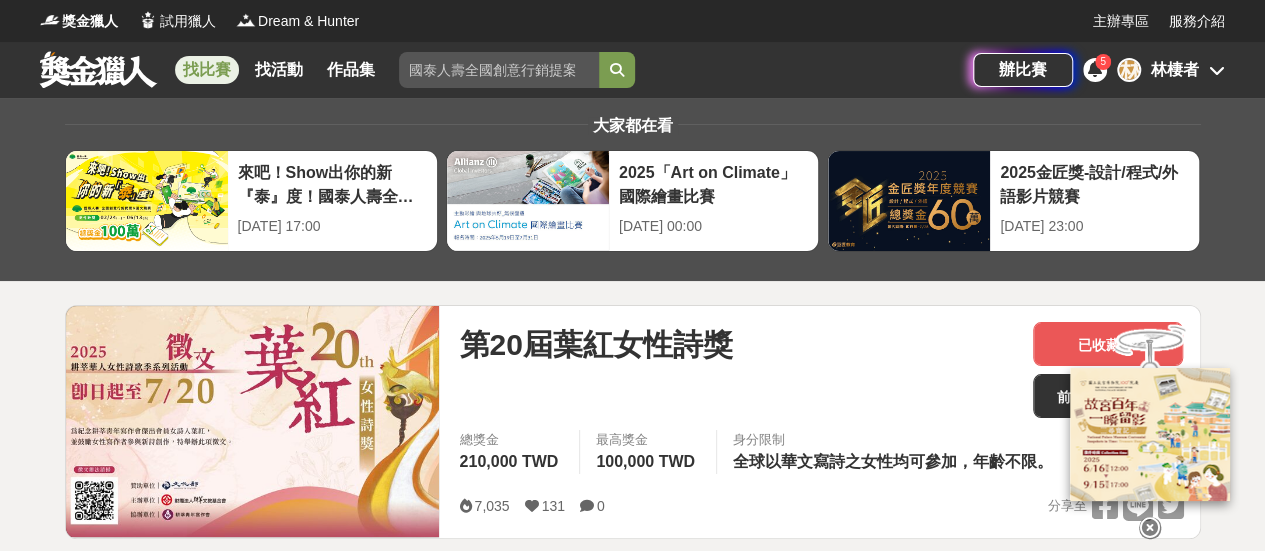 click on "第20屆葉紅女性詩獎" at bounding box center [595, 344] 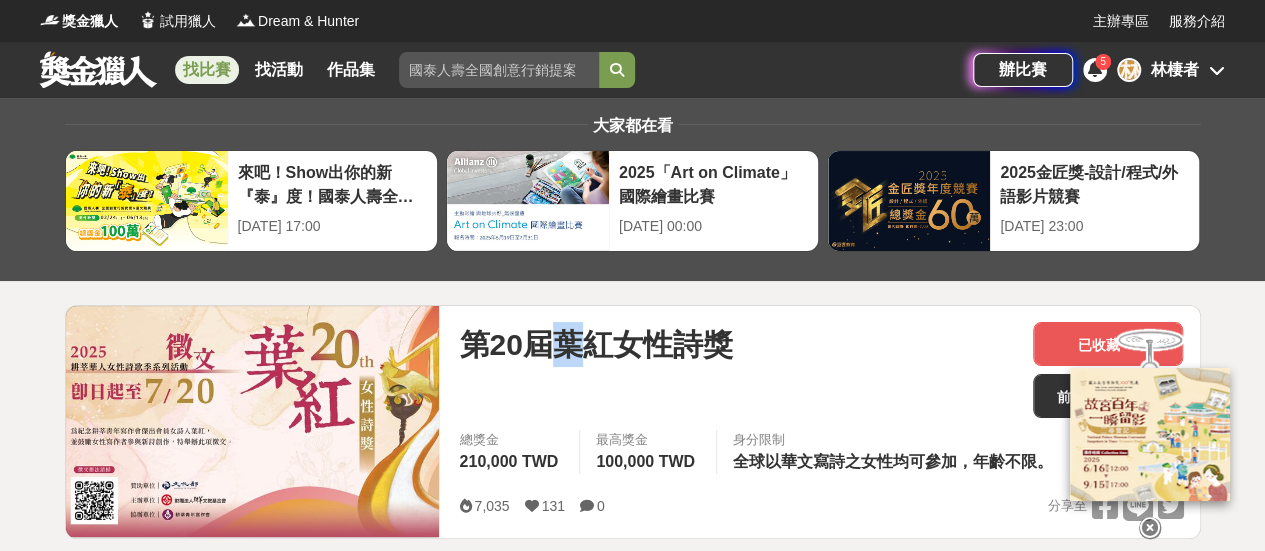 click on "第20屆葉紅女性詩獎" at bounding box center (595, 344) 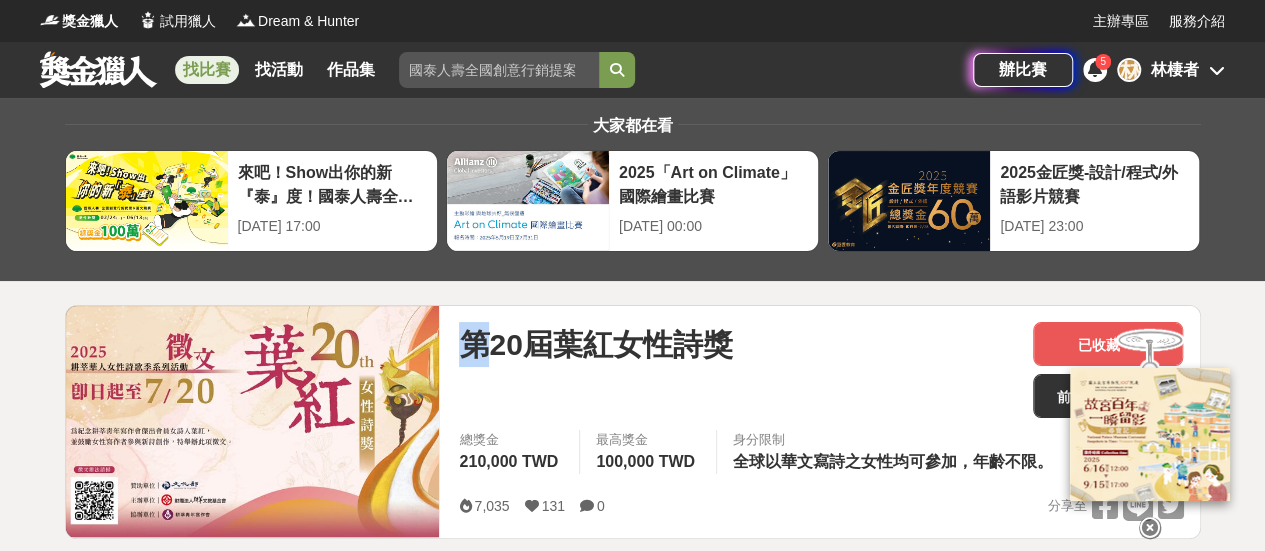 click on "第20屆葉紅女性詩獎" at bounding box center [595, 344] 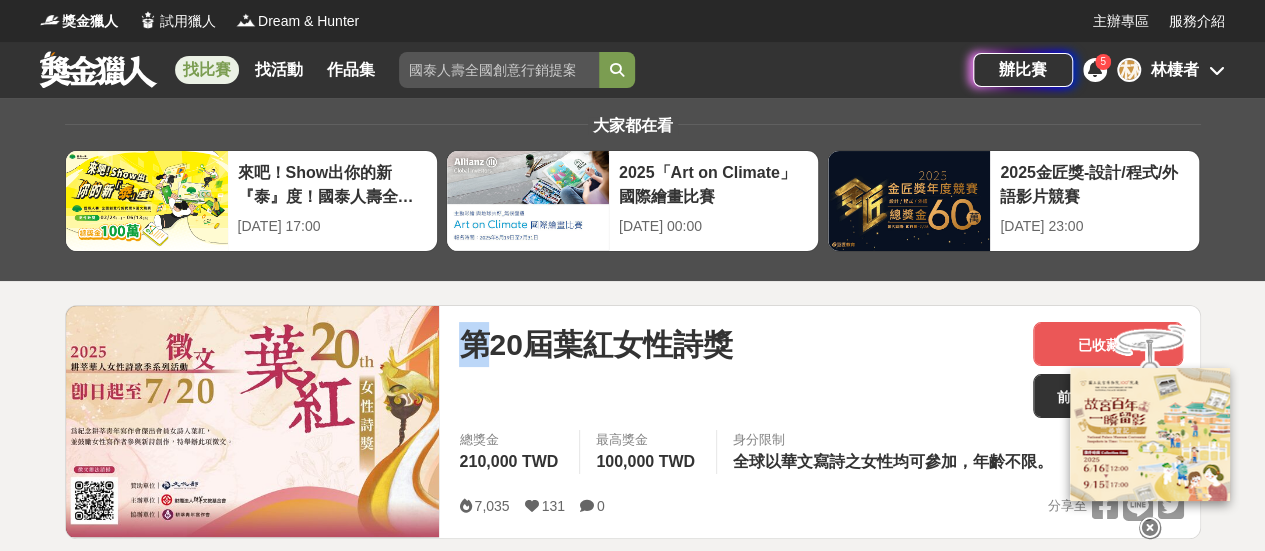 click on "第20屆葉紅女性詩獎" at bounding box center (595, 344) 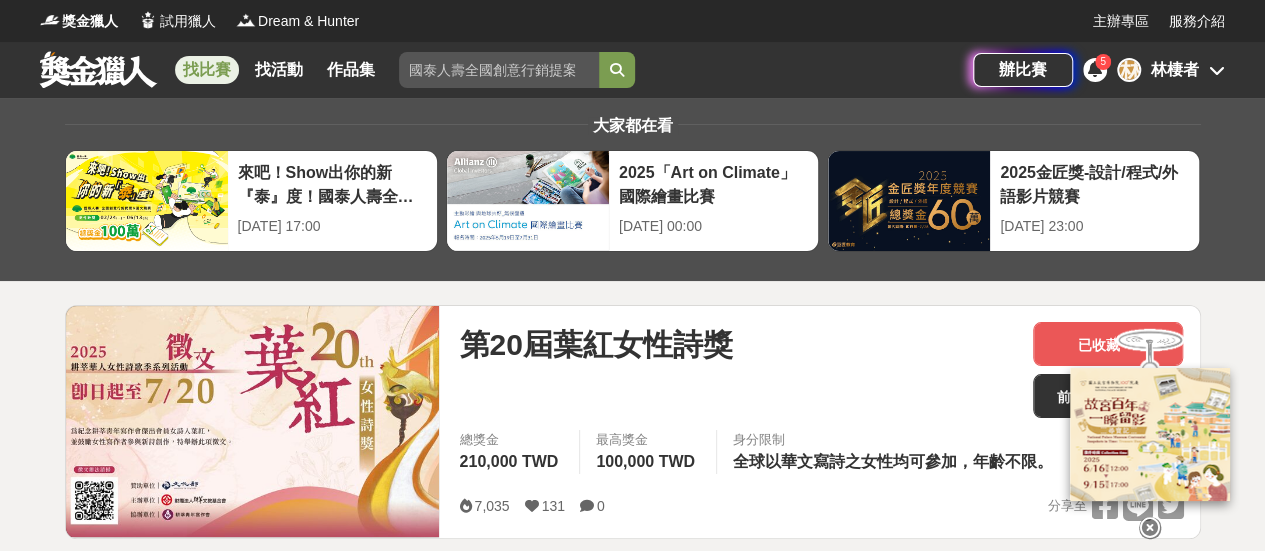 click on "第20屆葉紅女性詩獎" at bounding box center (595, 344) 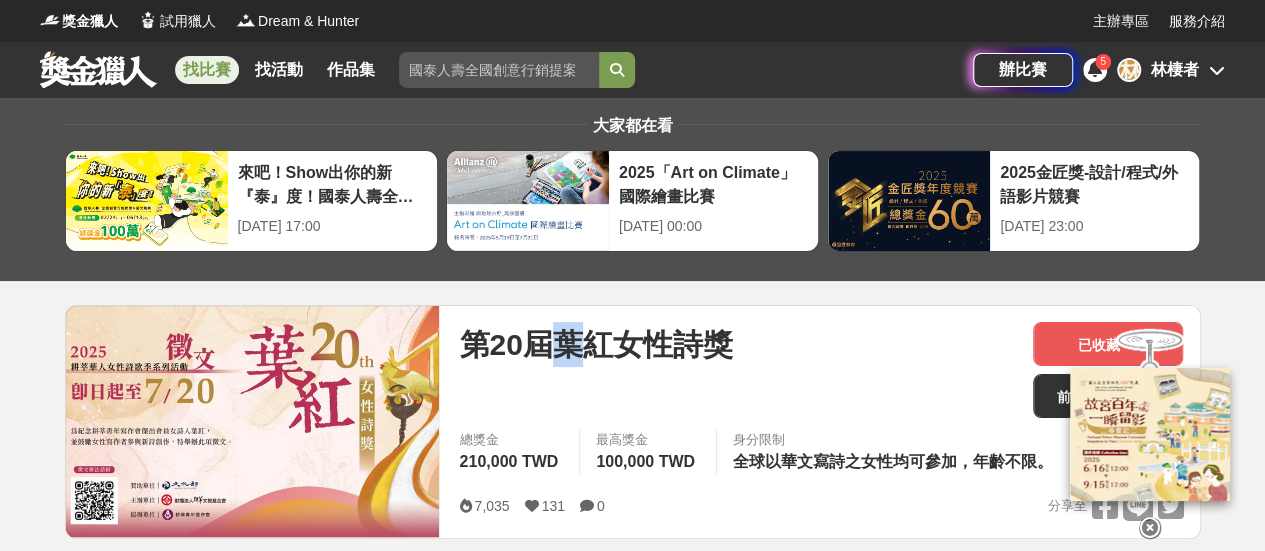 click on "第20屆葉紅女性詩獎" at bounding box center [595, 344] 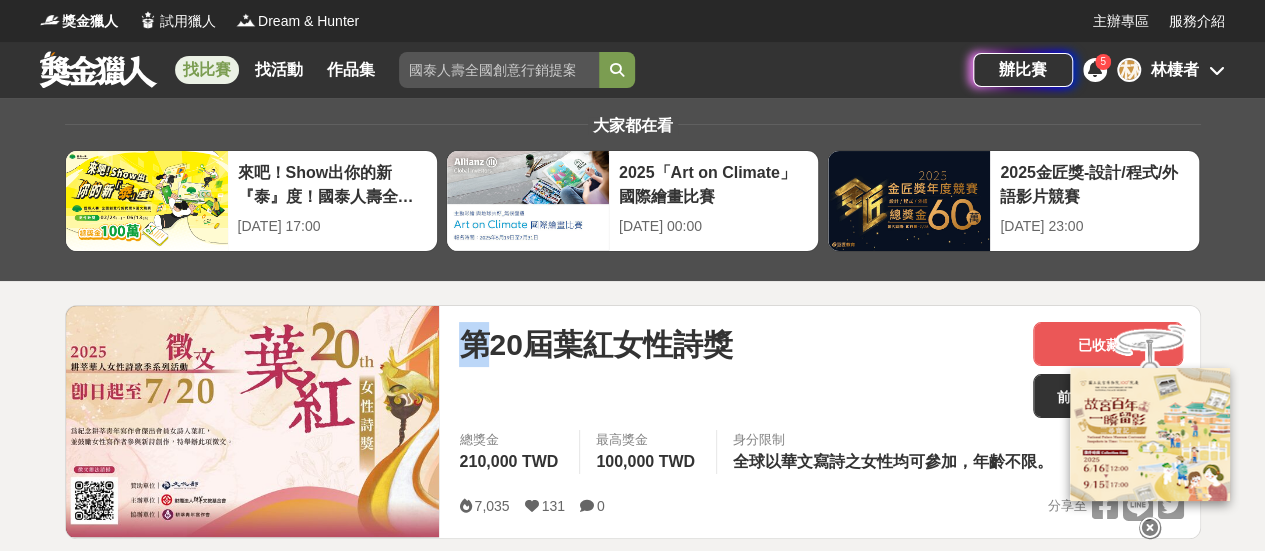 click on "第20屆葉紅女性詩獎" at bounding box center [595, 344] 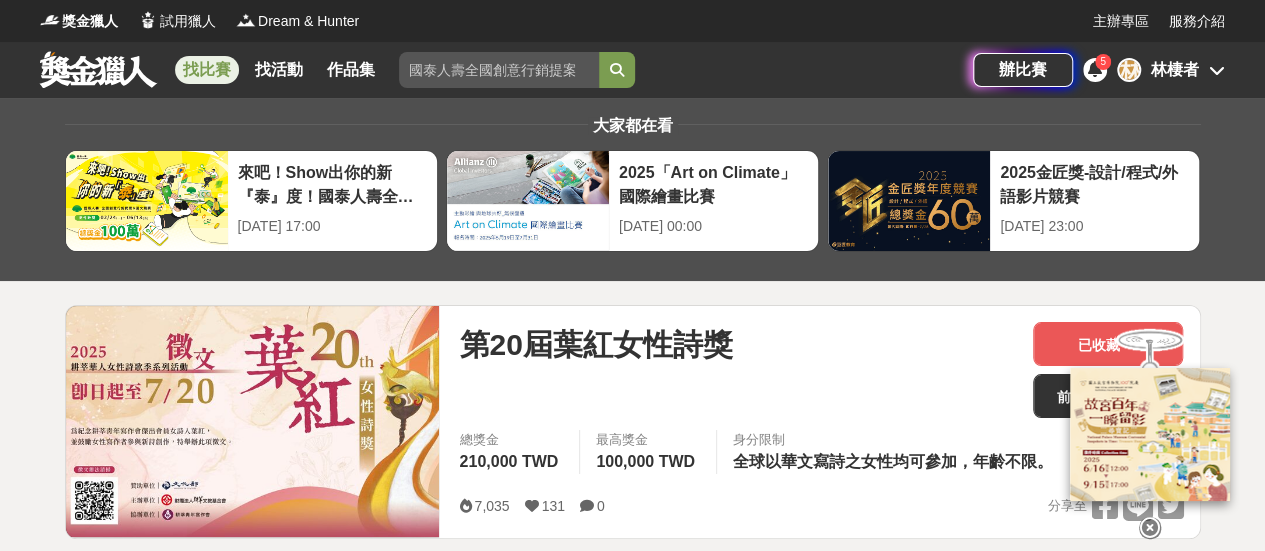 click on "第20屆葉紅女性詩獎" at bounding box center [595, 344] 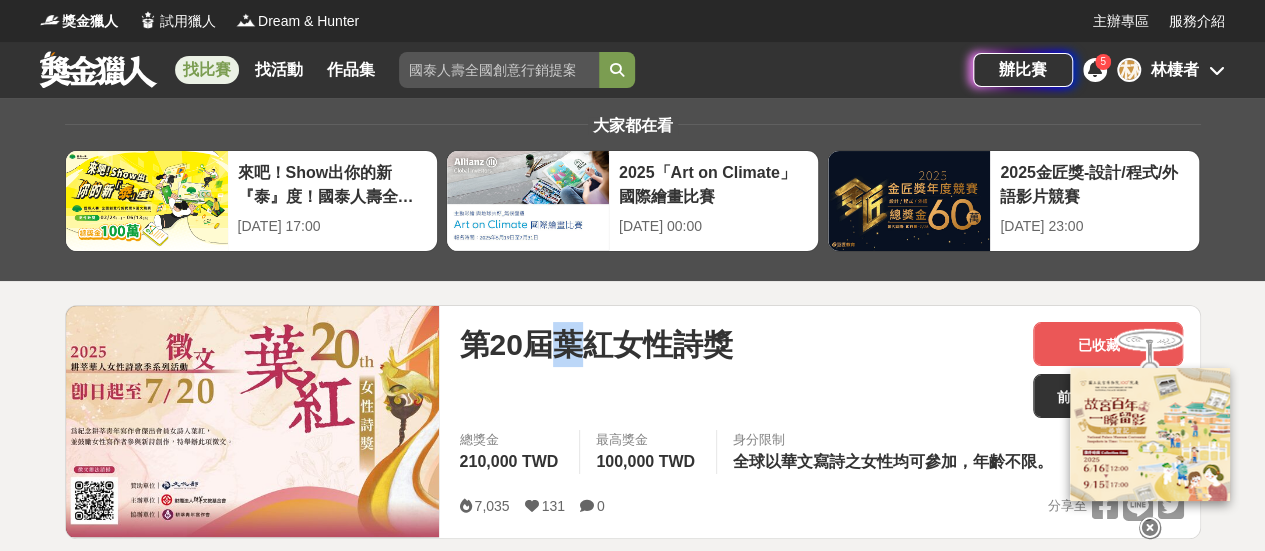 click on "第20屆葉紅女性詩獎" at bounding box center (595, 344) 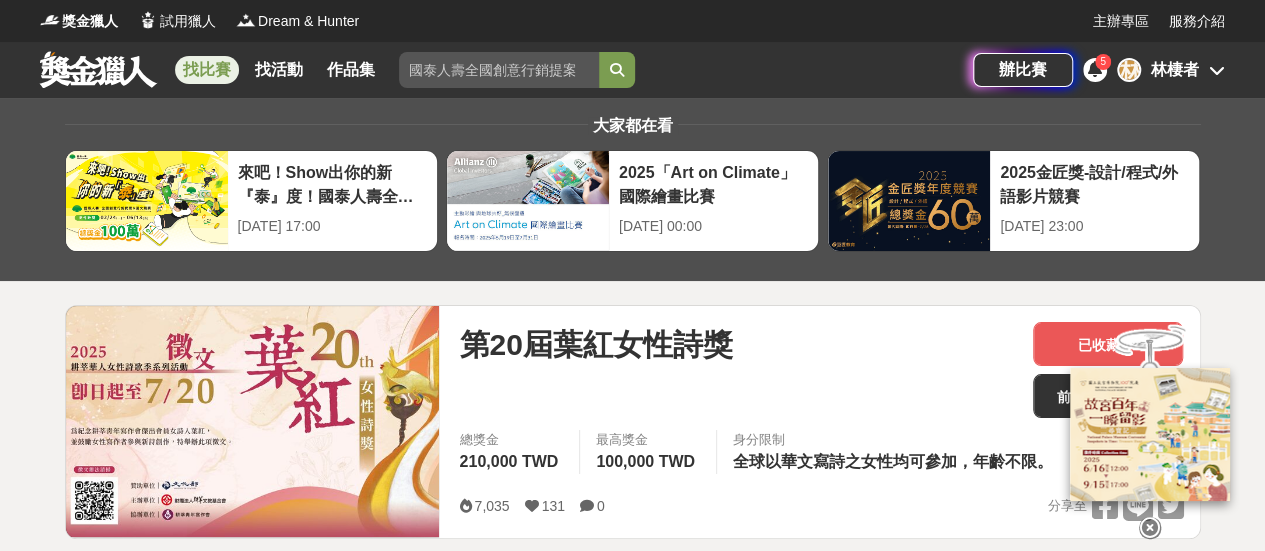 click on "第20屆葉紅女性詩獎" at bounding box center [595, 344] 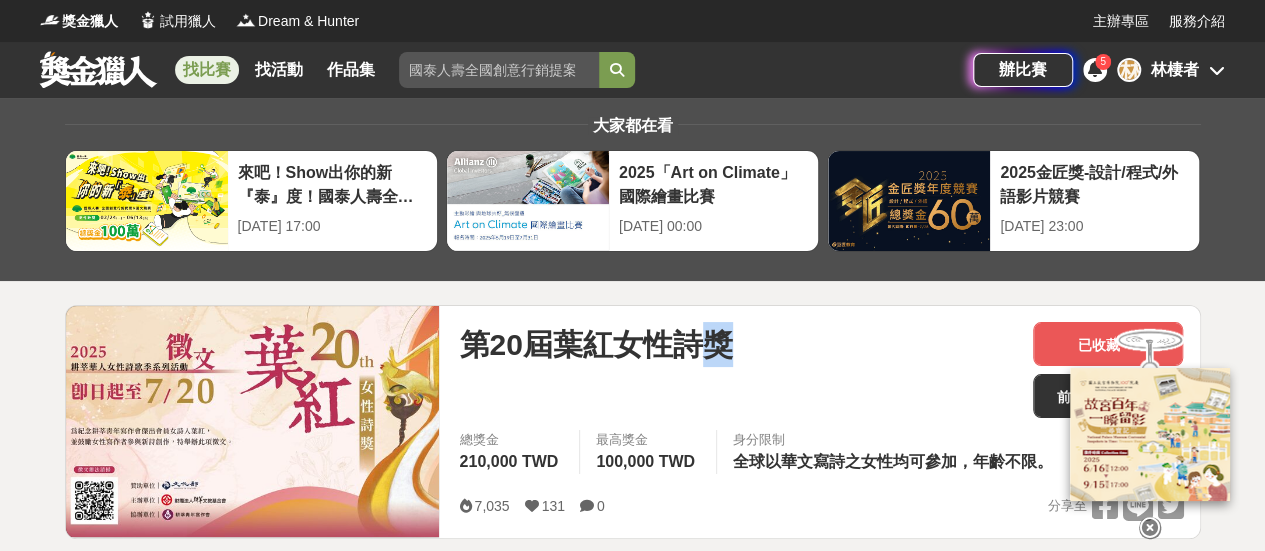 drag, startPoint x: 724, startPoint y: 337, endPoint x: 758, endPoint y: 332, distance: 34.36568 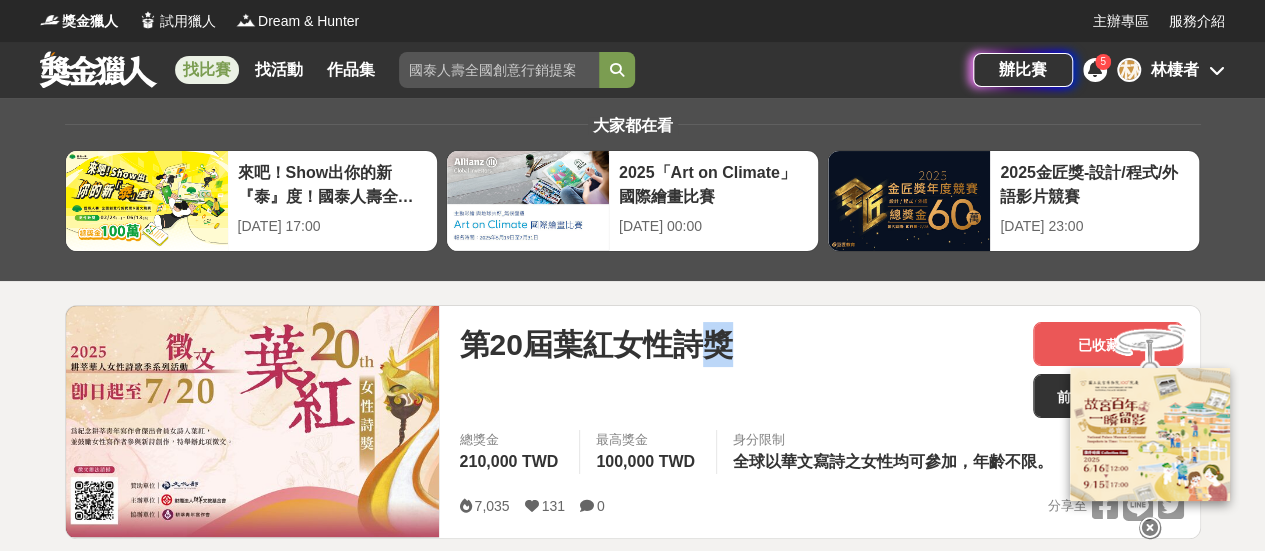 click on "第20屆葉紅女性詩獎" at bounding box center [738, 344] 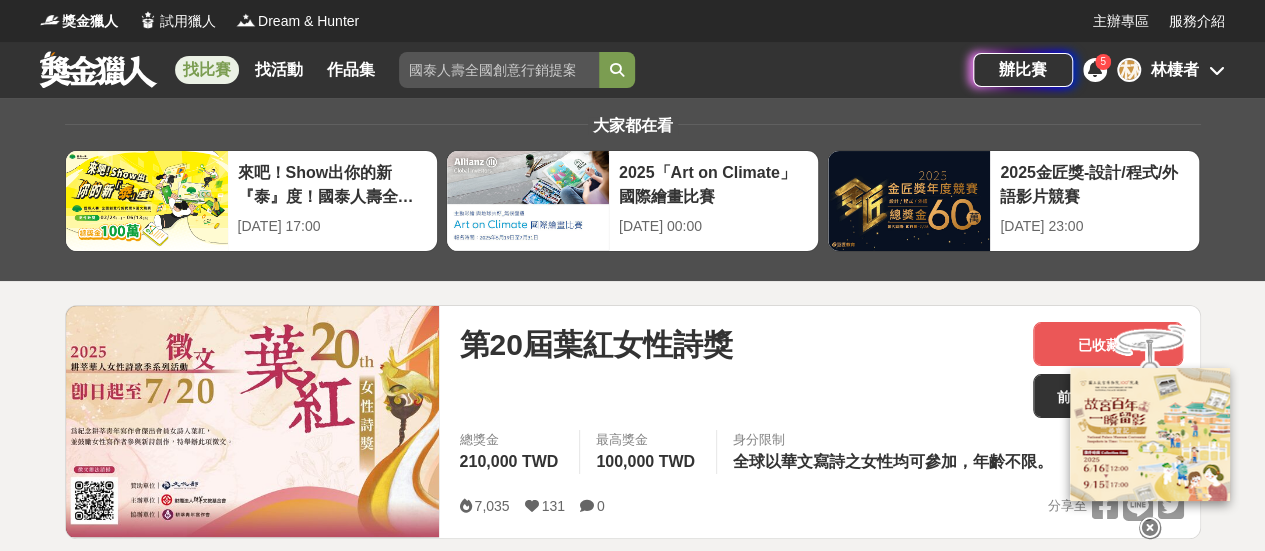 click on "第20屆葉紅女性詩獎" at bounding box center (595, 344) 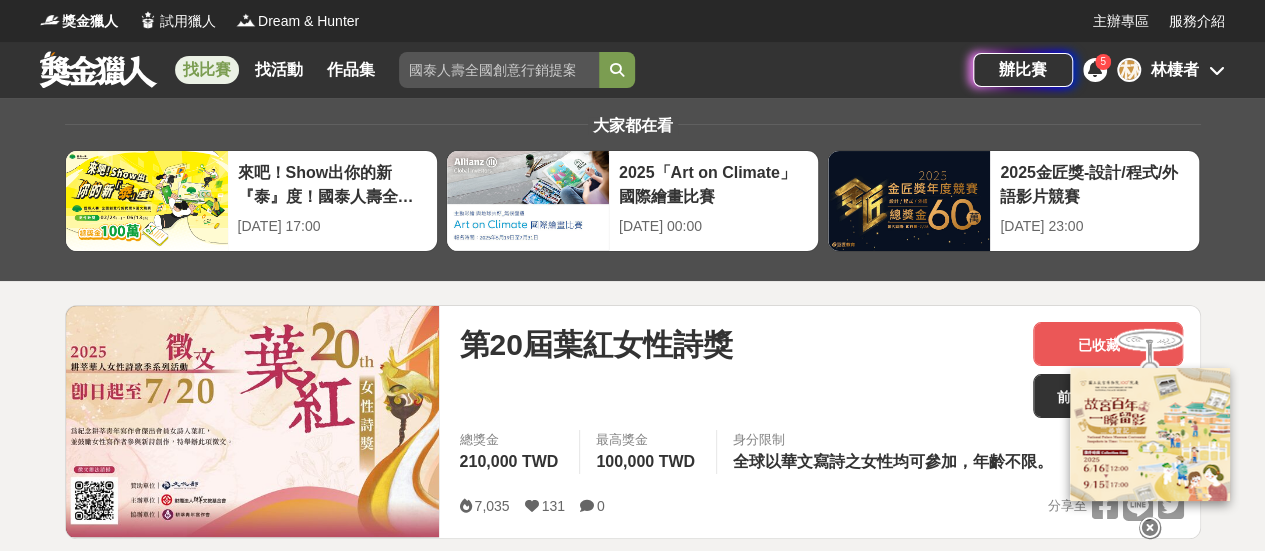click on "第20屆葉紅女性詩獎" at bounding box center (595, 344) 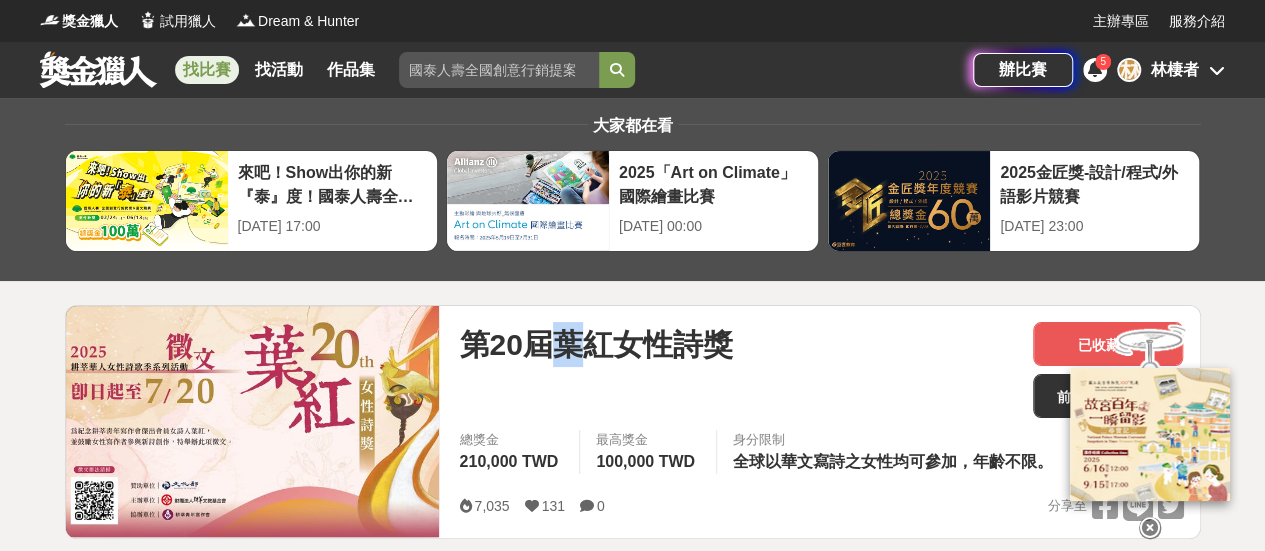 click on "第20屆葉紅女性詩獎" at bounding box center [595, 344] 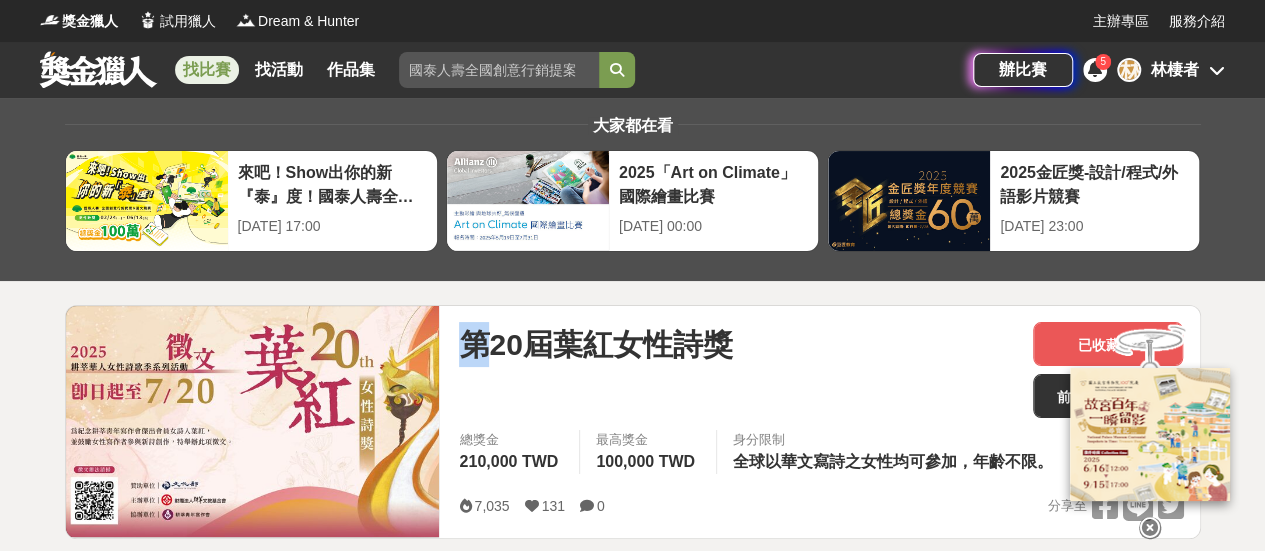 click on "第20屆葉紅女性詩獎" at bounding box center [595, 344] 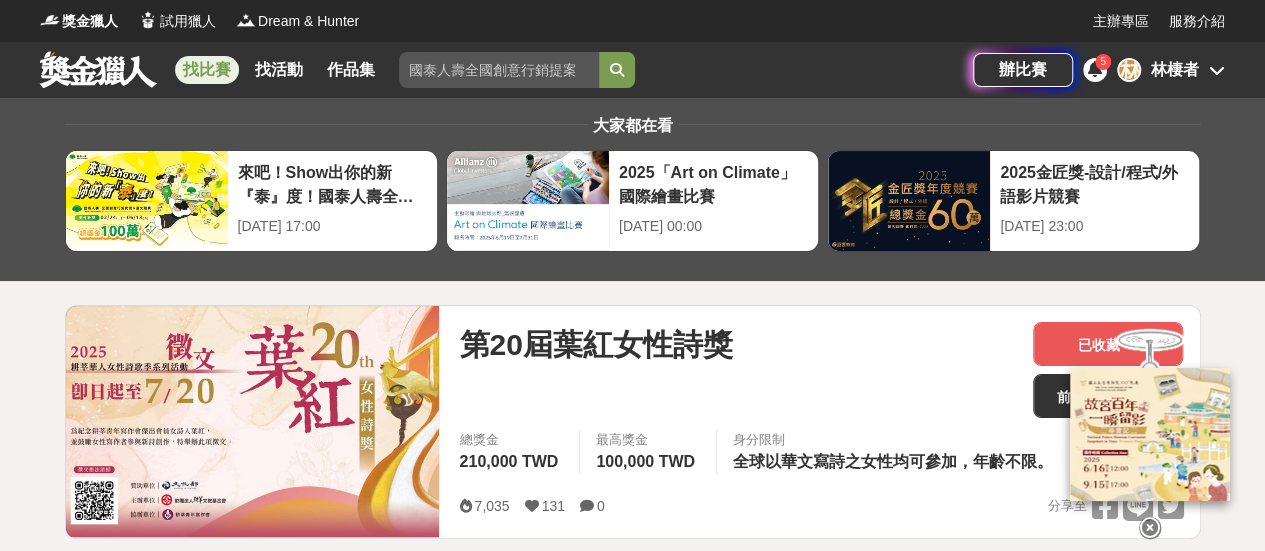 click on "第20屆葉紅女性詩獎" at bounding box center [595, 344] 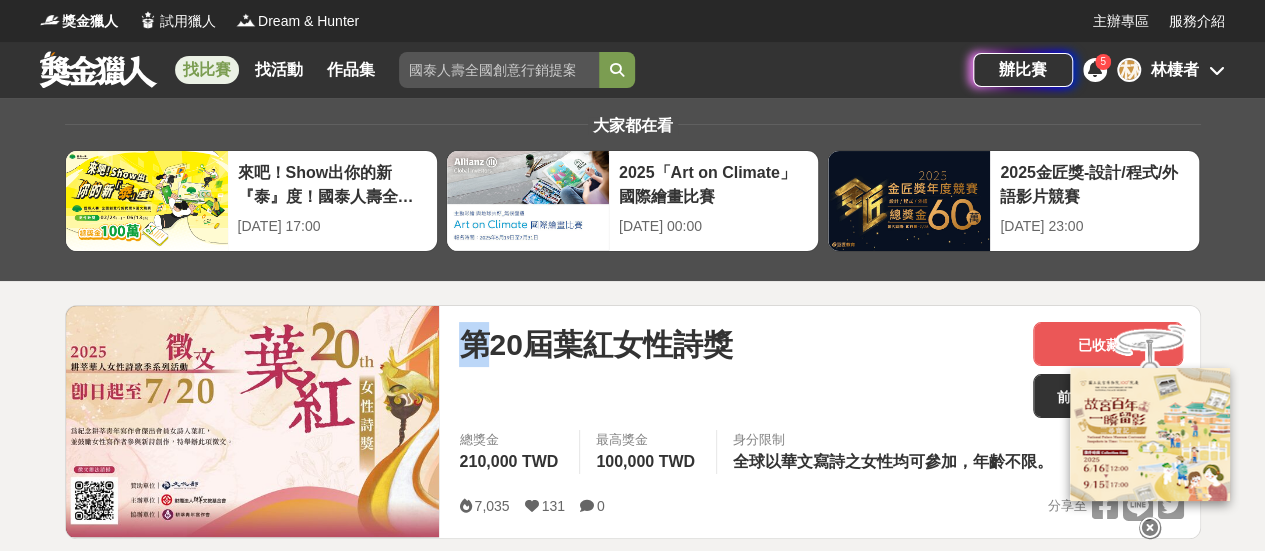 click on "第20屆葉紅女性詩獎" at bounding box center [595, 344] 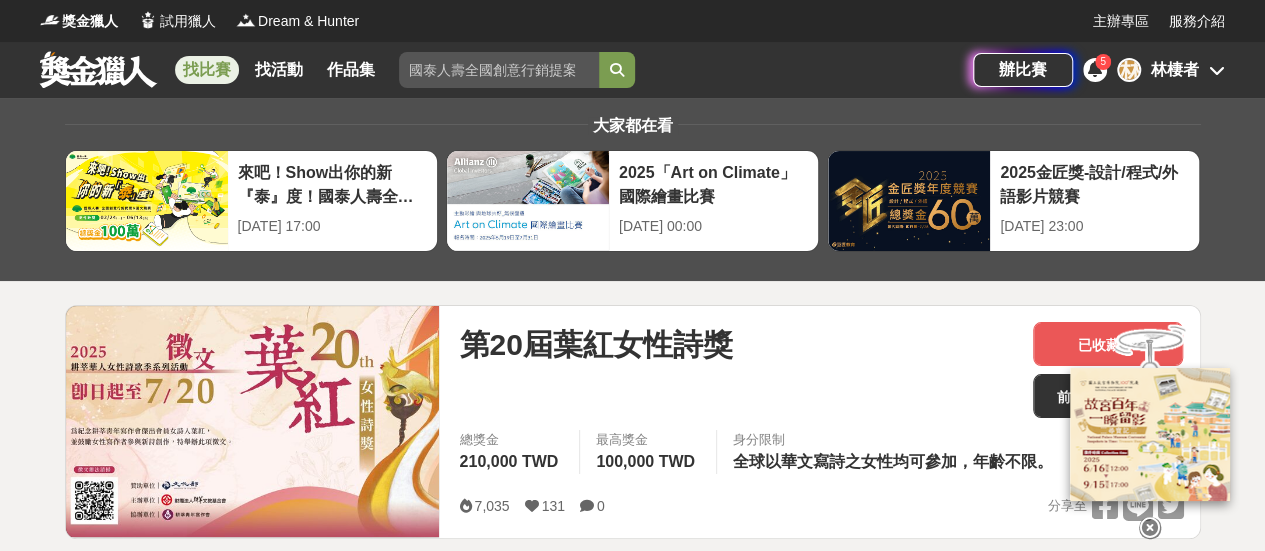 click on "第20屆葉紅女性詩獎" at bounding box center (595, 344) 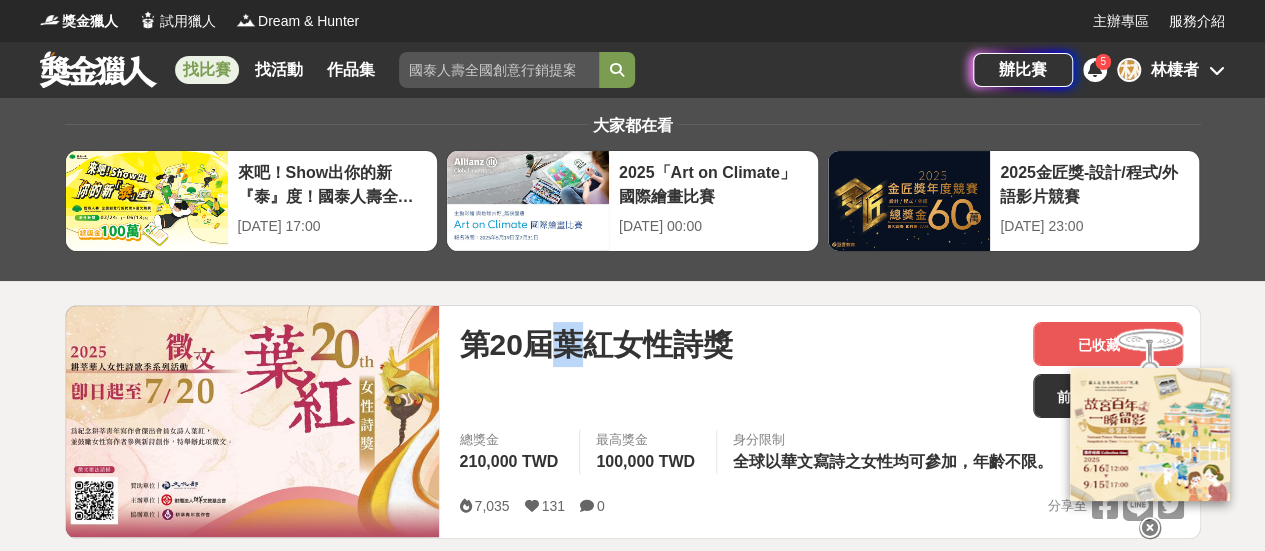 click on "第20屆葉紅女性詩獎" at bounding box center [595, 344] 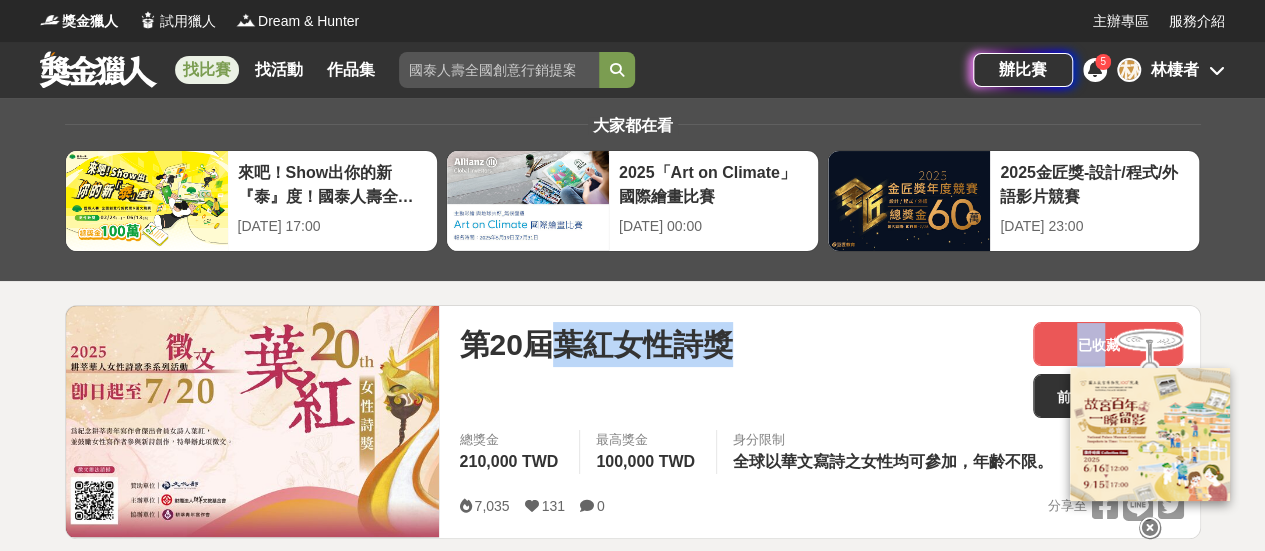 copy on "葉紅女性詩獎 已收" 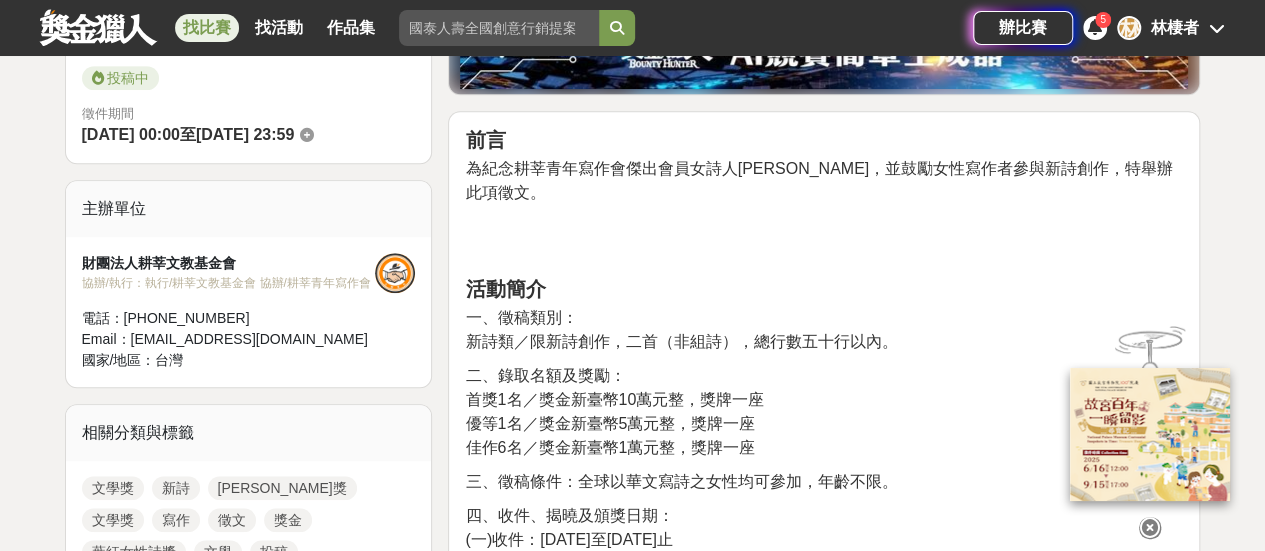 scroll, scrollTop: 600, scrollLeft: 0, axis: vertical 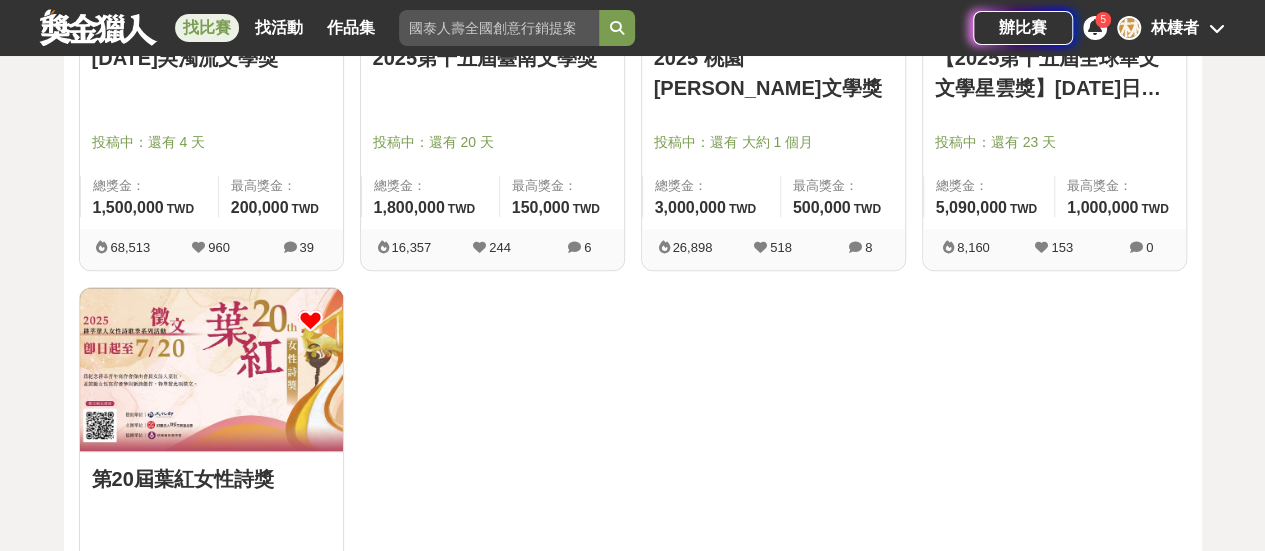 click on "找比賽" at bounding box center (207, 28) 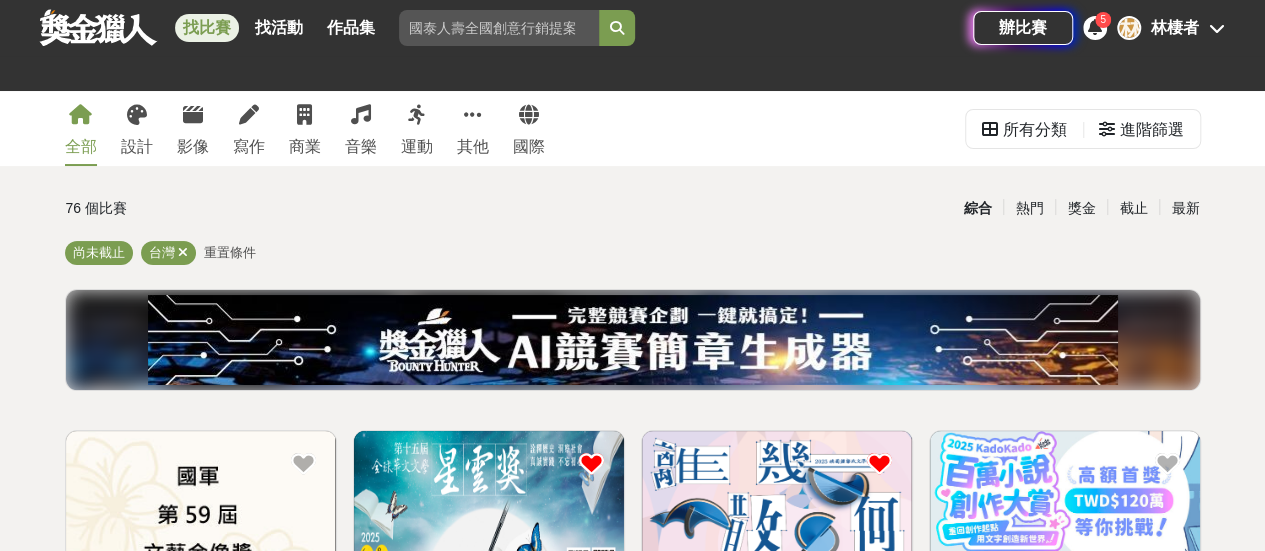 scroll, scrollTop: 0, scrollLeft: 0, axis: both 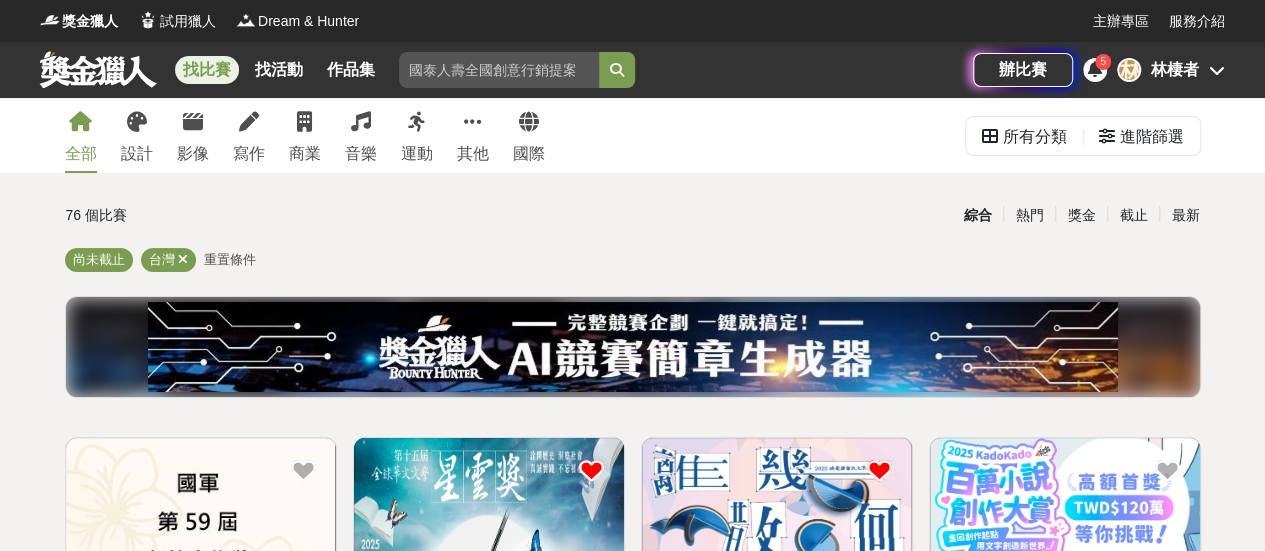 click on "綜合" at bounding box center [977, 215] 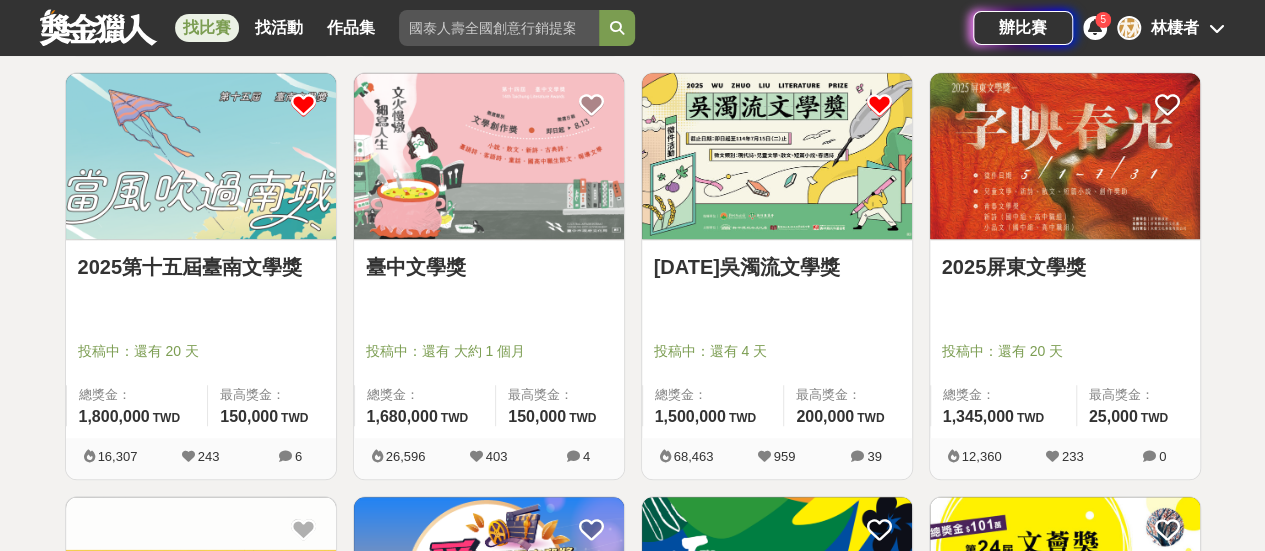 scroll, scrollTop: 700, scrollLeft: 0, axis: vertical 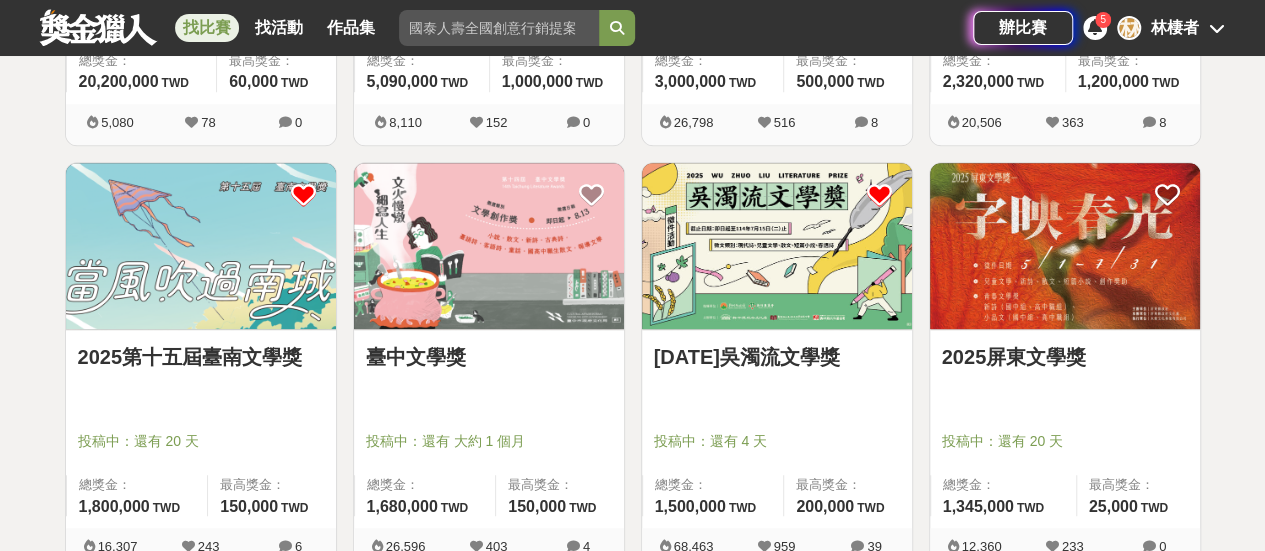 click on "林棲者" at bounding box center (1175, 28) 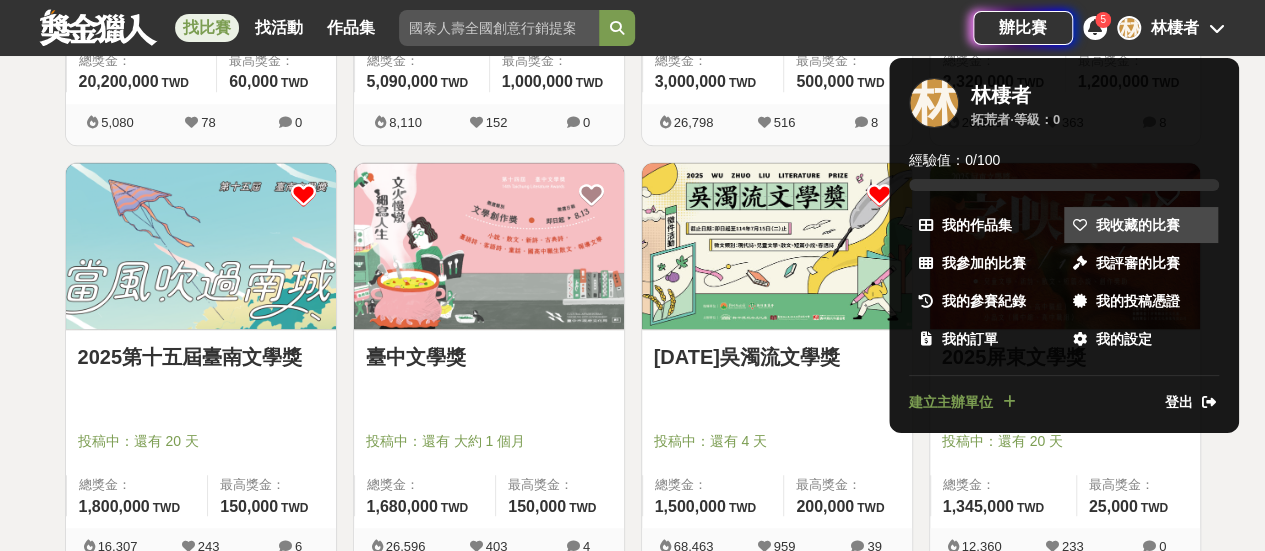 click on "我收藏的比賽" at bounding box center [1138, 225] 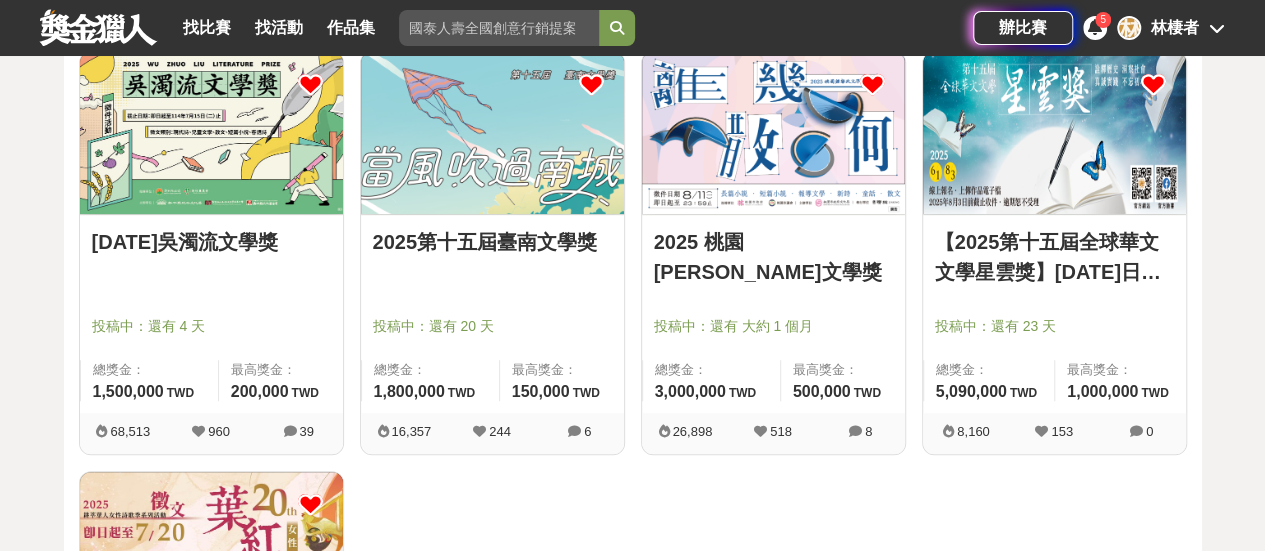 scroll, scrollTop: 278, scrollLeft: 0, axis: vertical 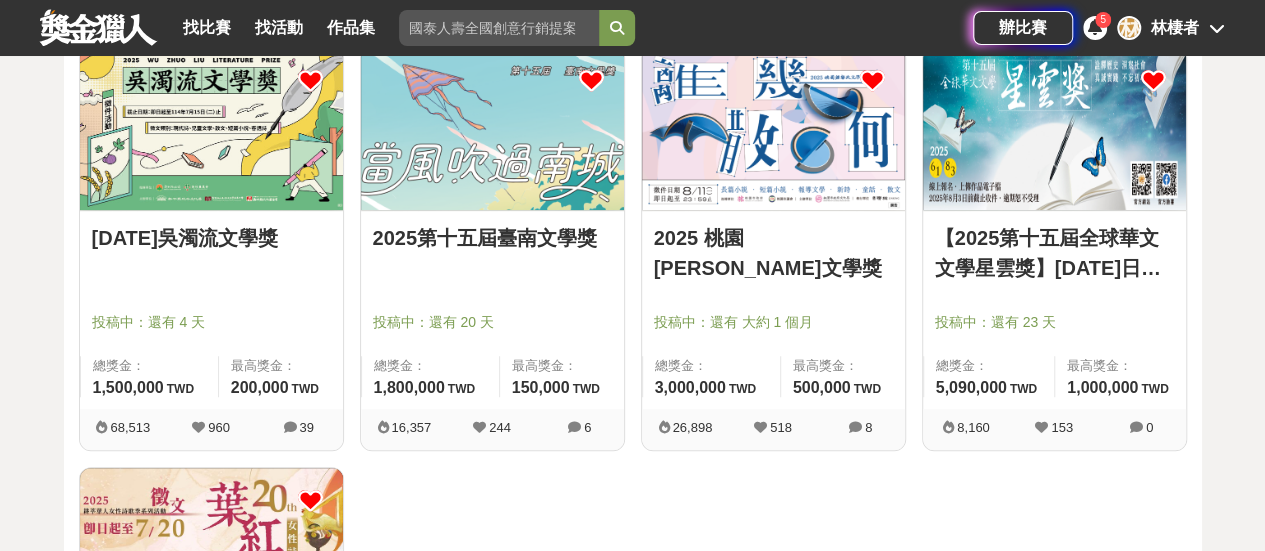click on "[DATE]吳濁流文學獎" at bounding box center [211, 238] 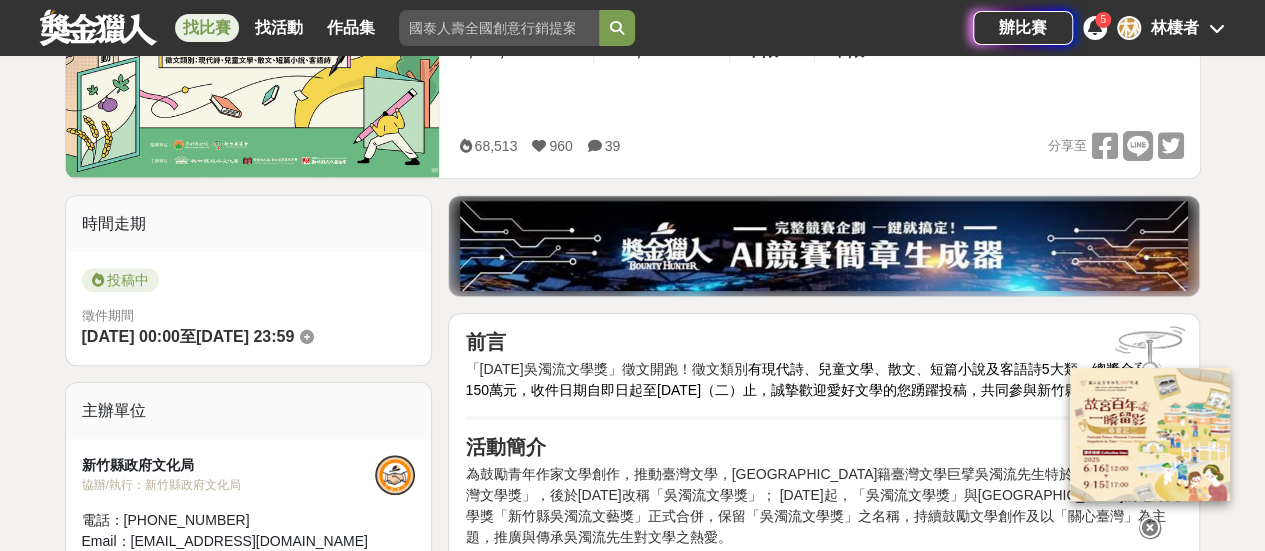scroll, scrollTop: 400, scrollLeft: 0, axis: vertical 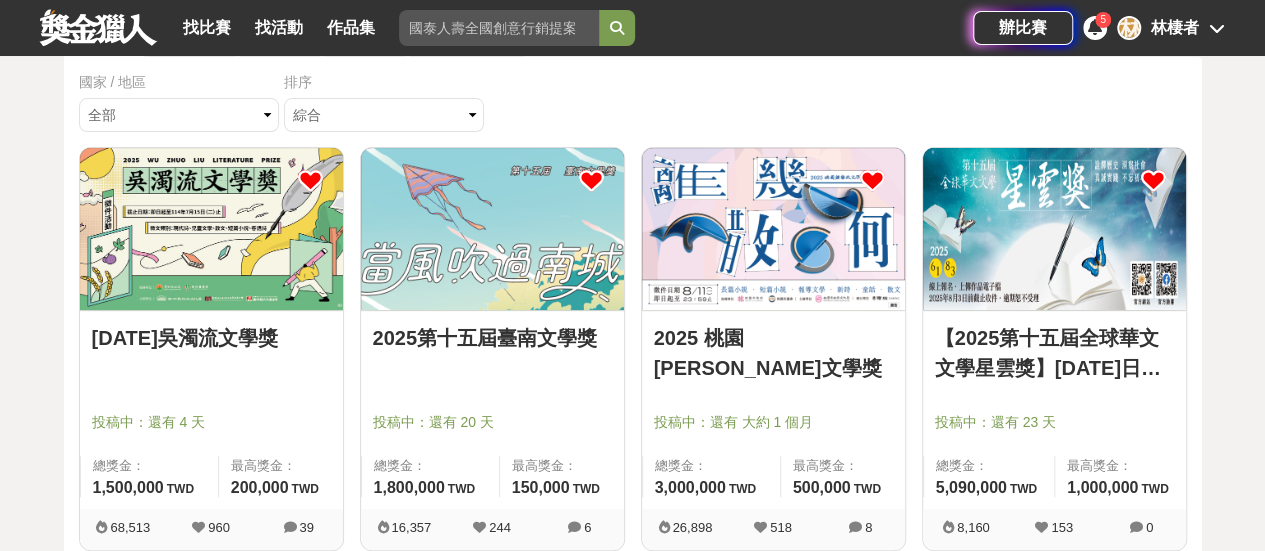 click on "2025 桃園[PERSON_NAME]文學獎" at bounding box center (773, 353) 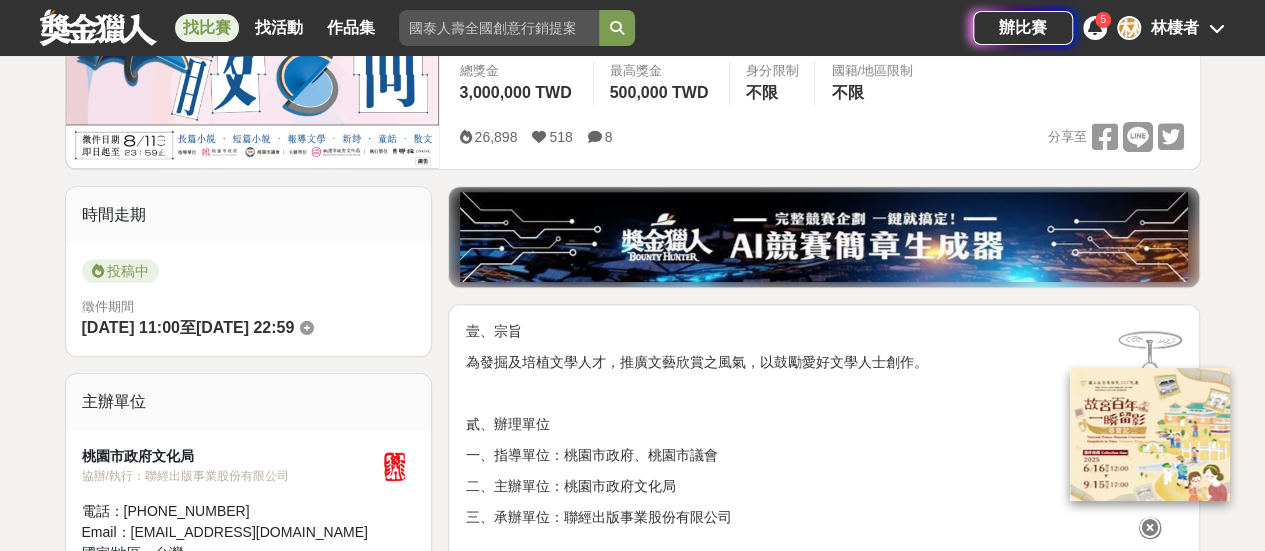 scroll, scrollTop: 400, scrollLeft: 0, axis: vertical 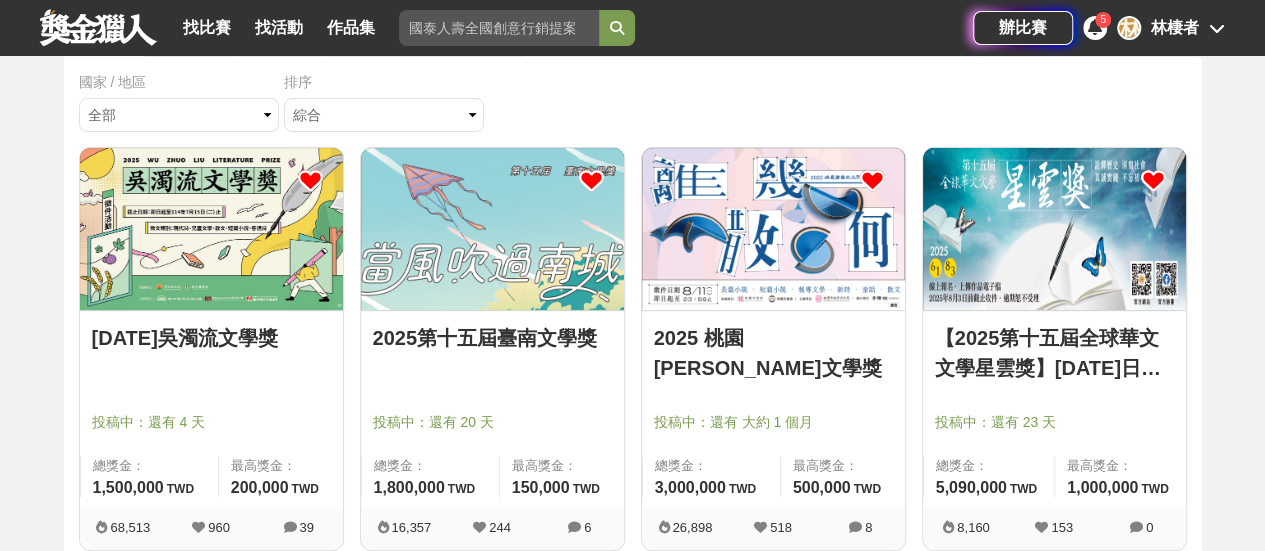 click at bounding box center [1153, 180] 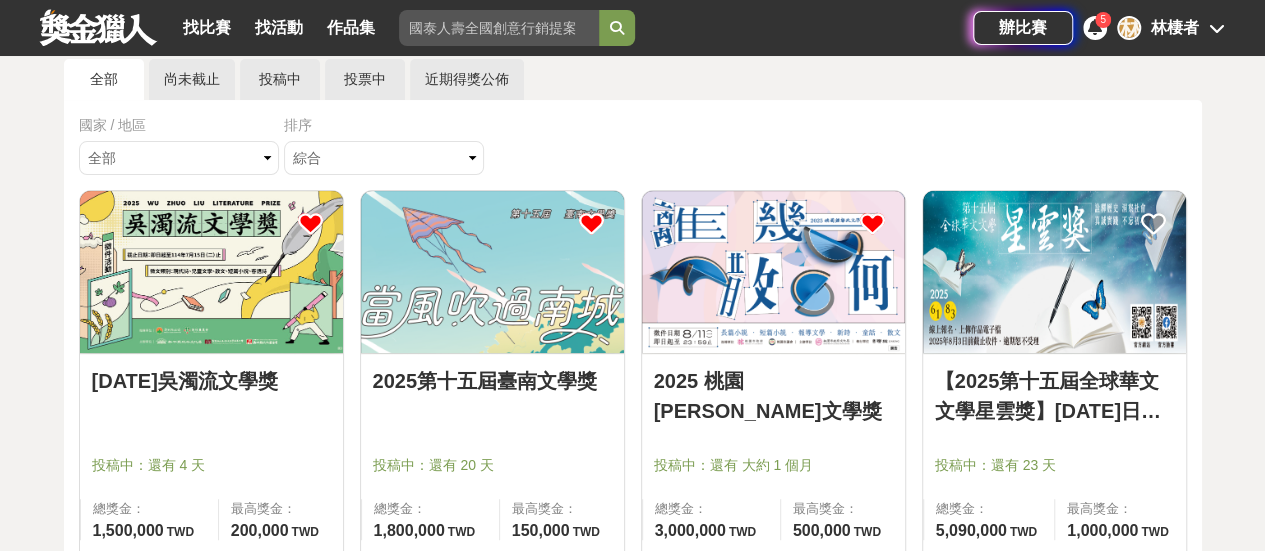 scroll, scrollTop: 278, scrollLeft: 0, axis: vertical 